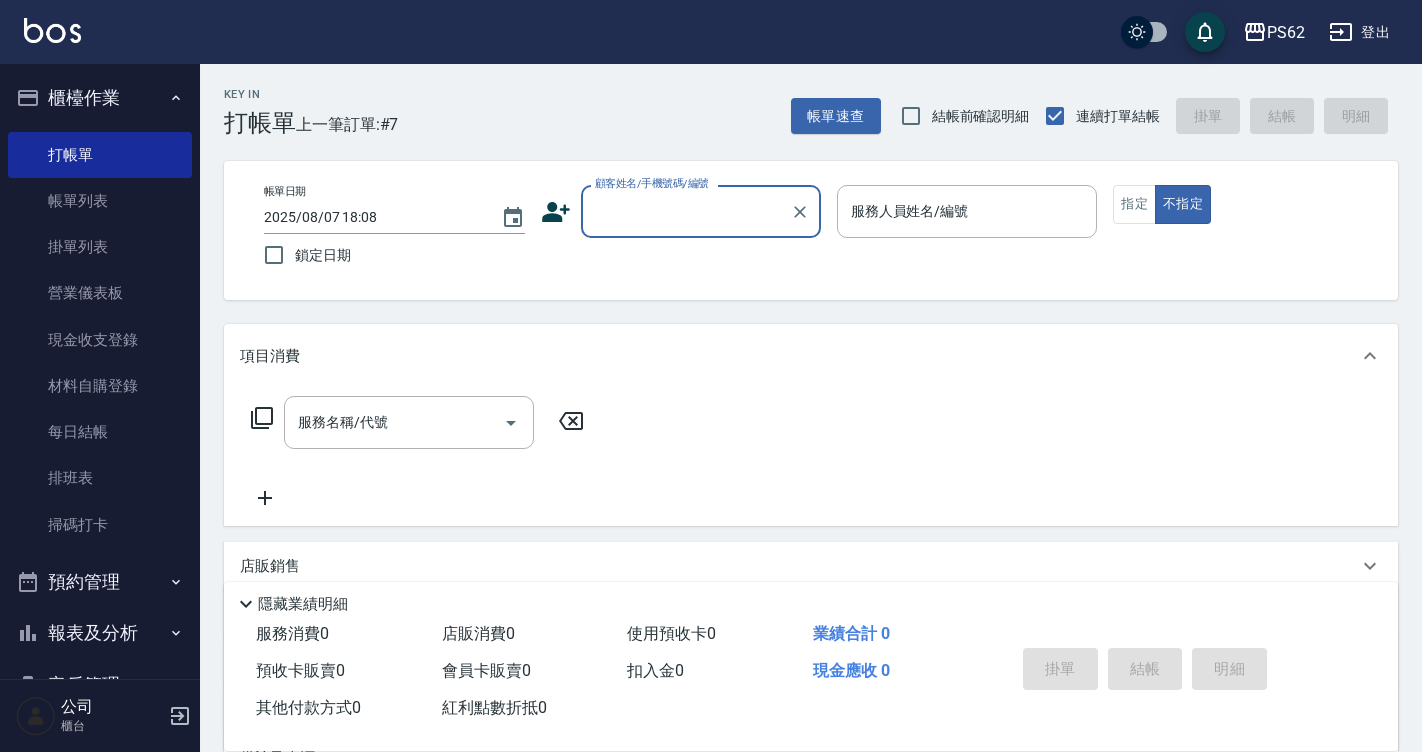 scroll, scrollTop: 0, scrollLeft: 0, axis: both 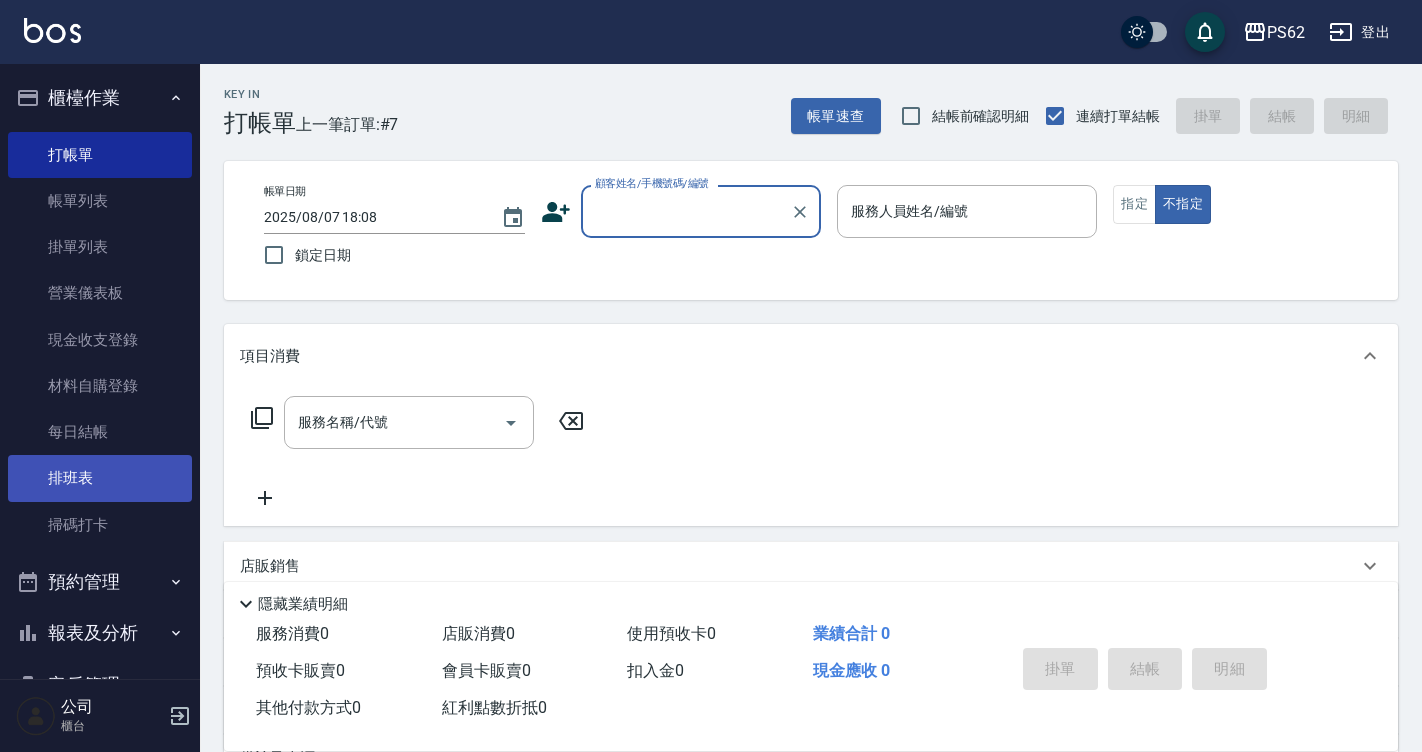 click on "排班表" at bounding box center [100, 478] 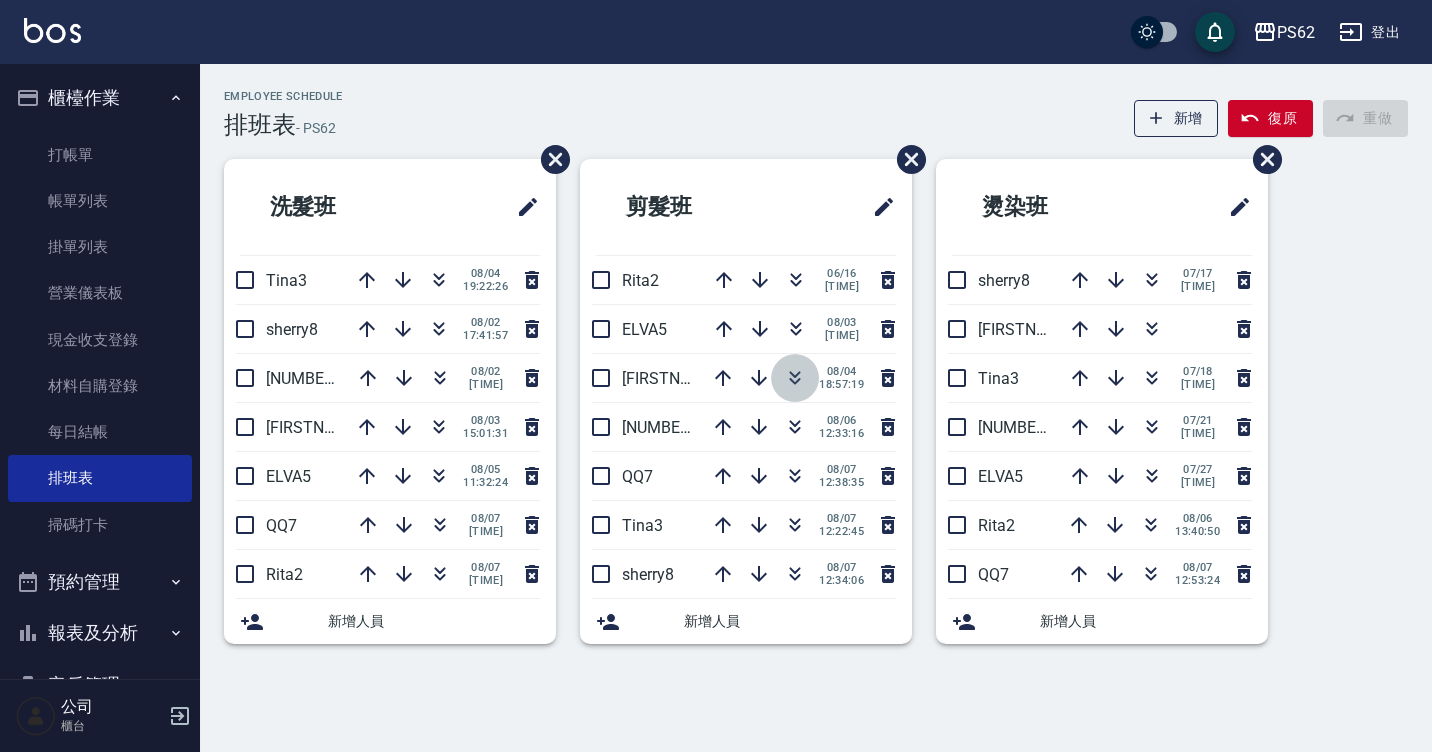 click 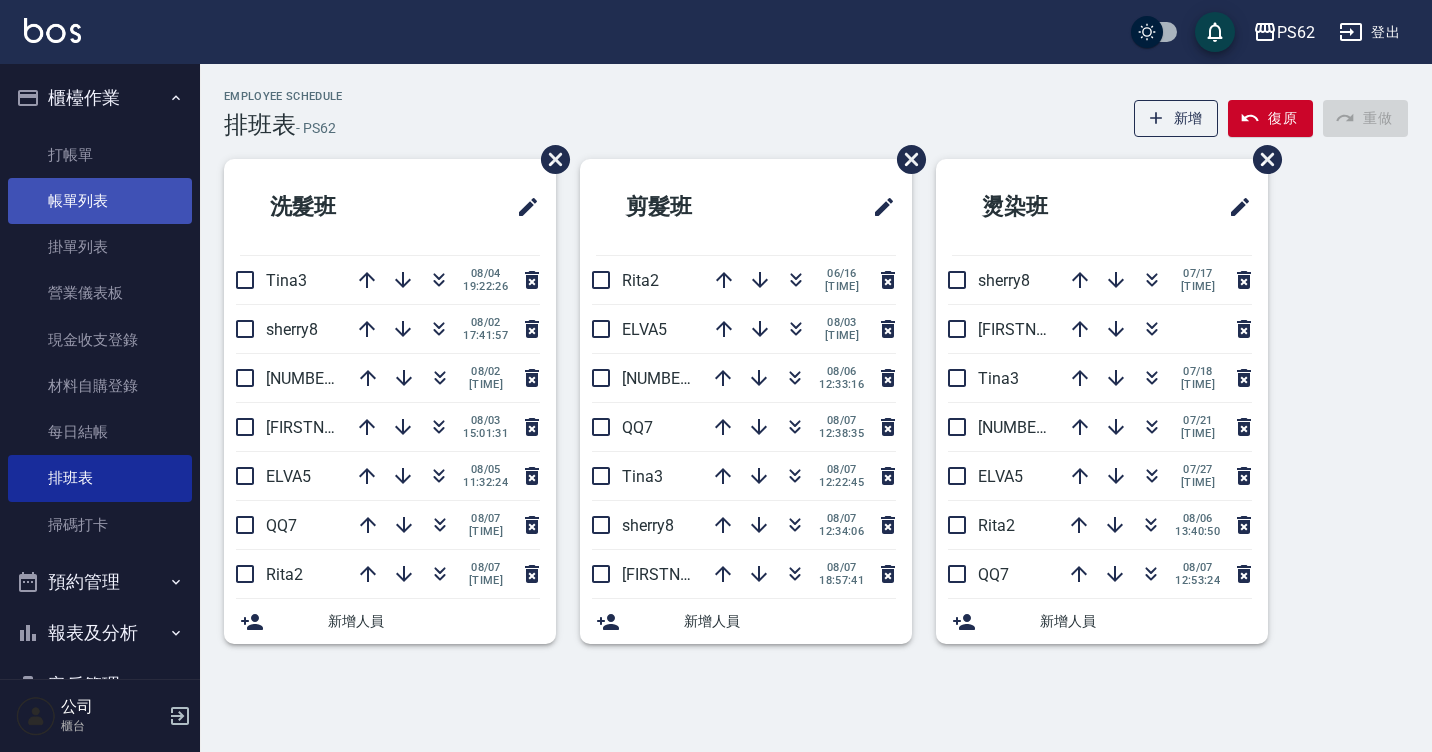 click on "帳單列表" at bounding box center [100, 201] 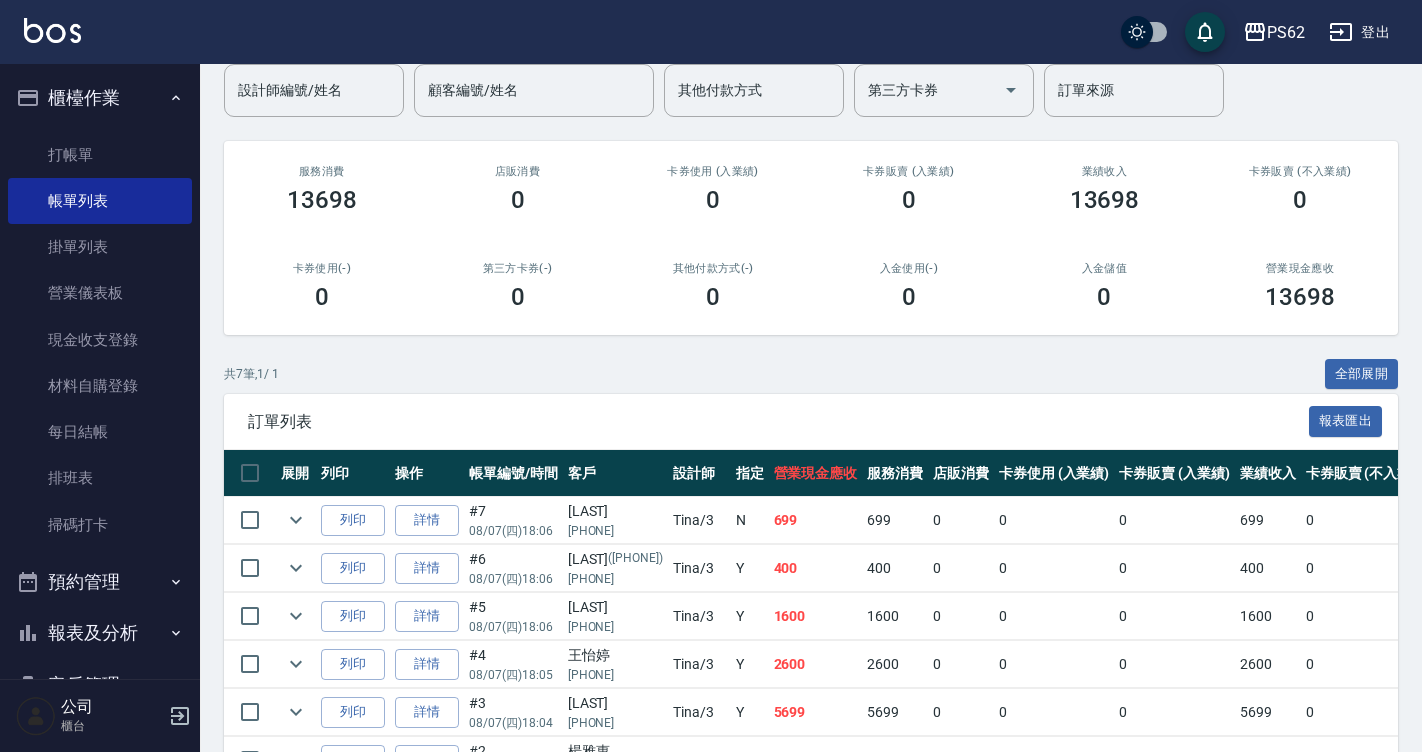 scroll, scrollTop: 200, scrollLeft: 0, axis: vertical 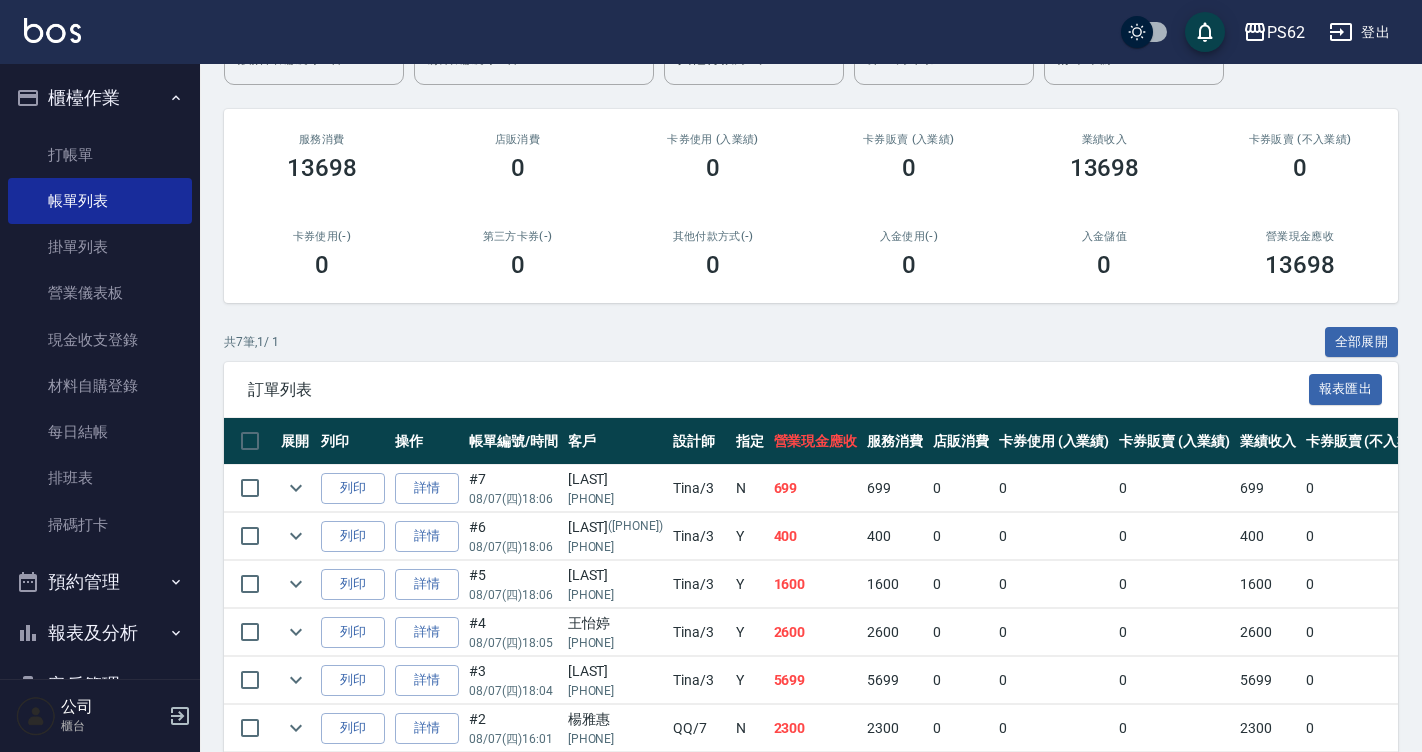 click on "詳情" at bounding box center (427, 680) 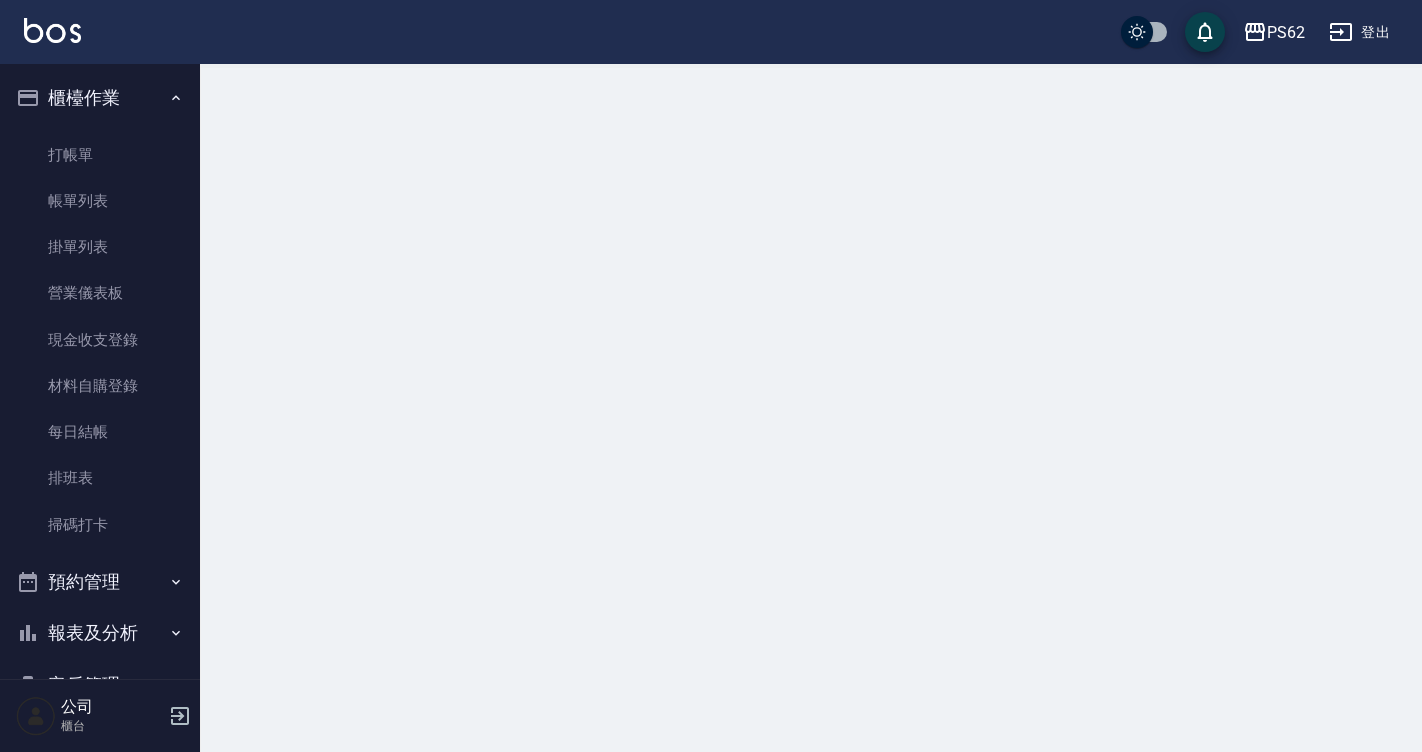 scroll, scrollTop: 0, scrollLeft: 0, axis: both 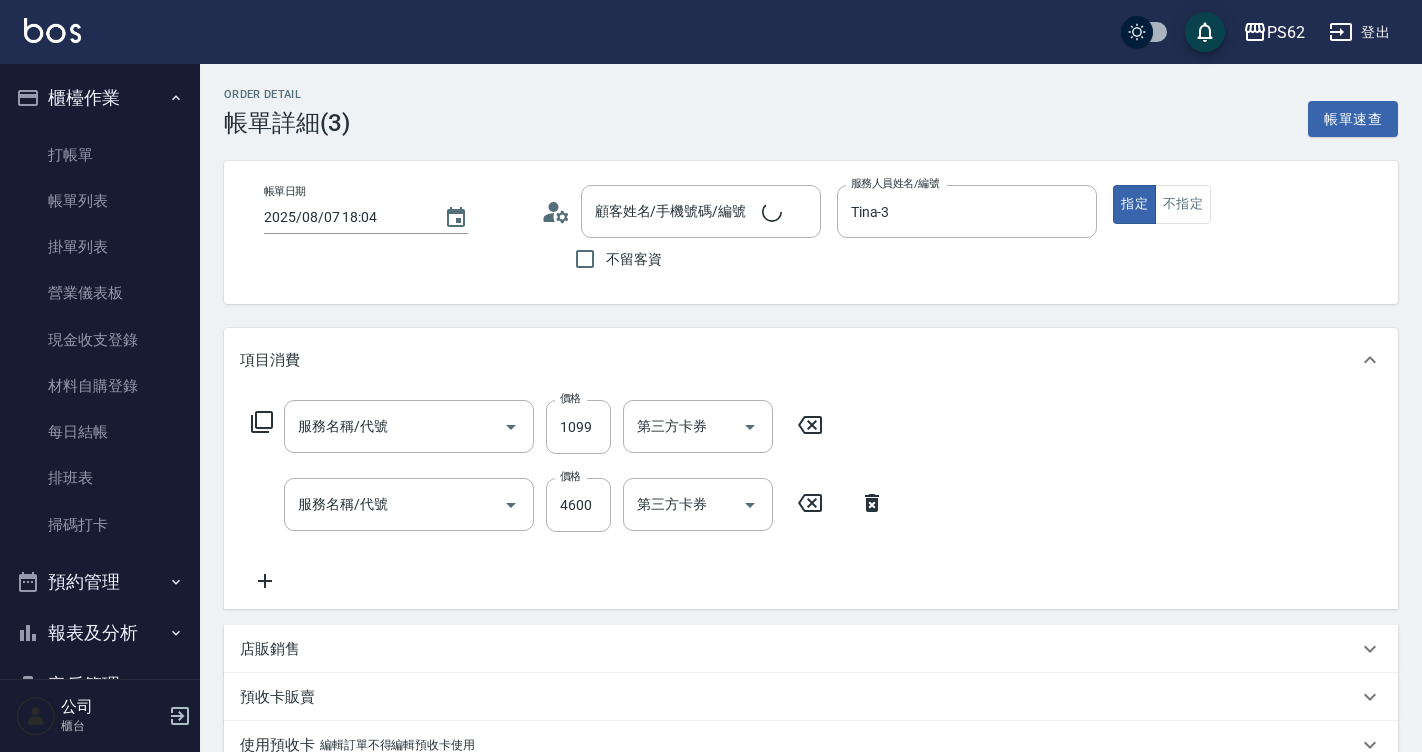 type on "2025/08/07 18:04" 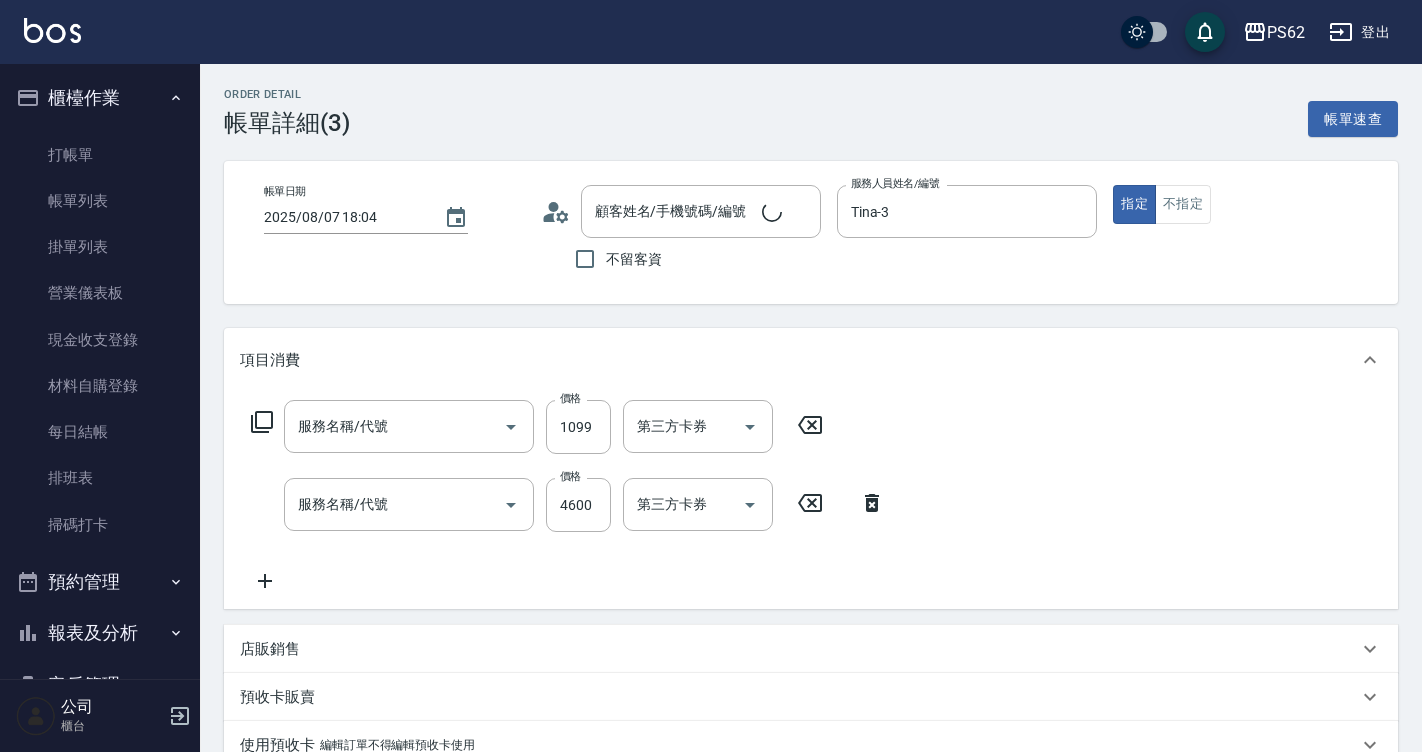 type on "Tina-3" 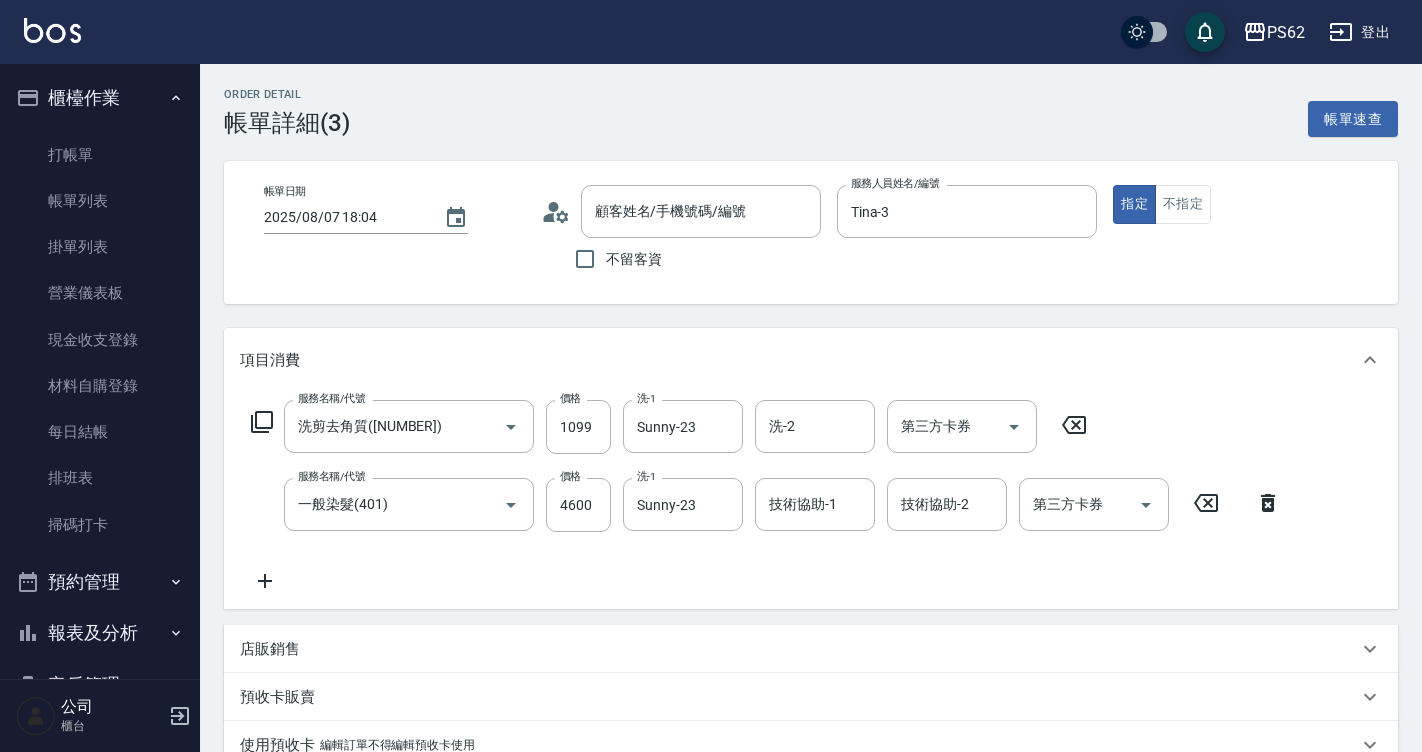 type on "洗剪去角質([NUMBER])" 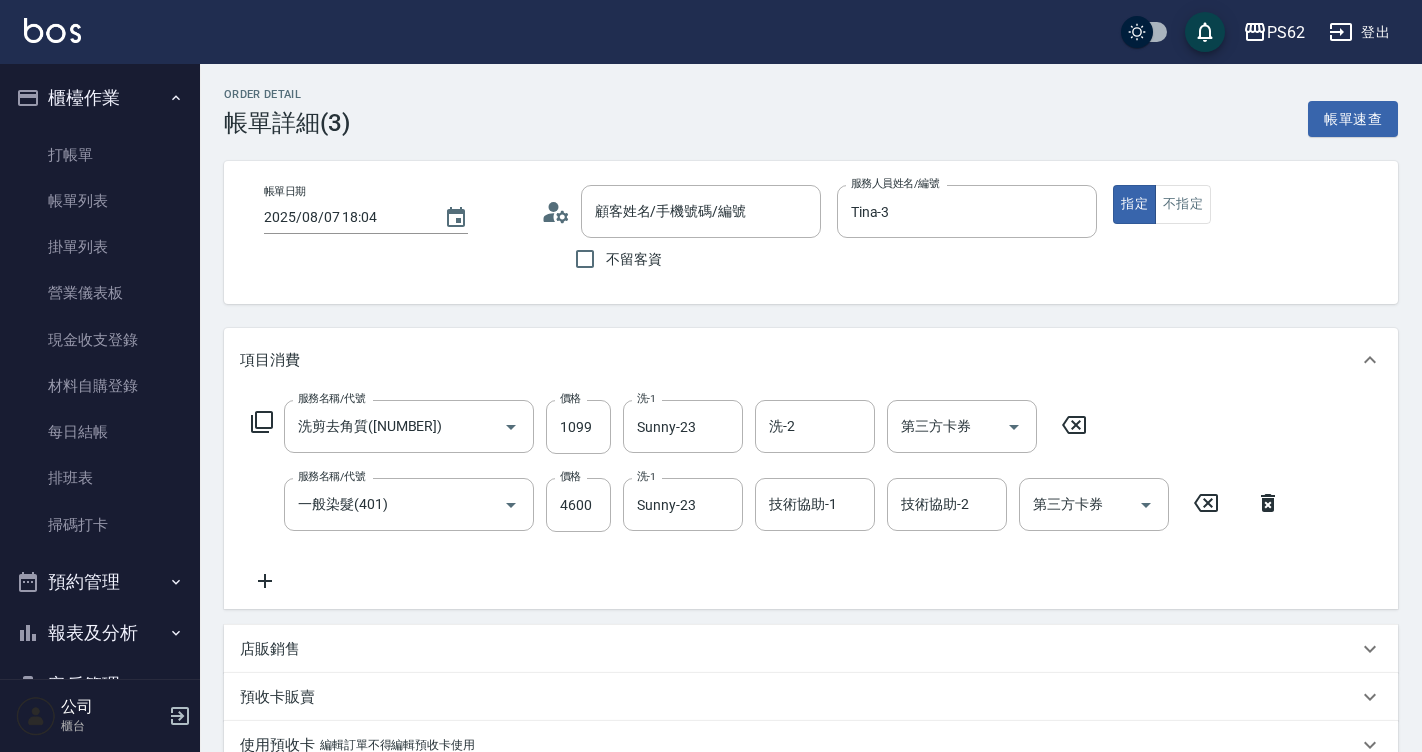 type on "一般染髮(401)" 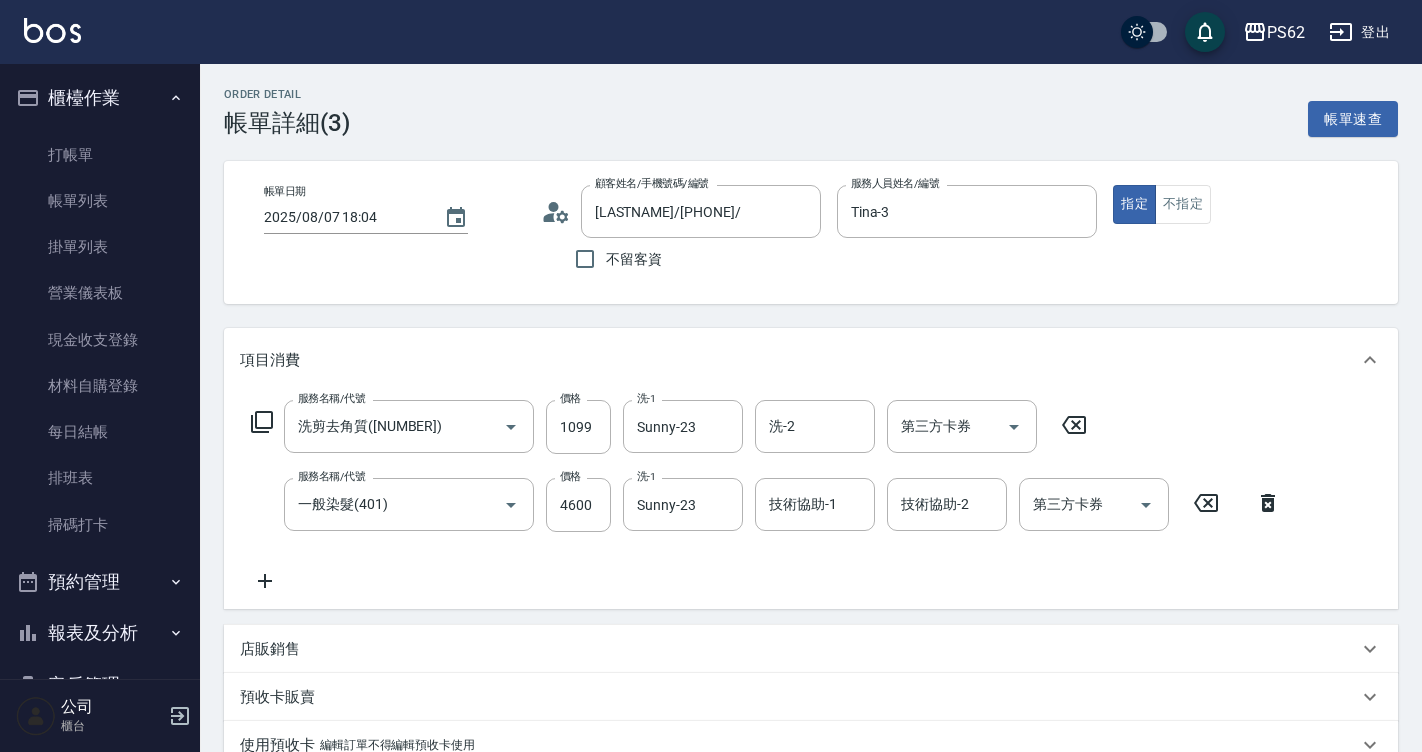 type on "[LASTNAME]/[PHONE]/" 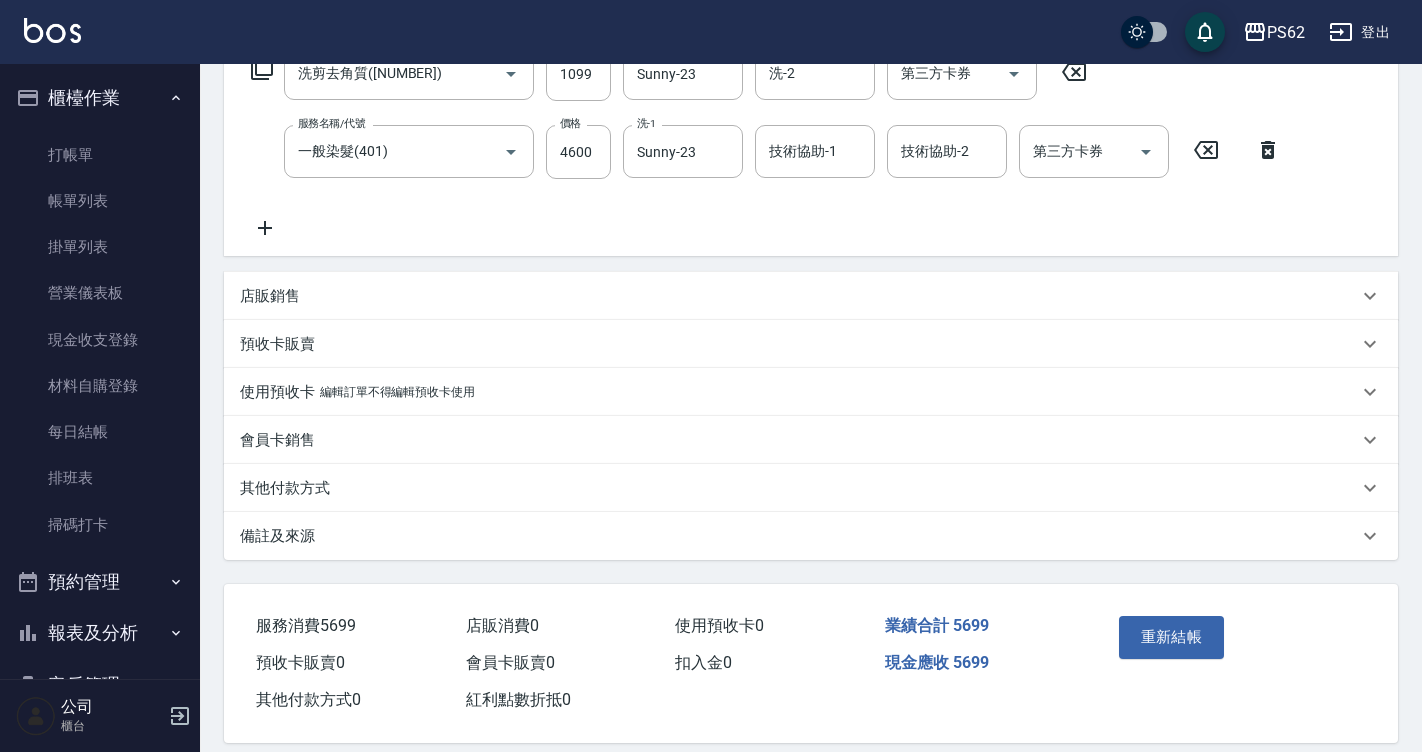 scroll, scrollTop: 377, scrollLeft: 0, axis: vertical 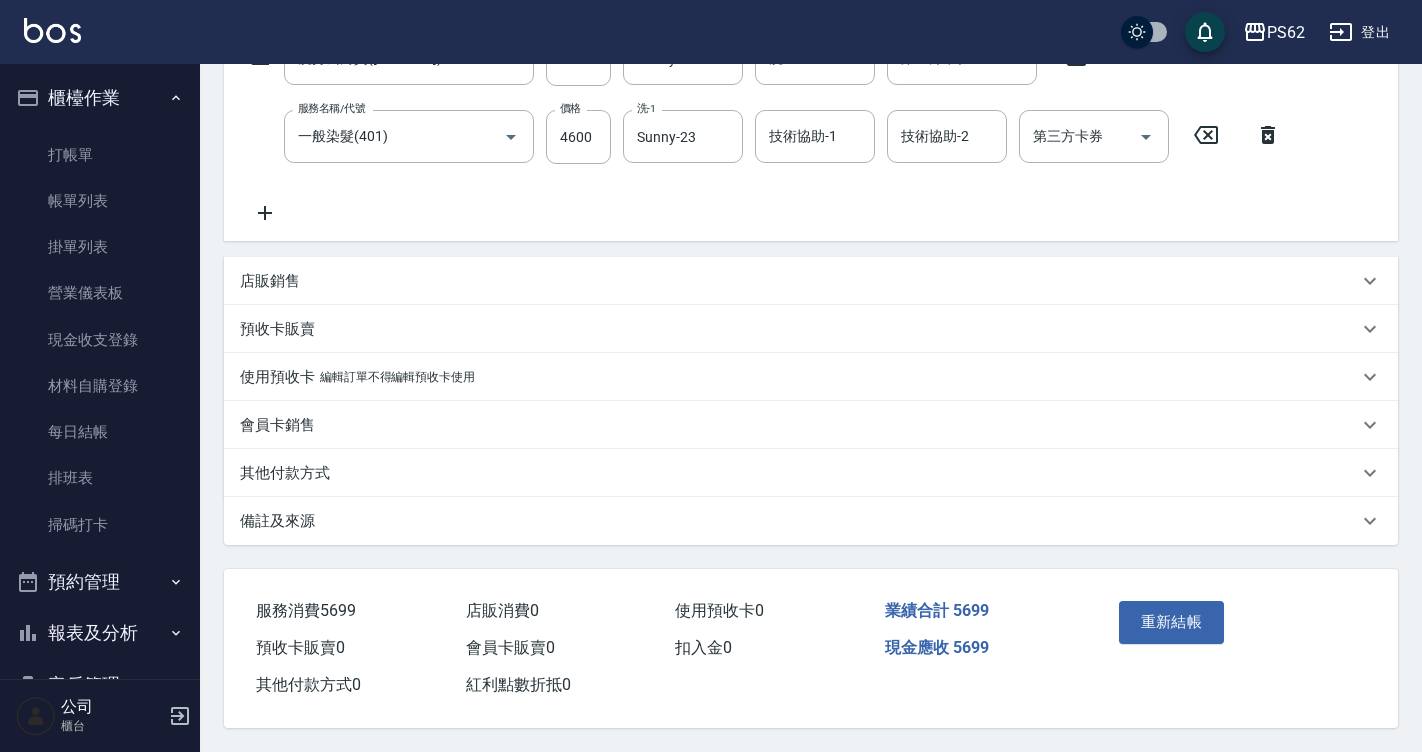 click on "其他付款方式" at bounding box center [285, 473] 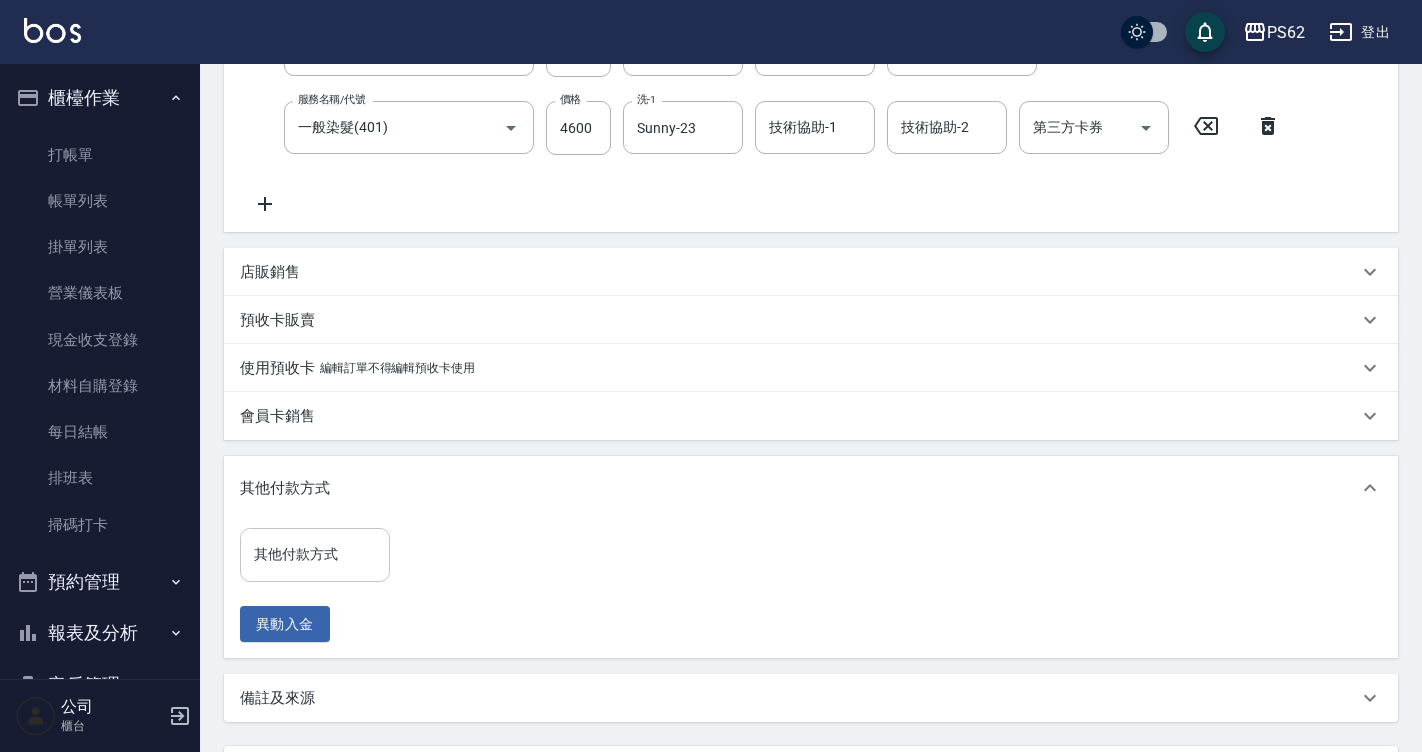 click on "其他付款方式" at bounding box center [315, 554] 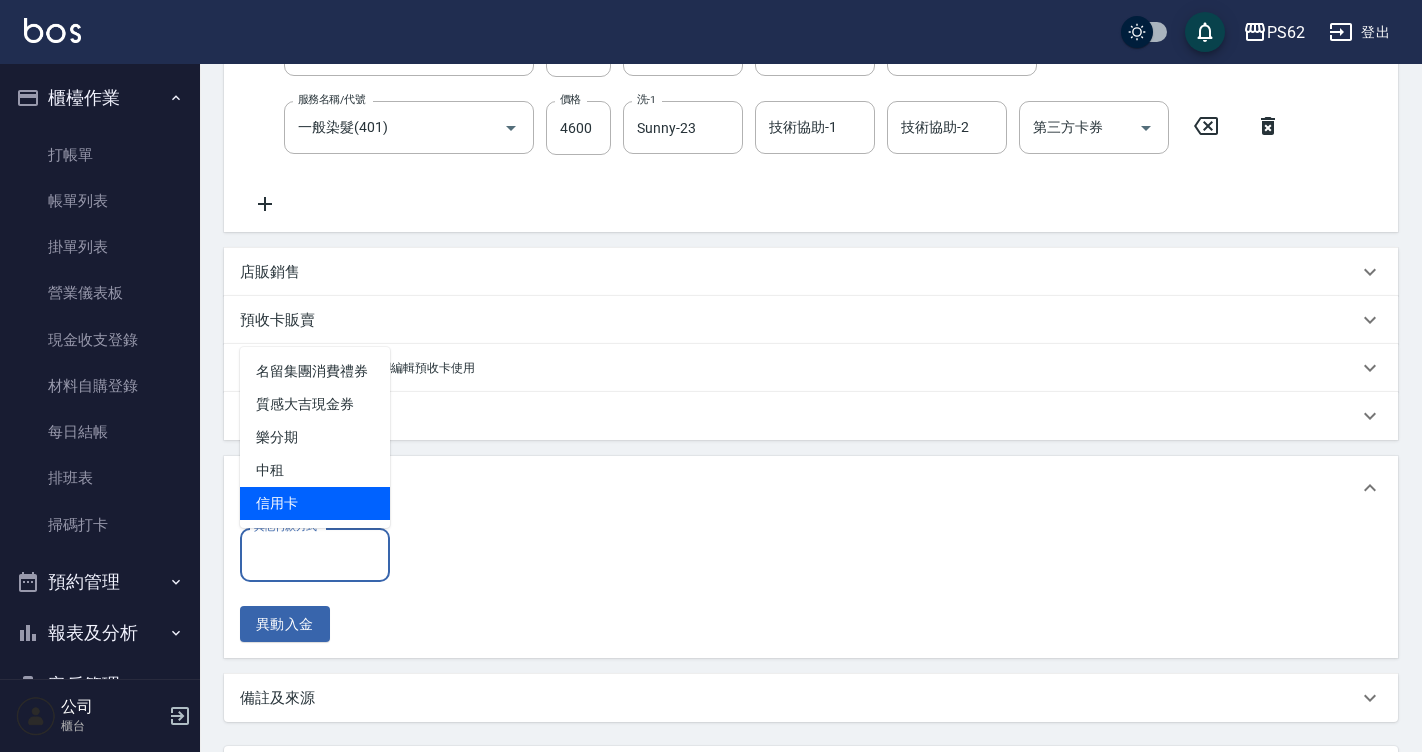 click on "信用卡" at bounding box center [315, 503] 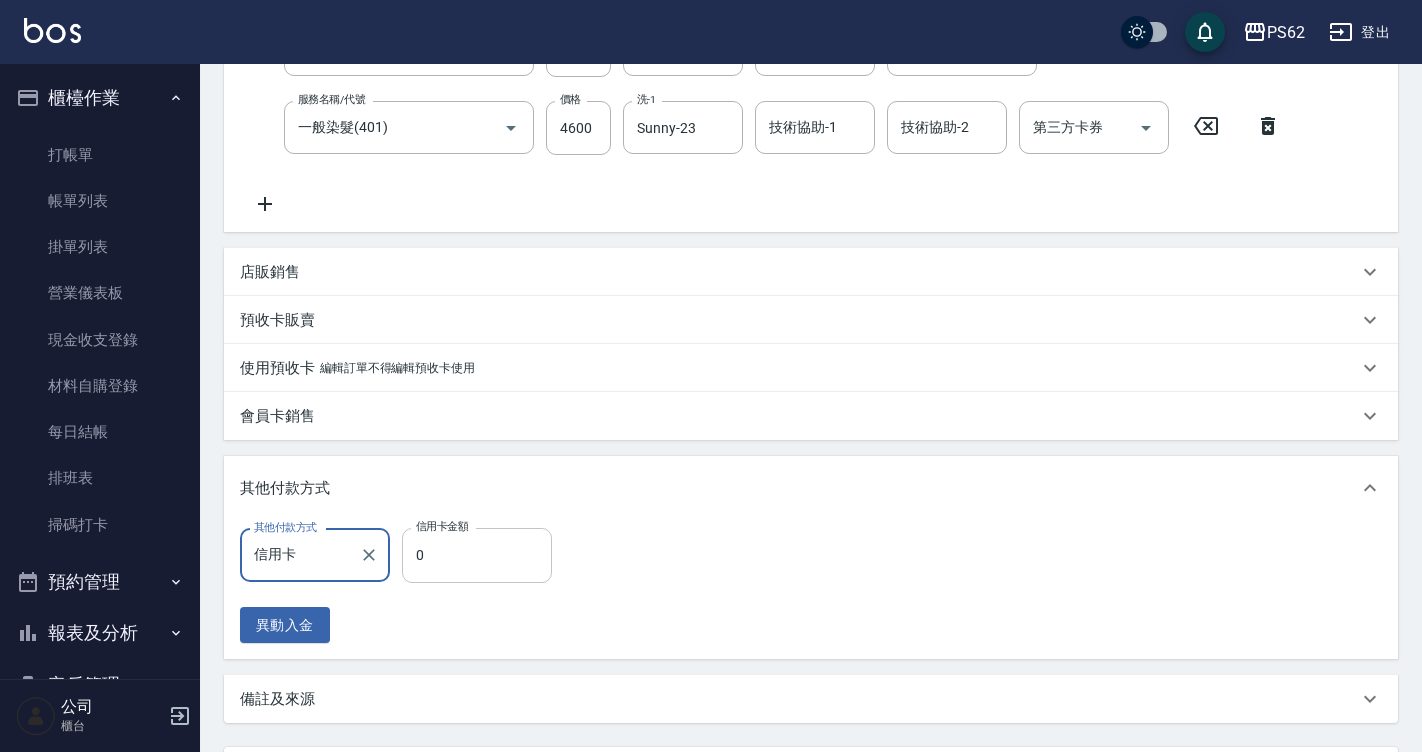 click on "0" at bounding box center [477, 555] 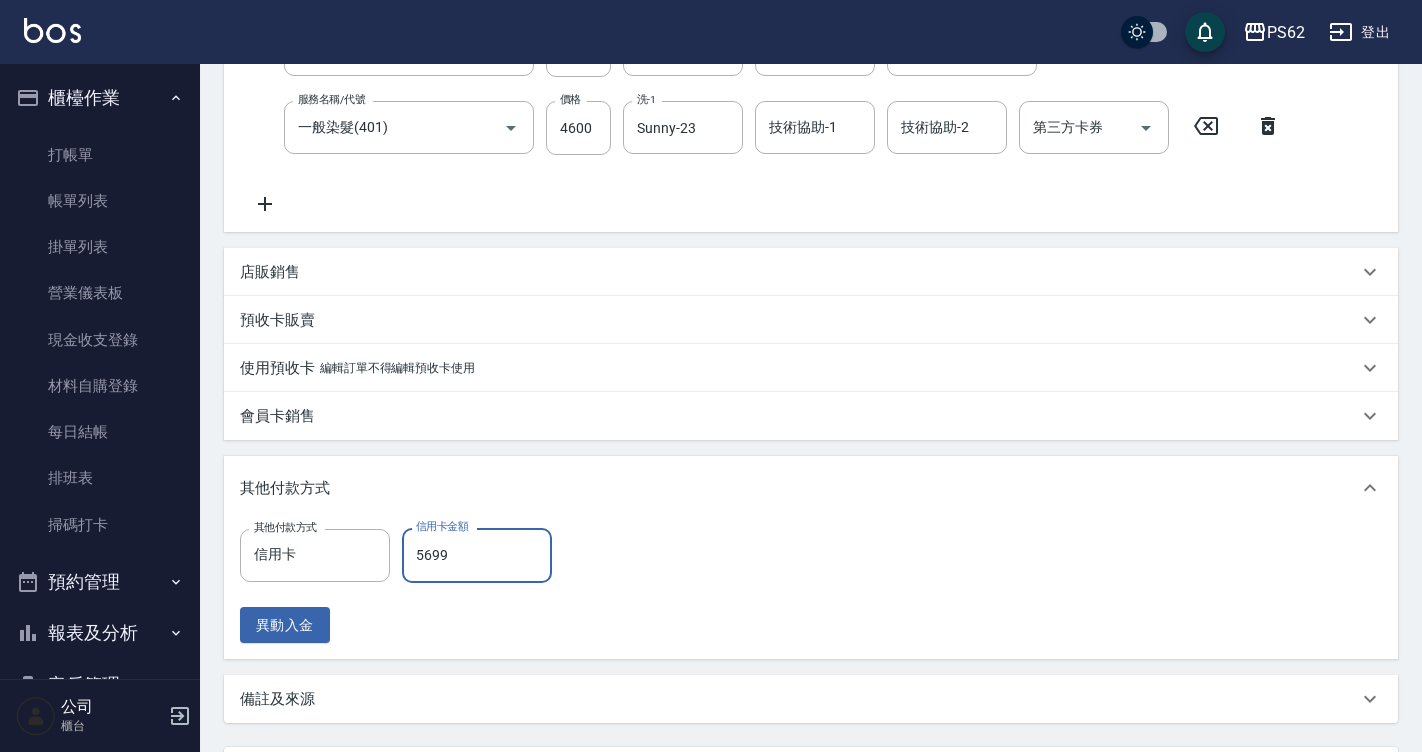 type on "5699" 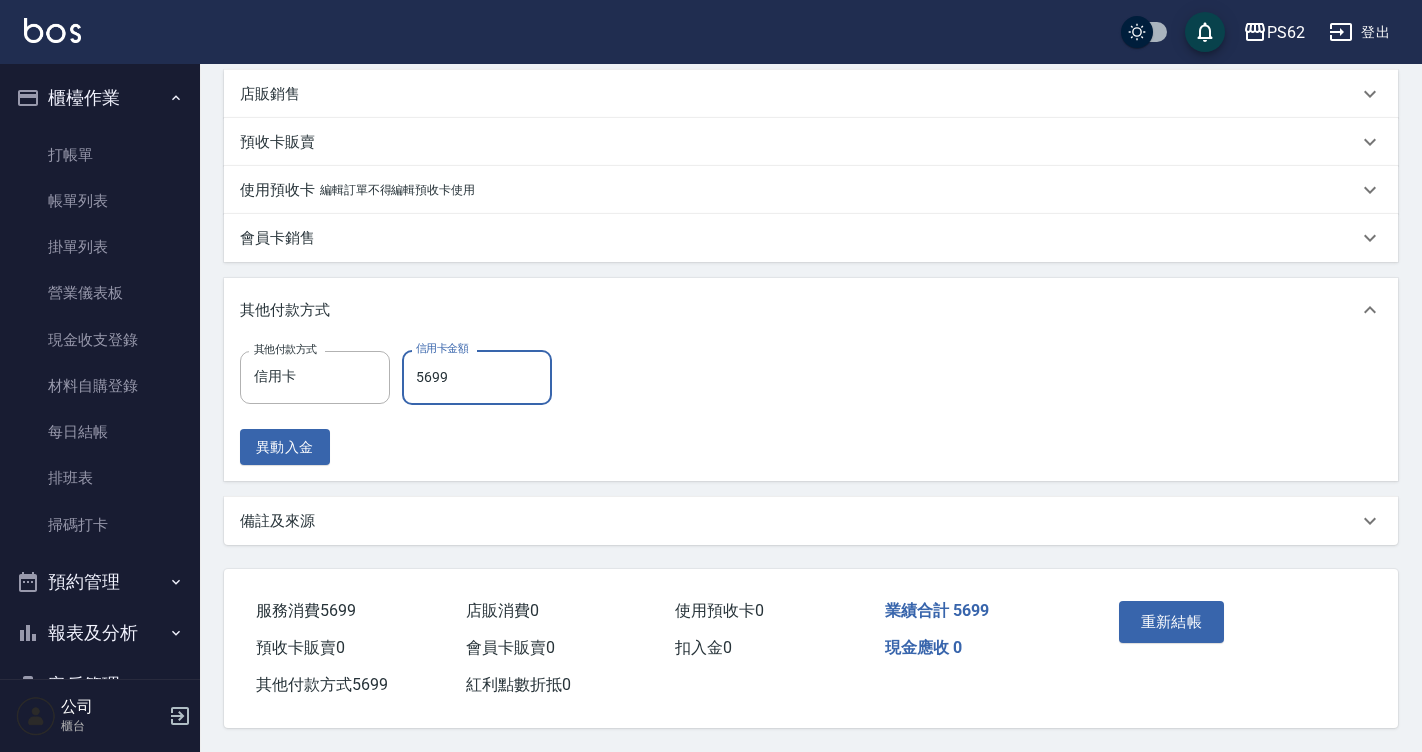 scroll, scrollTop: 564, scrollLeft: 0, axis: vertical 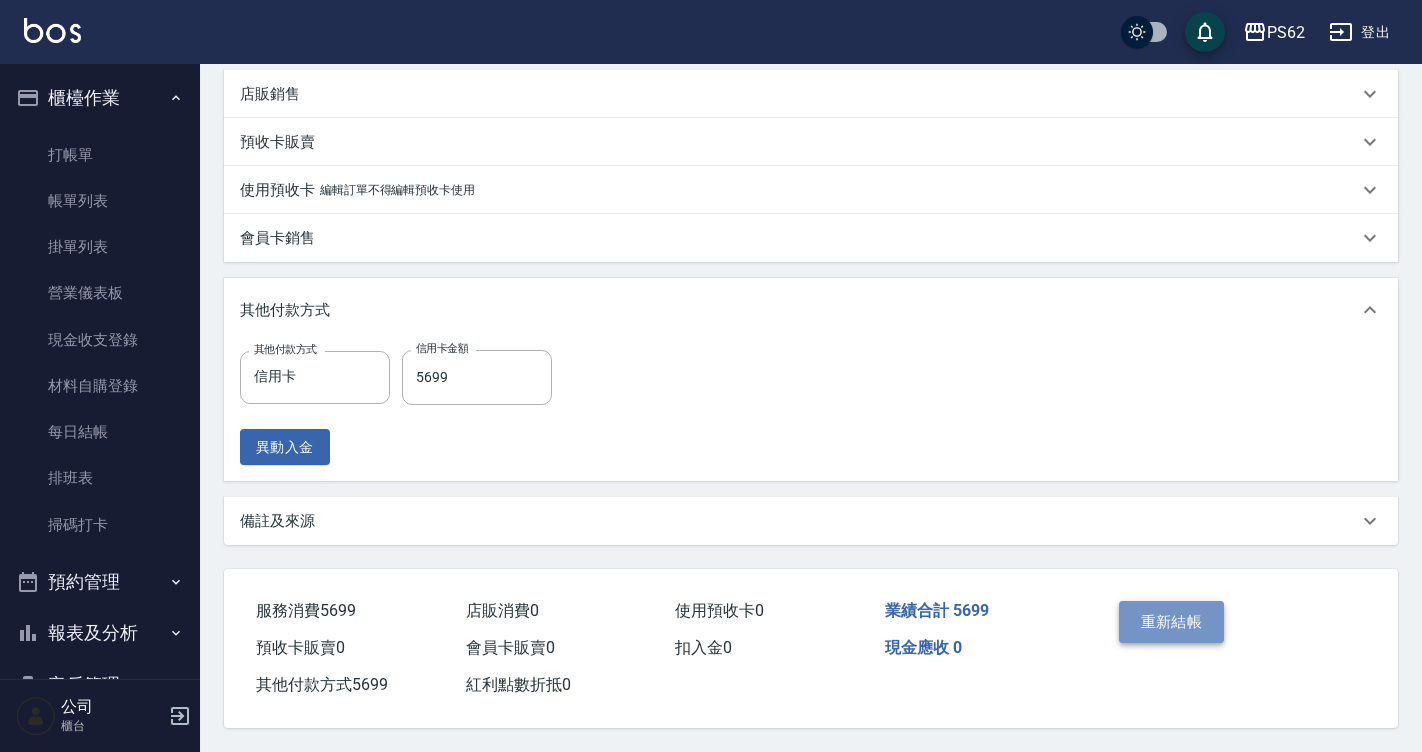 click on "重新結帳" at bounding box center (1172, 622) 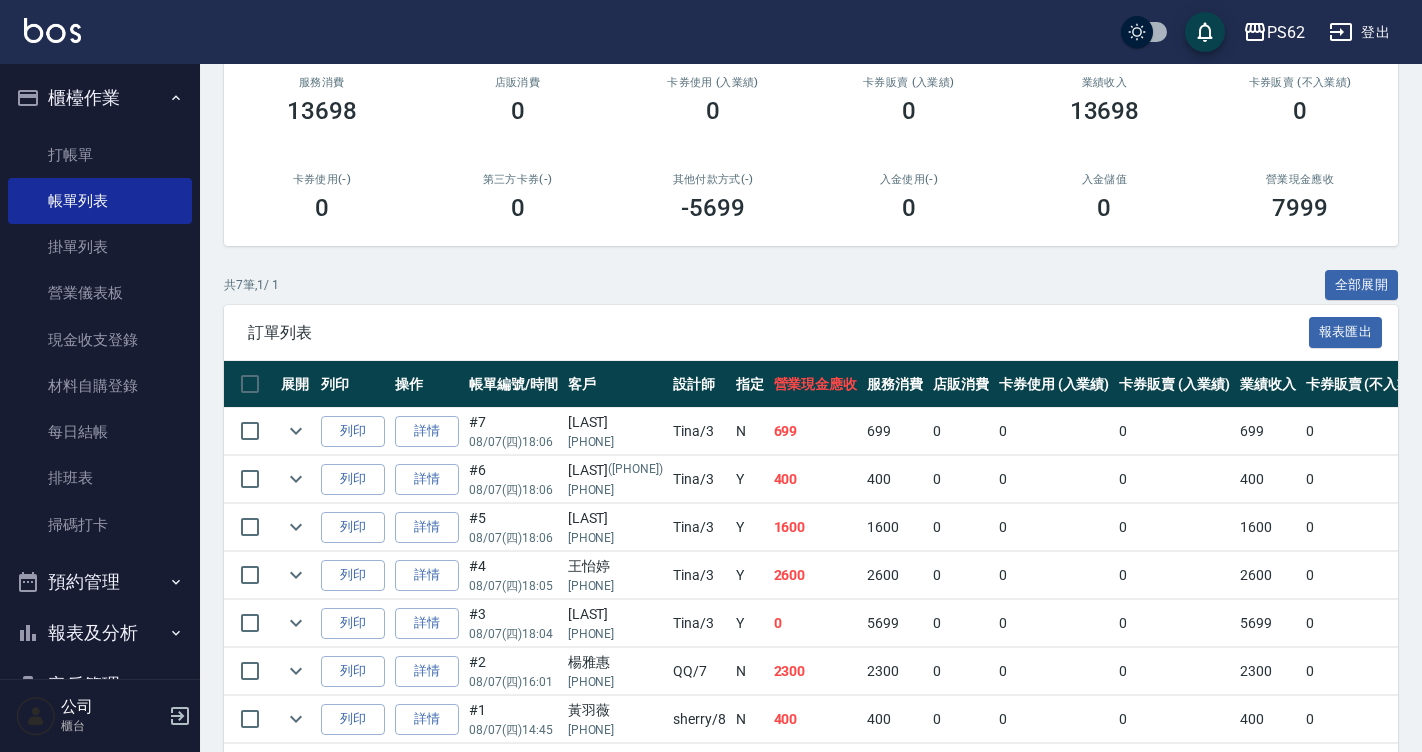 scroll, scrollTop: 342, scrollLeft: 0, axis: vertical 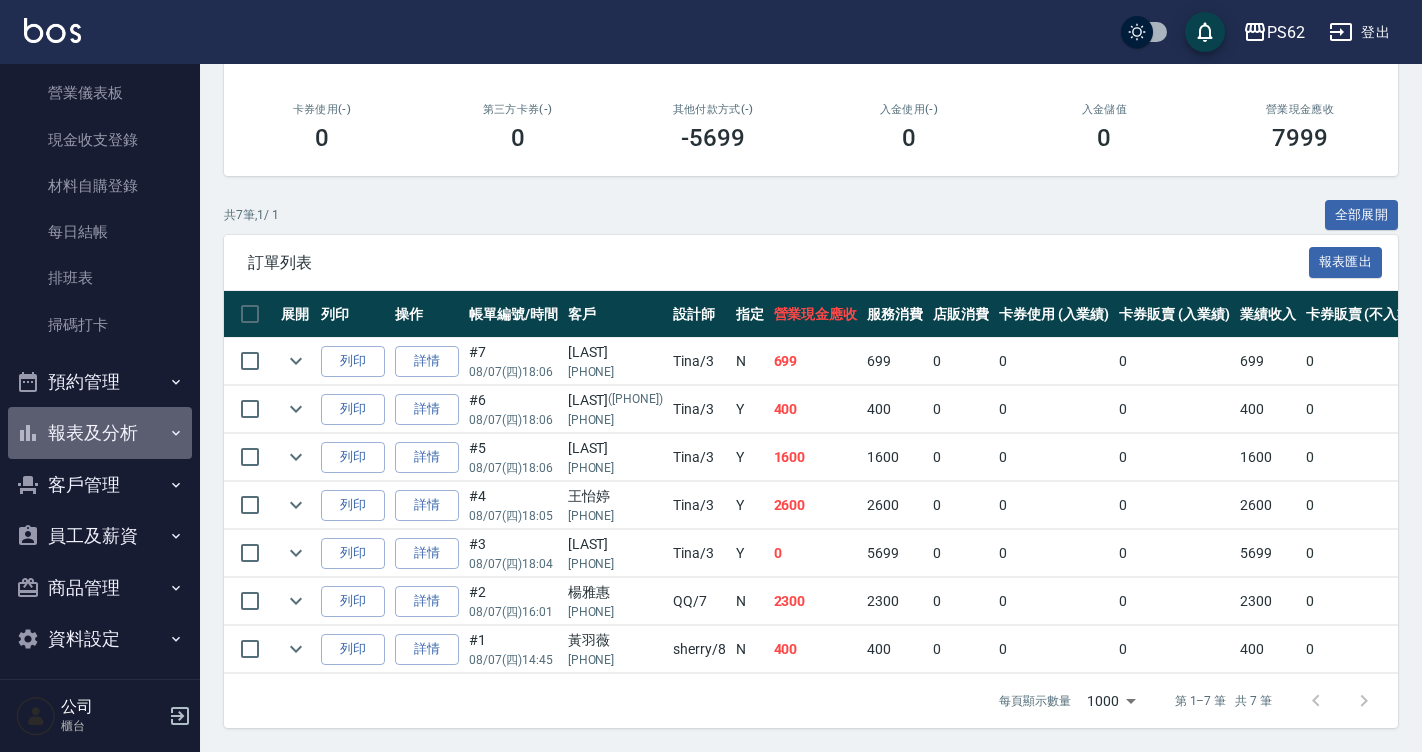click on "報表及分析" at bounding box center (100, 433) 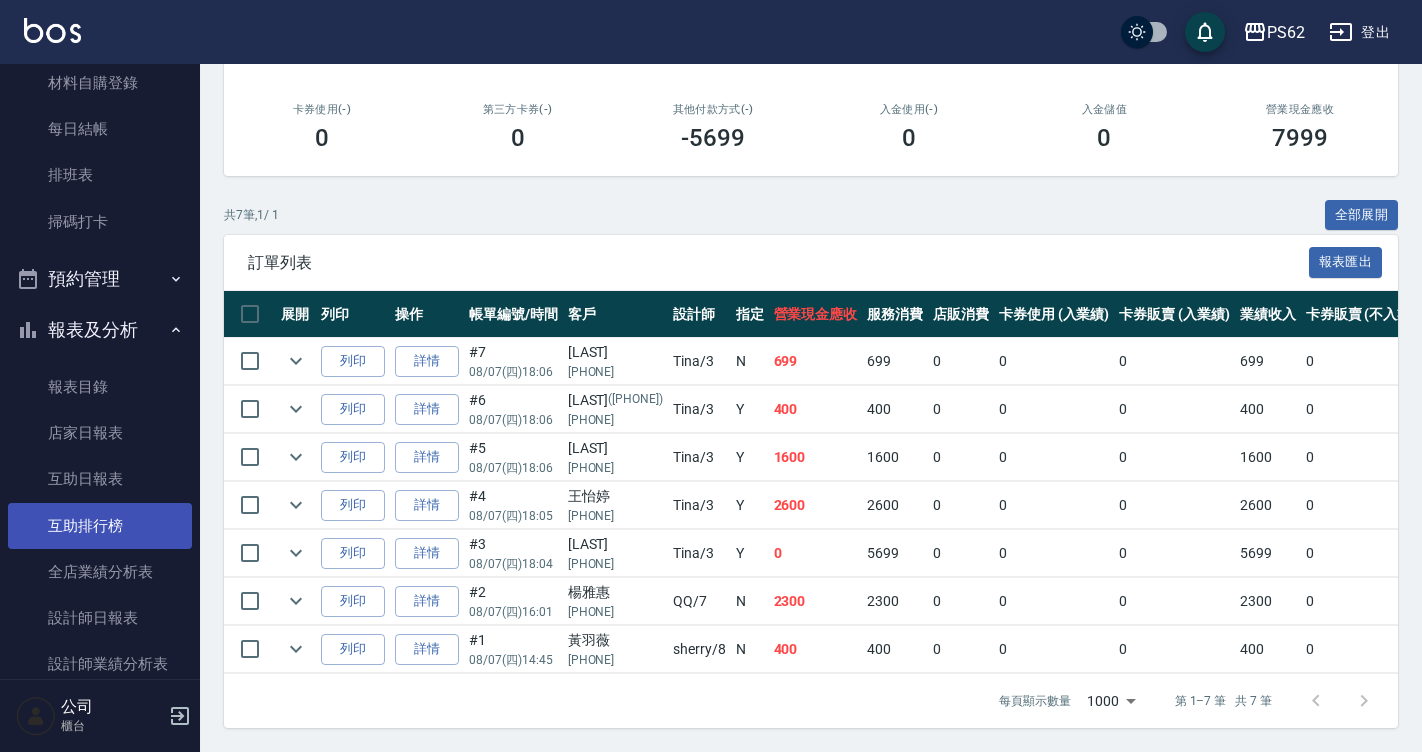 scroll, scrollTop: 400, scrollLeft: 0, axis: vertical 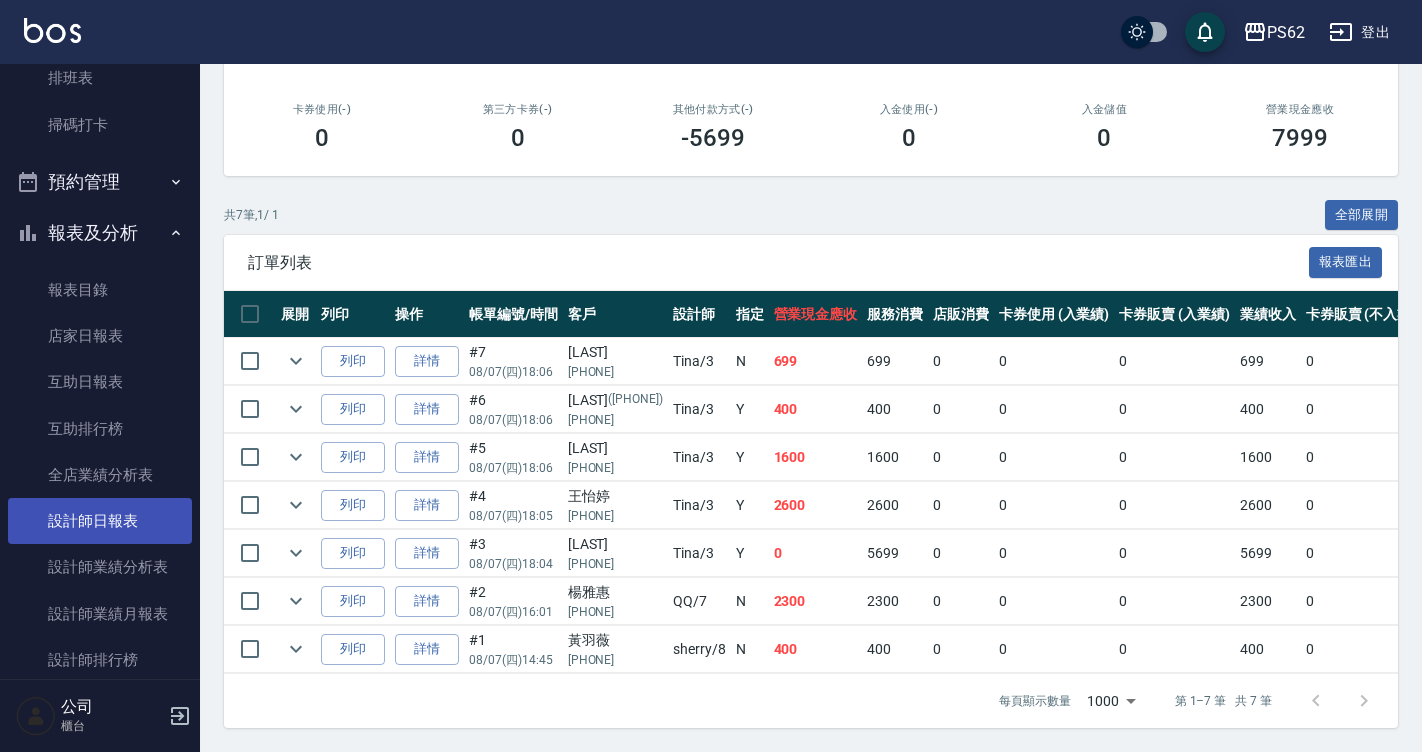 click on "設計師日報表" at bounding box center [100, 521] 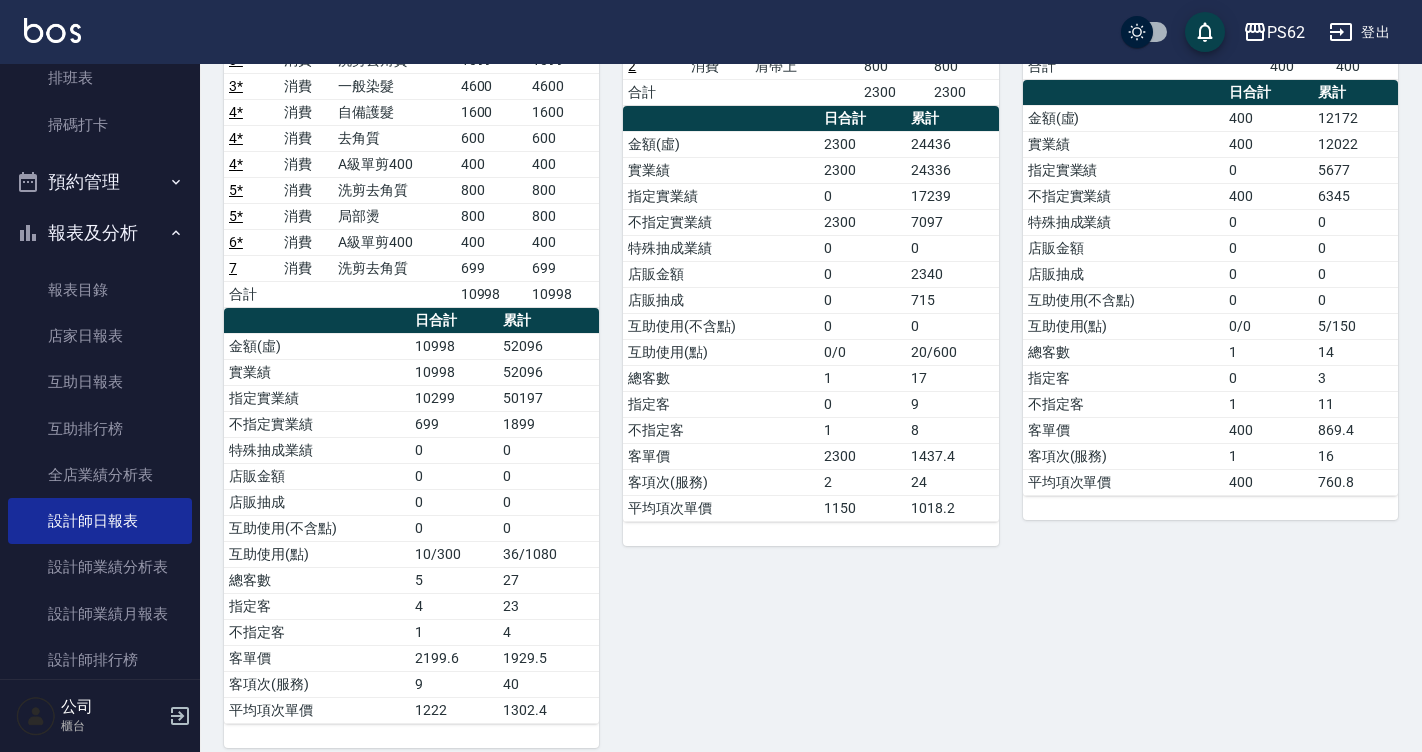 scroll, scrollTop: 0, scrollLeft: 0, axis: both 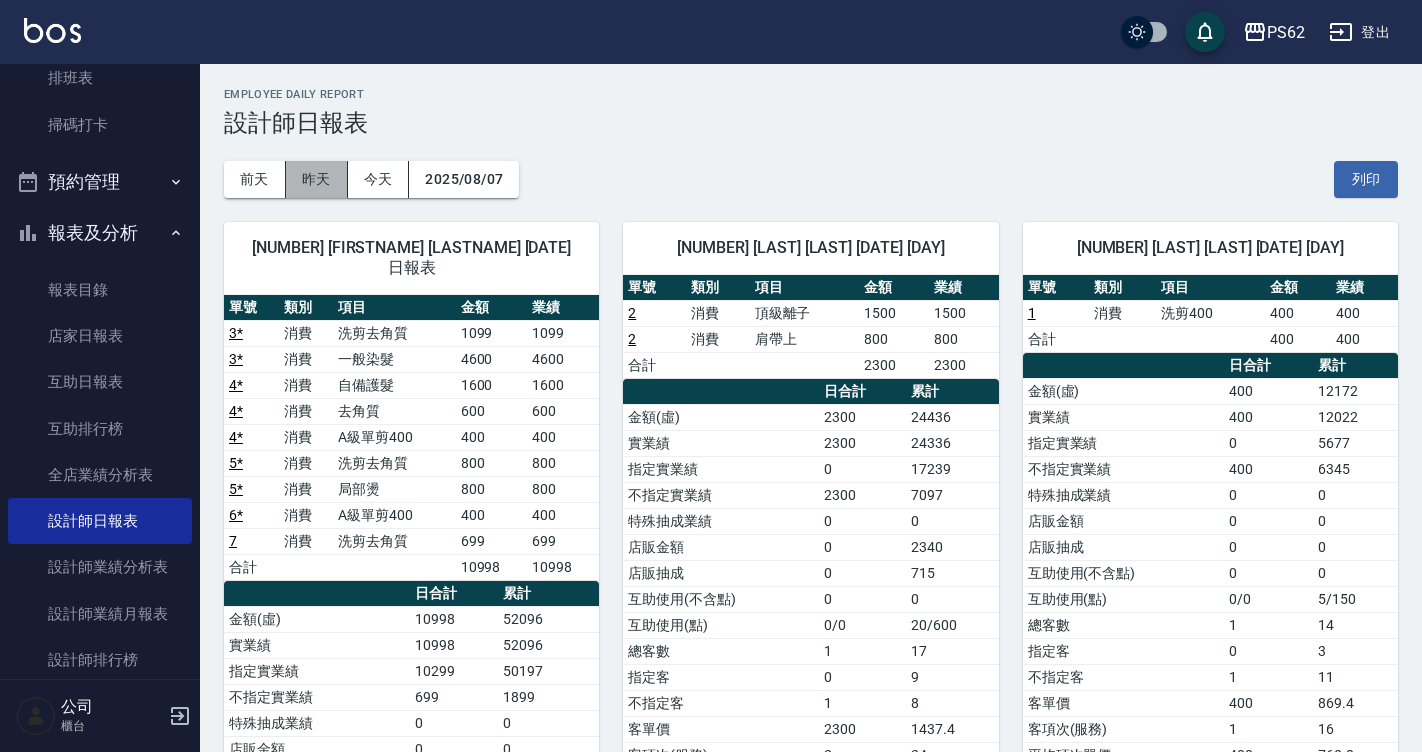 click on "昨天" at bounding box center (317, 179) 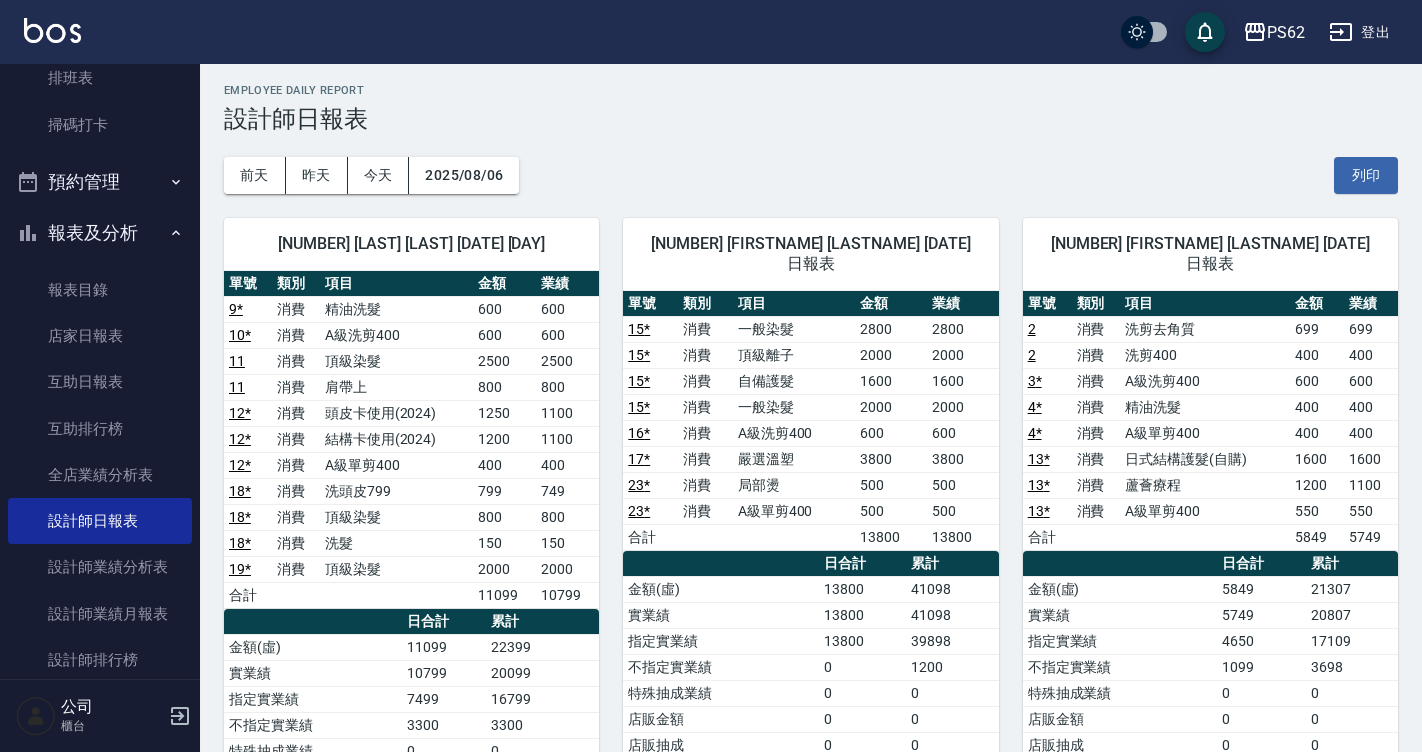 scroll, scrollTop: 0, scrollLeft: 0, axis: both 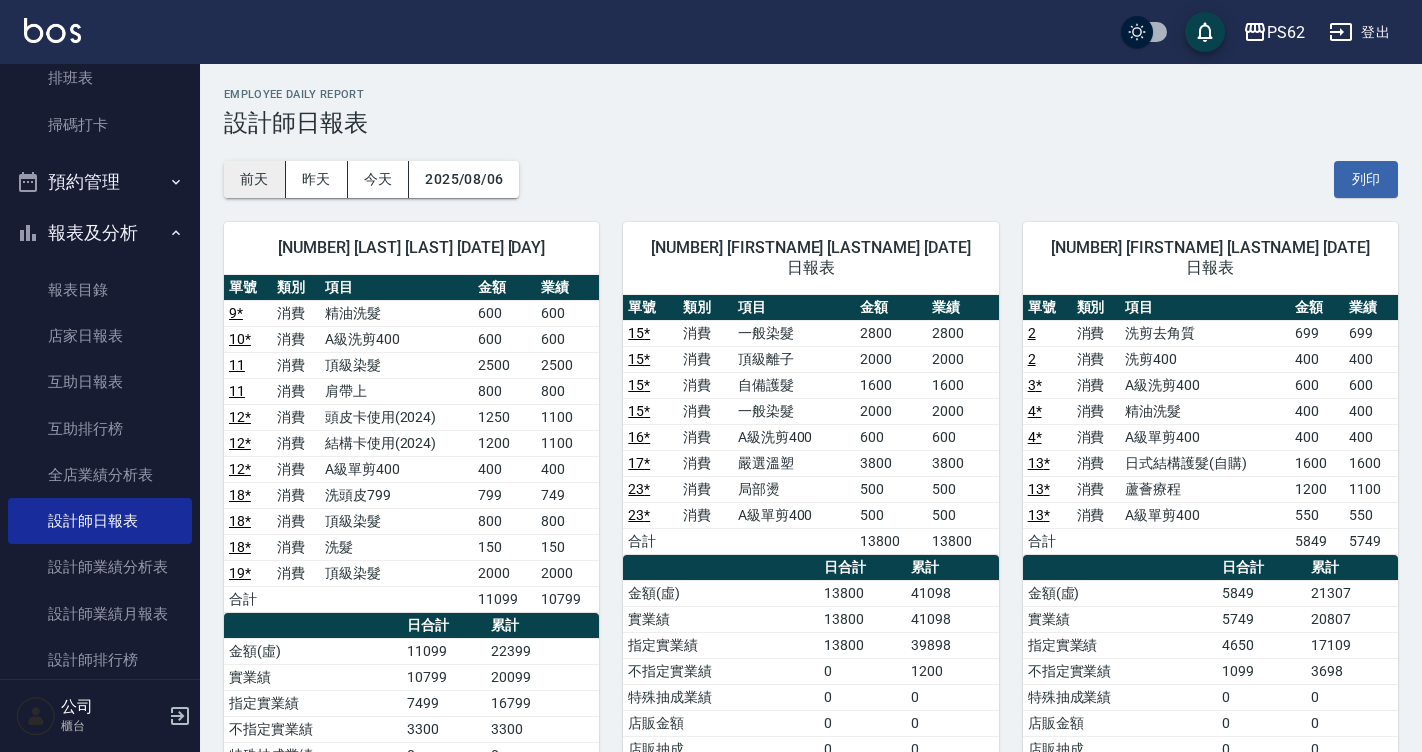 click on "前天" at bounding box center (255, 179) 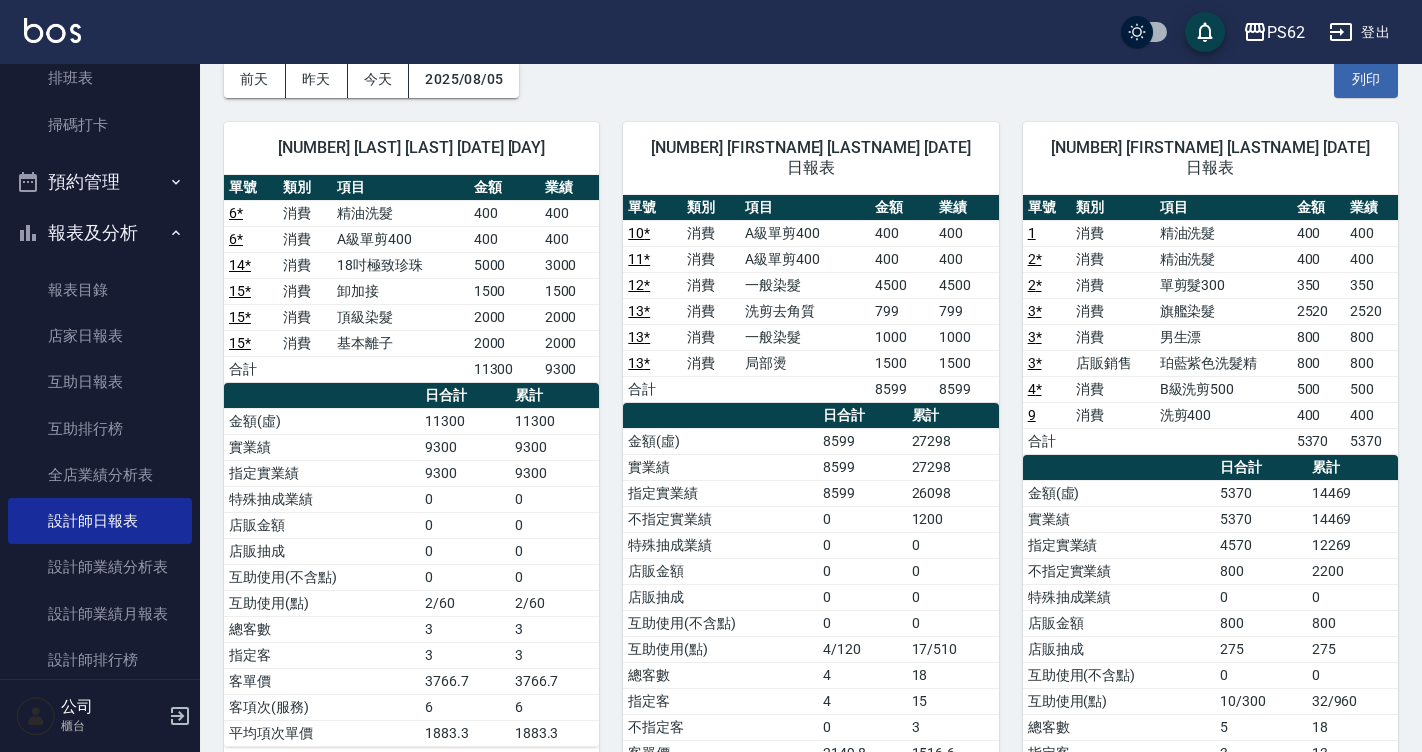 scroll, scrollTop: 0, scrollLeft: 0, axis: both 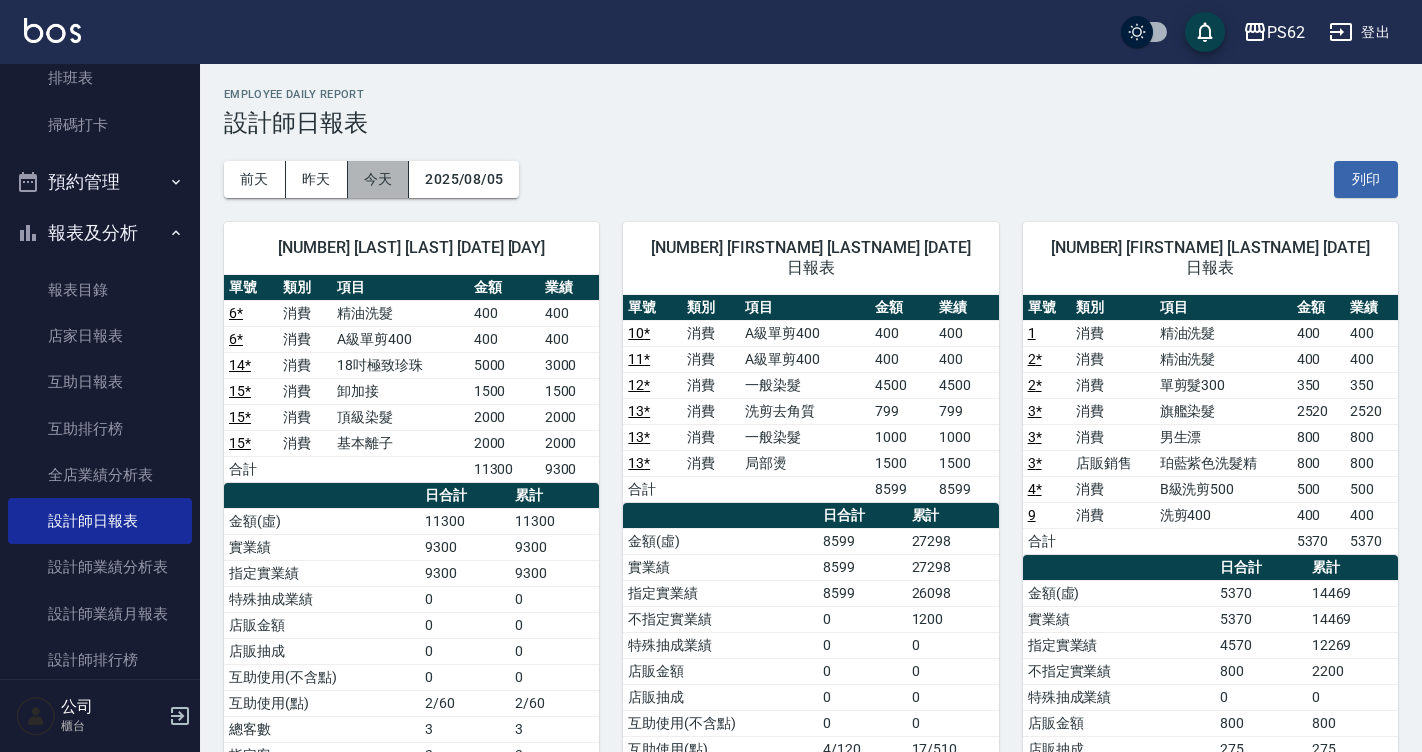click on "今天" at bounding box center (379, 179) 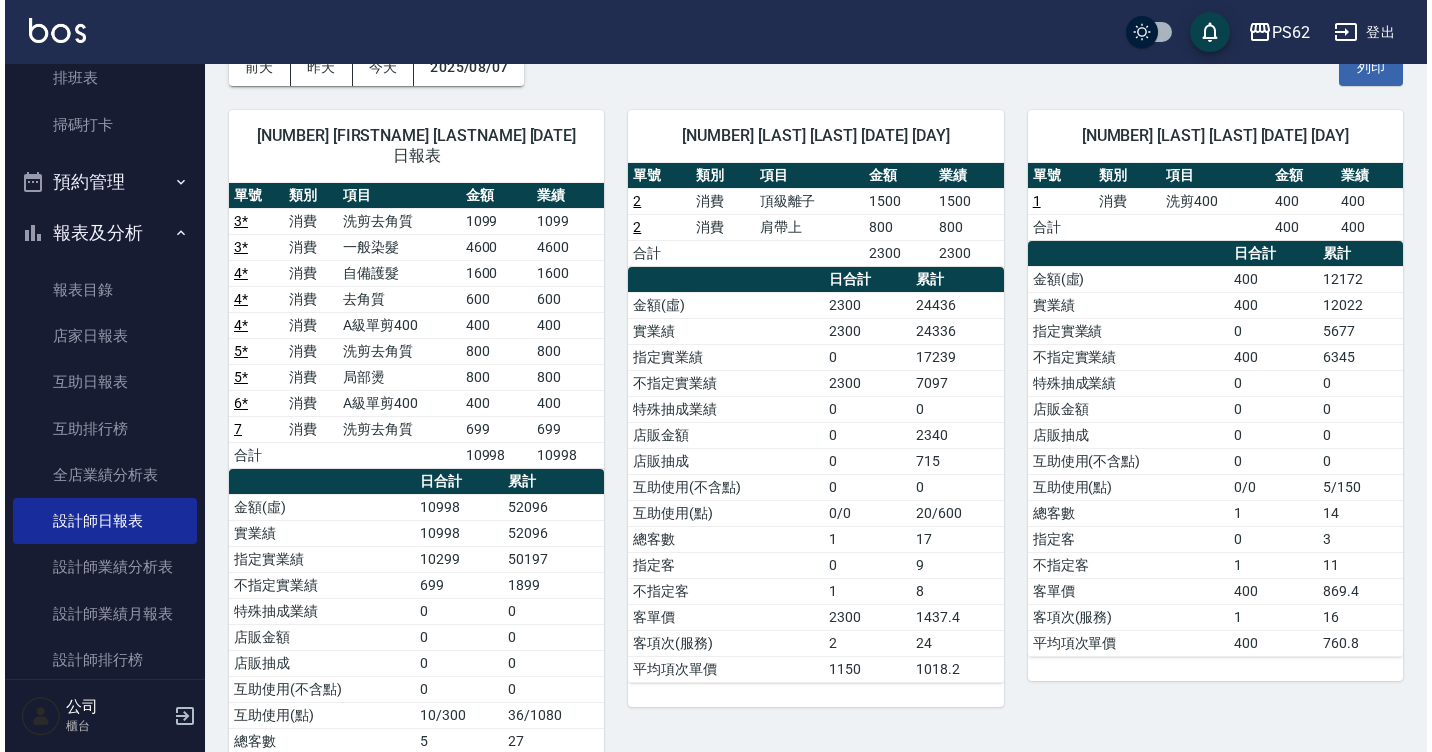 scroll, scrollTop: 0, scrollLeft: 0, axis: both 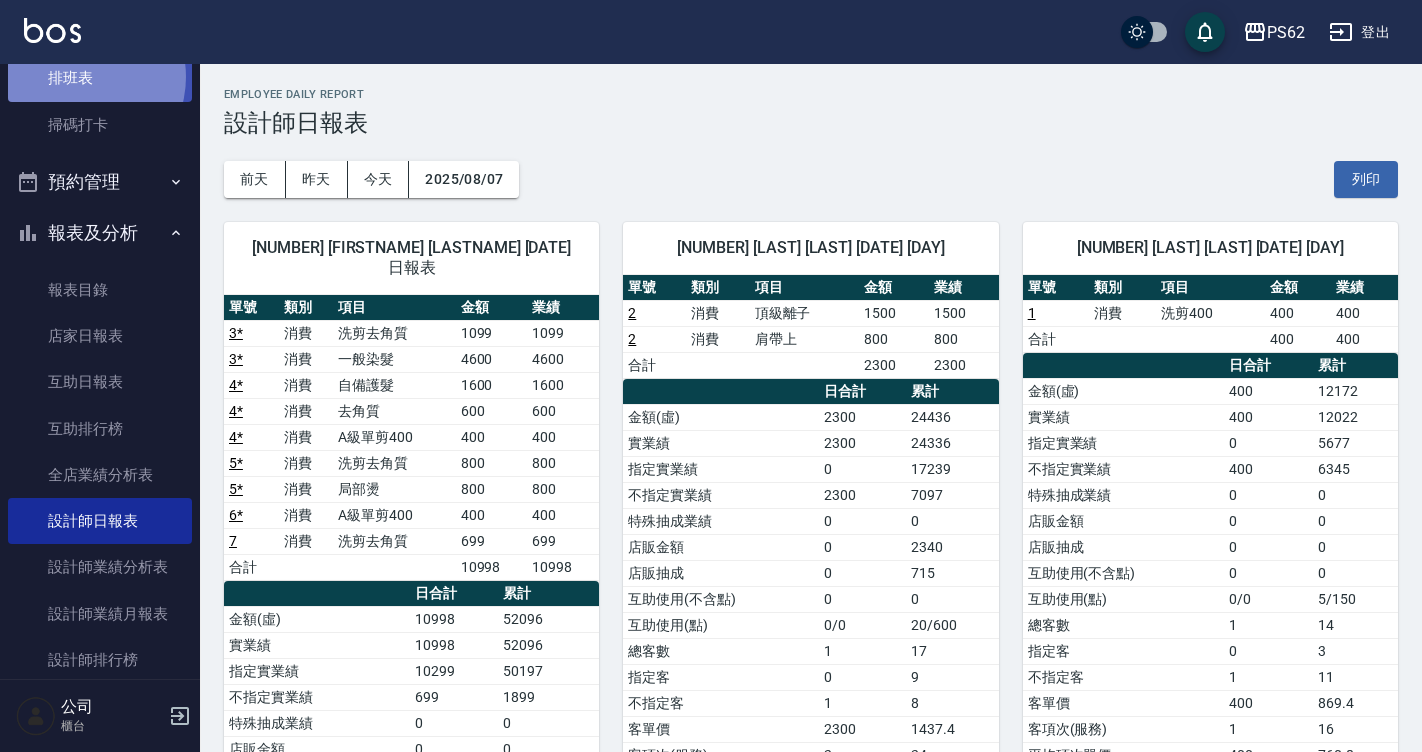 click on "排班表" at bounding box center (100, 78) 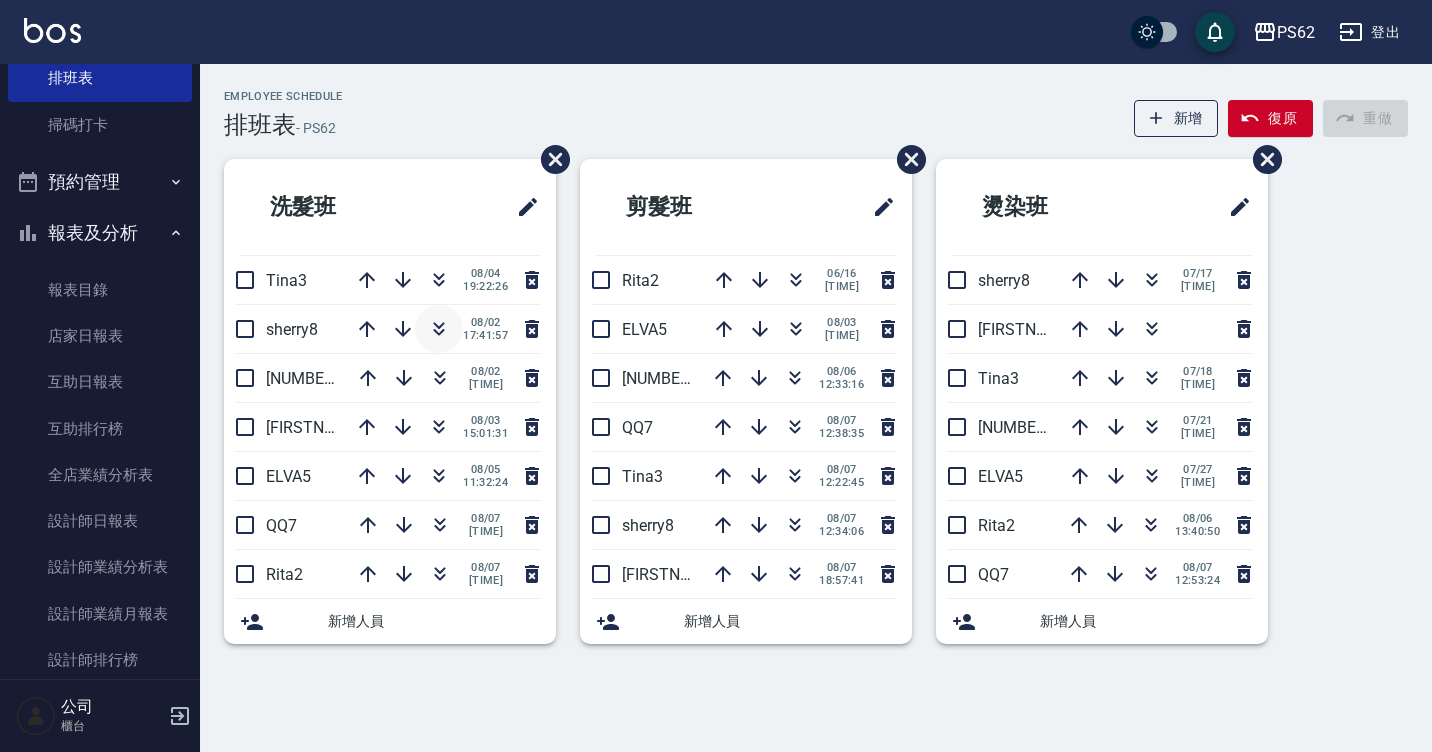 click 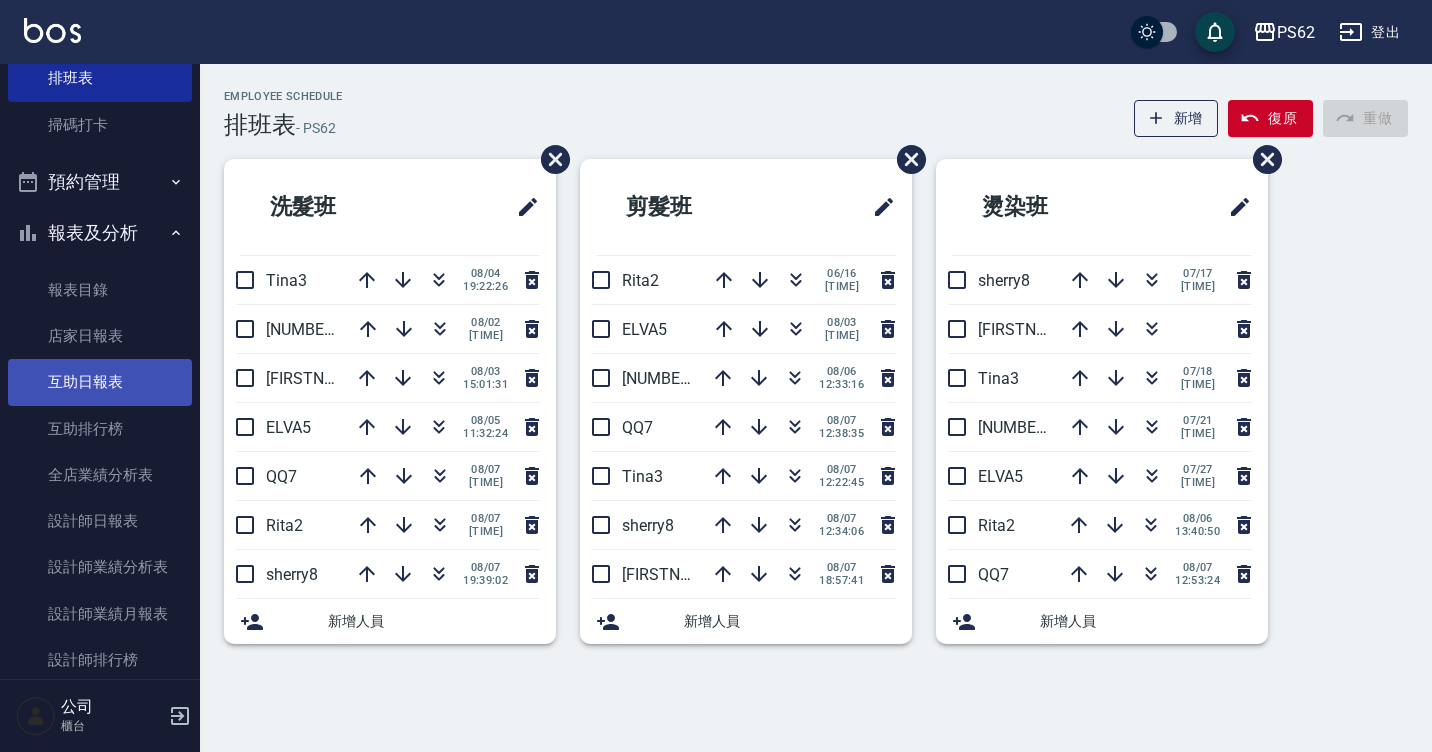 click on "互助日報表" at bounding box center [100, 382] 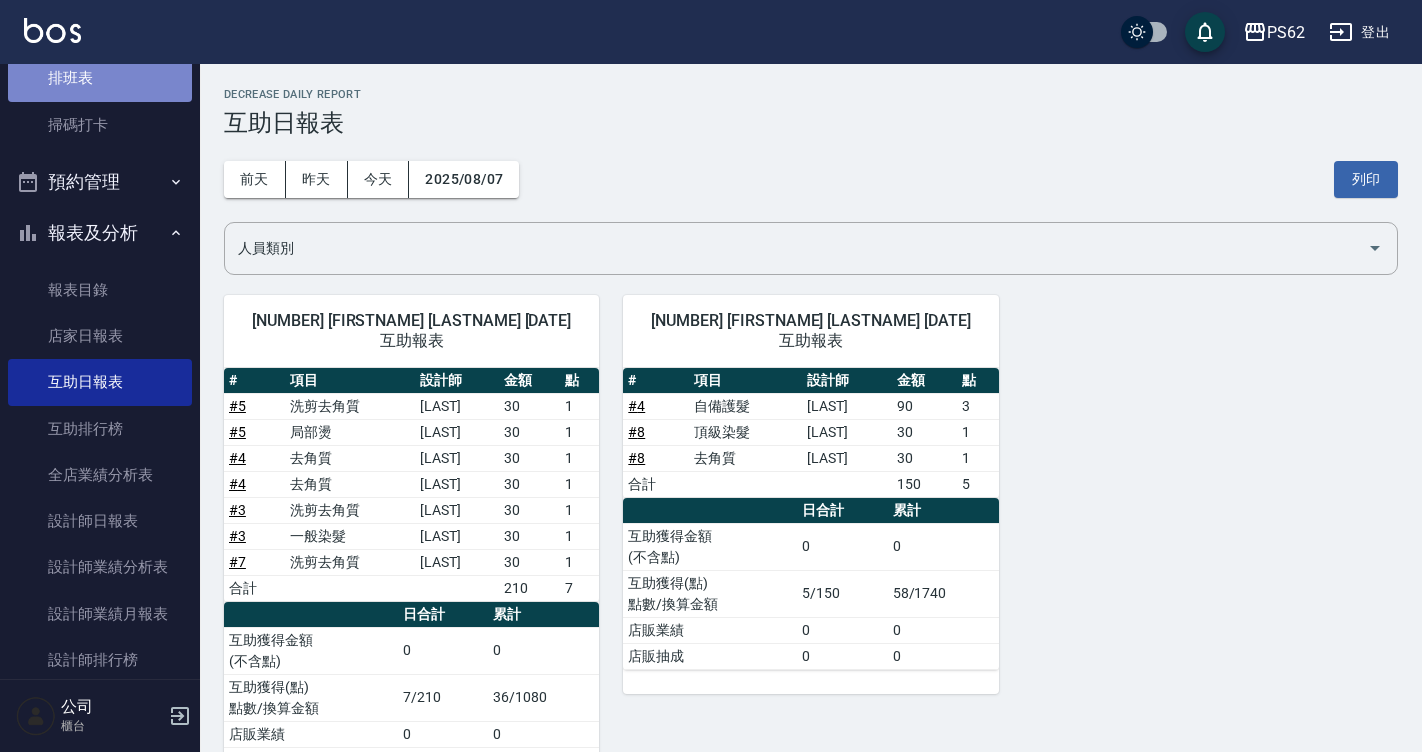 click on "排班表" at bounding box center [100, 78] 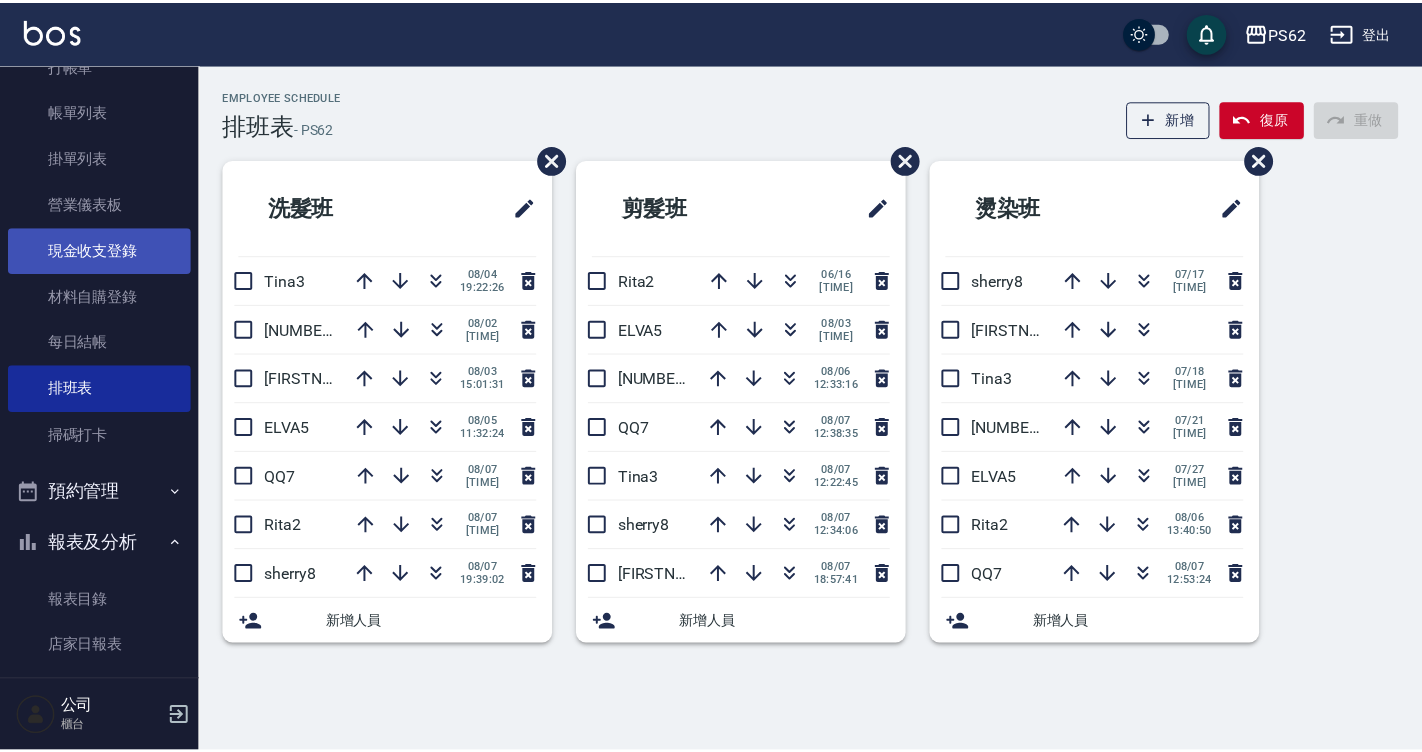 scroll, scrollTop: 0, scrollLeft: 0, axis: both 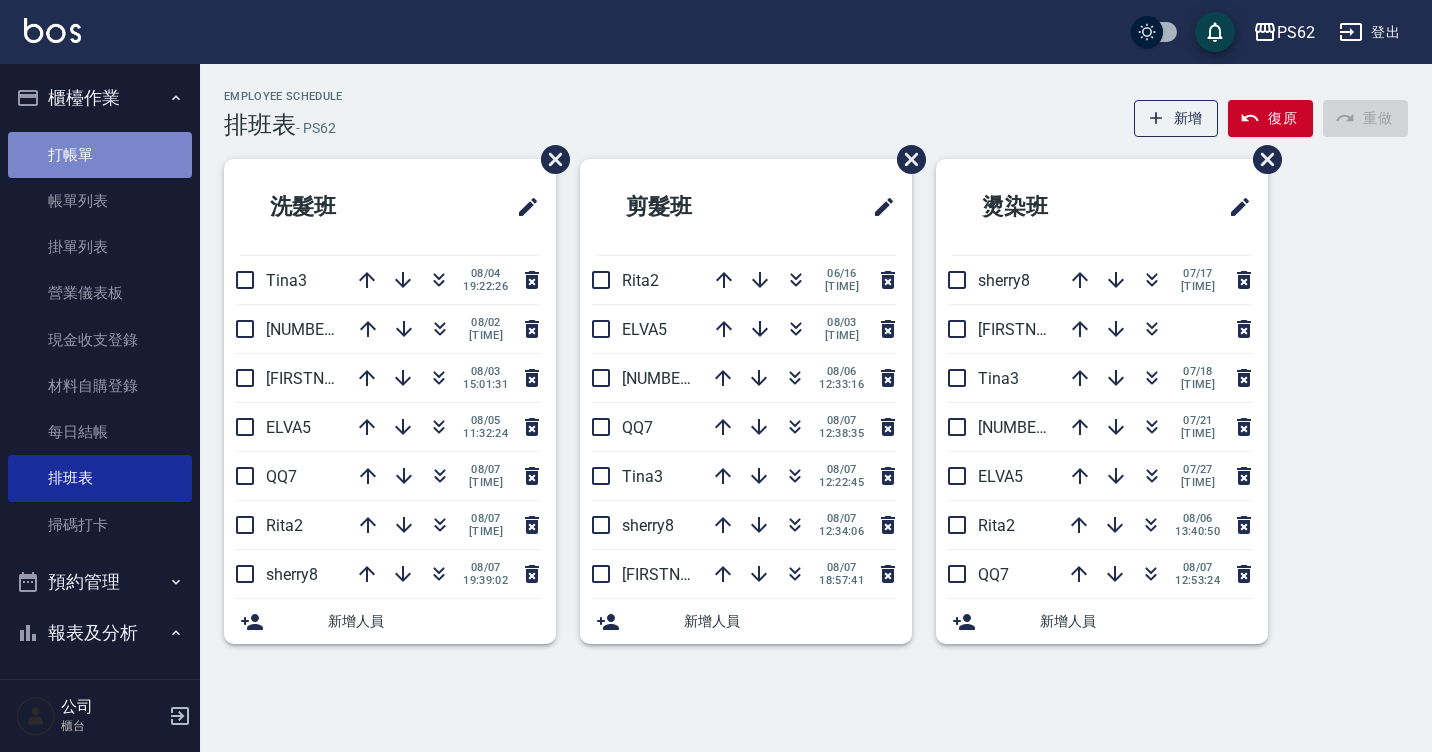 click on "打帳單" at bounding box center (100, 155) 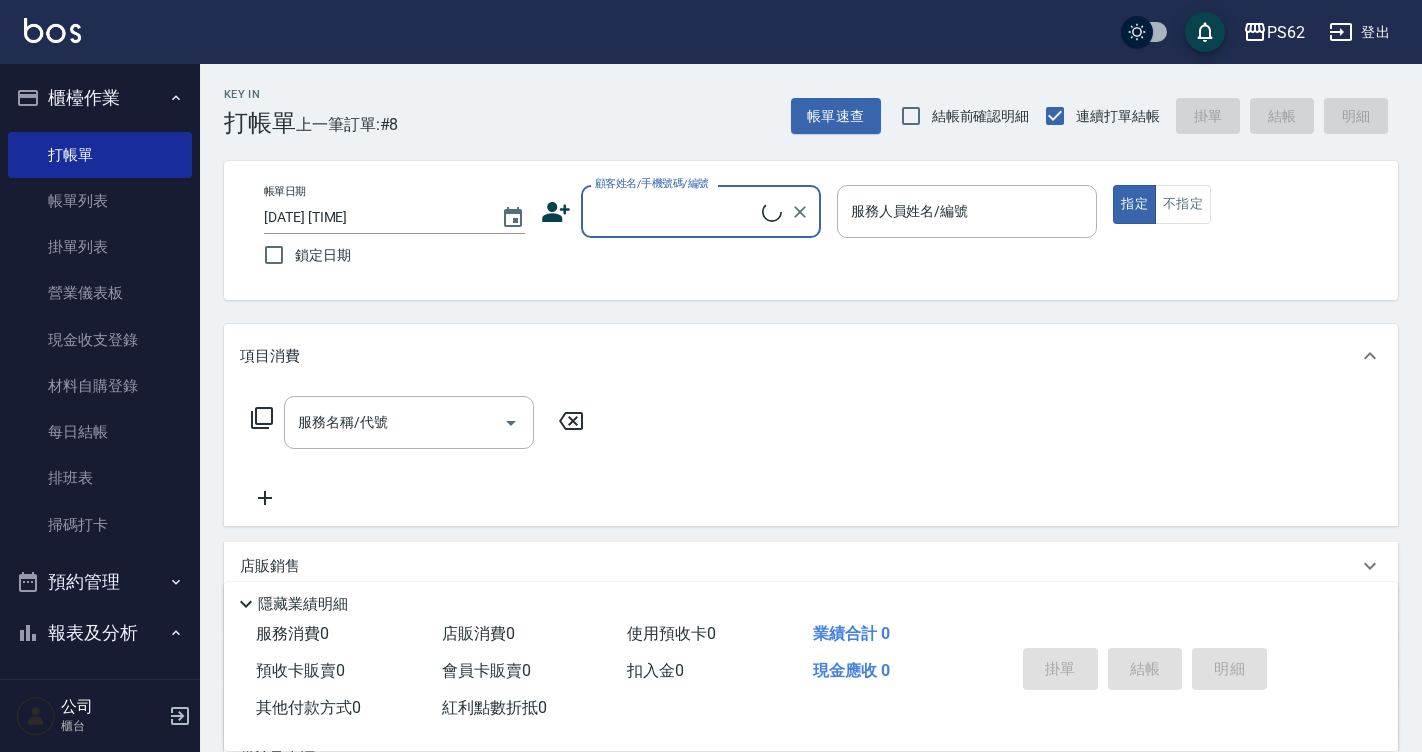 click on "顧客姓名/手機號碼/編號" at bounding box center [676, 211] 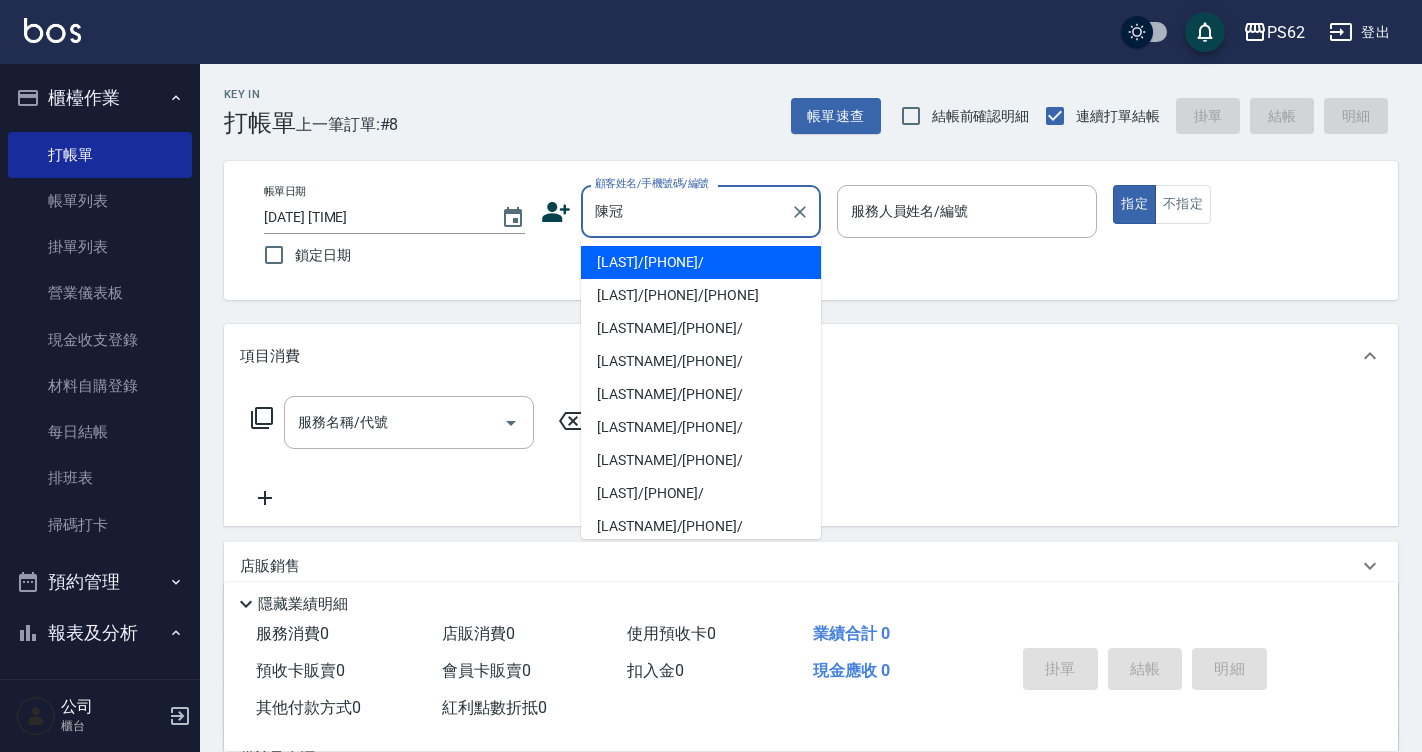 type on "[LAST]/[PHONE]/" 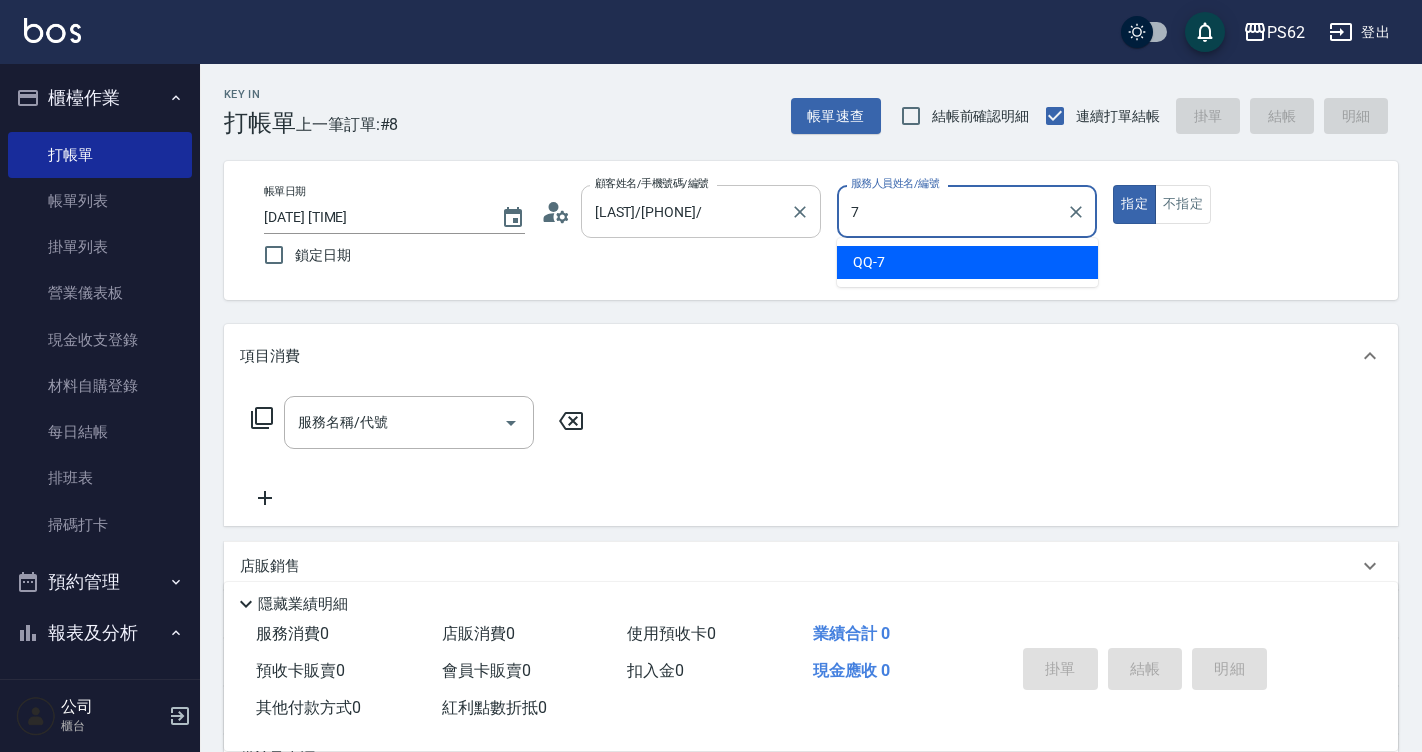 type on "QQ-[NUMBER]" 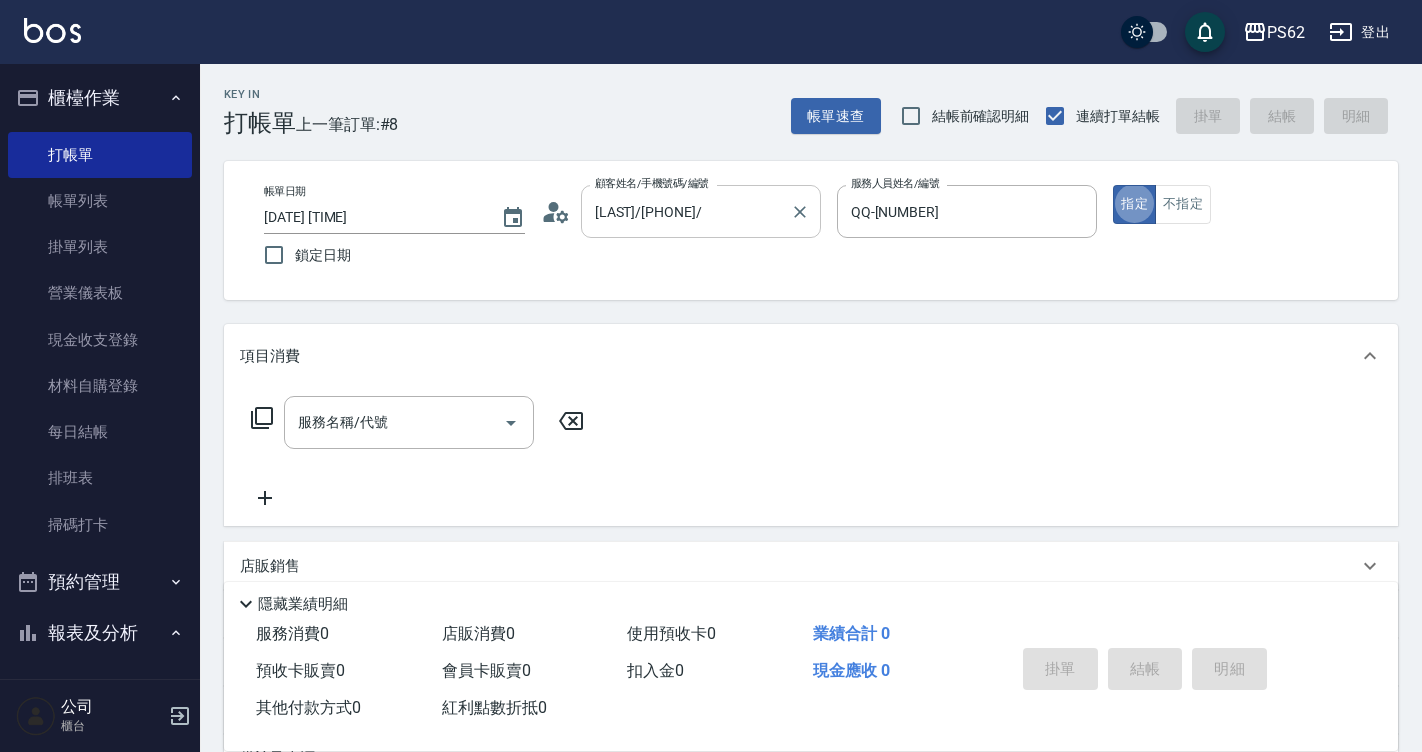 type on "true" 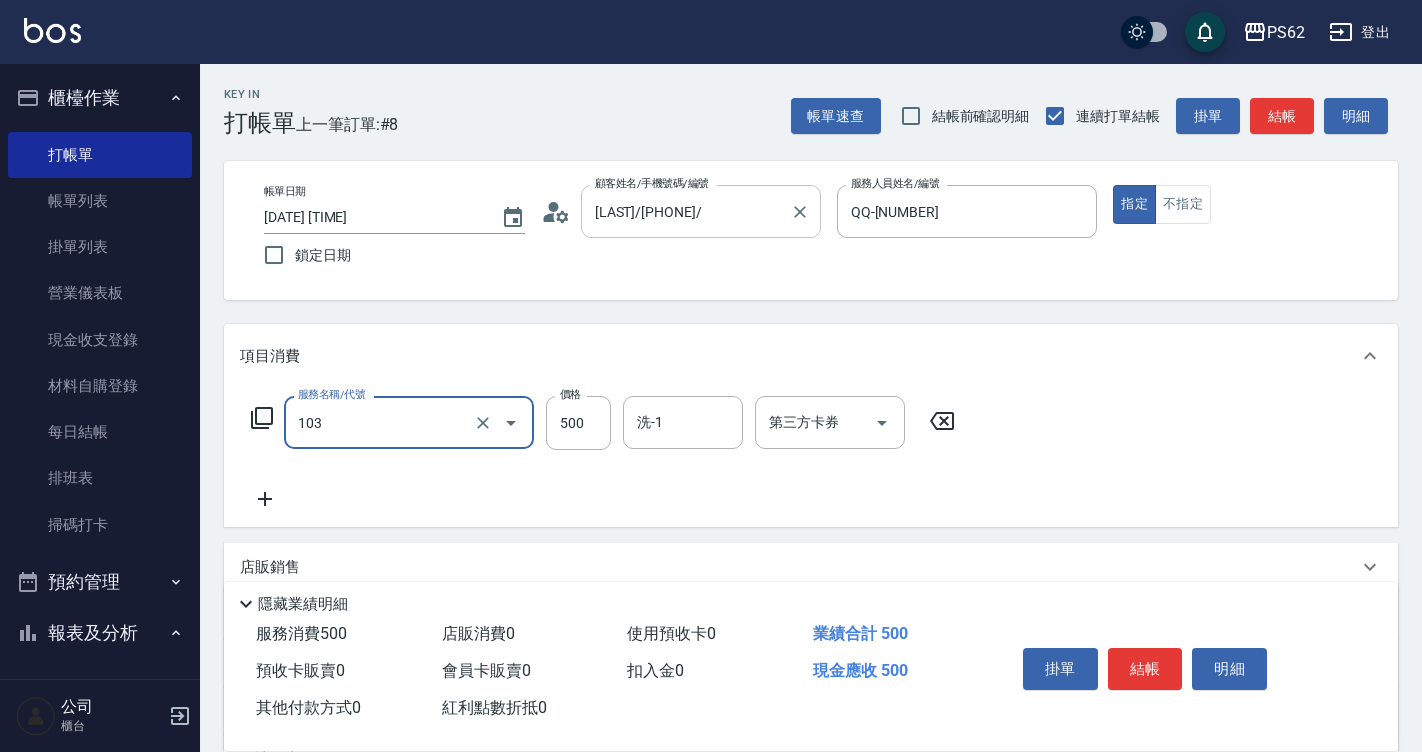 type on "B級洗剪500(103)" 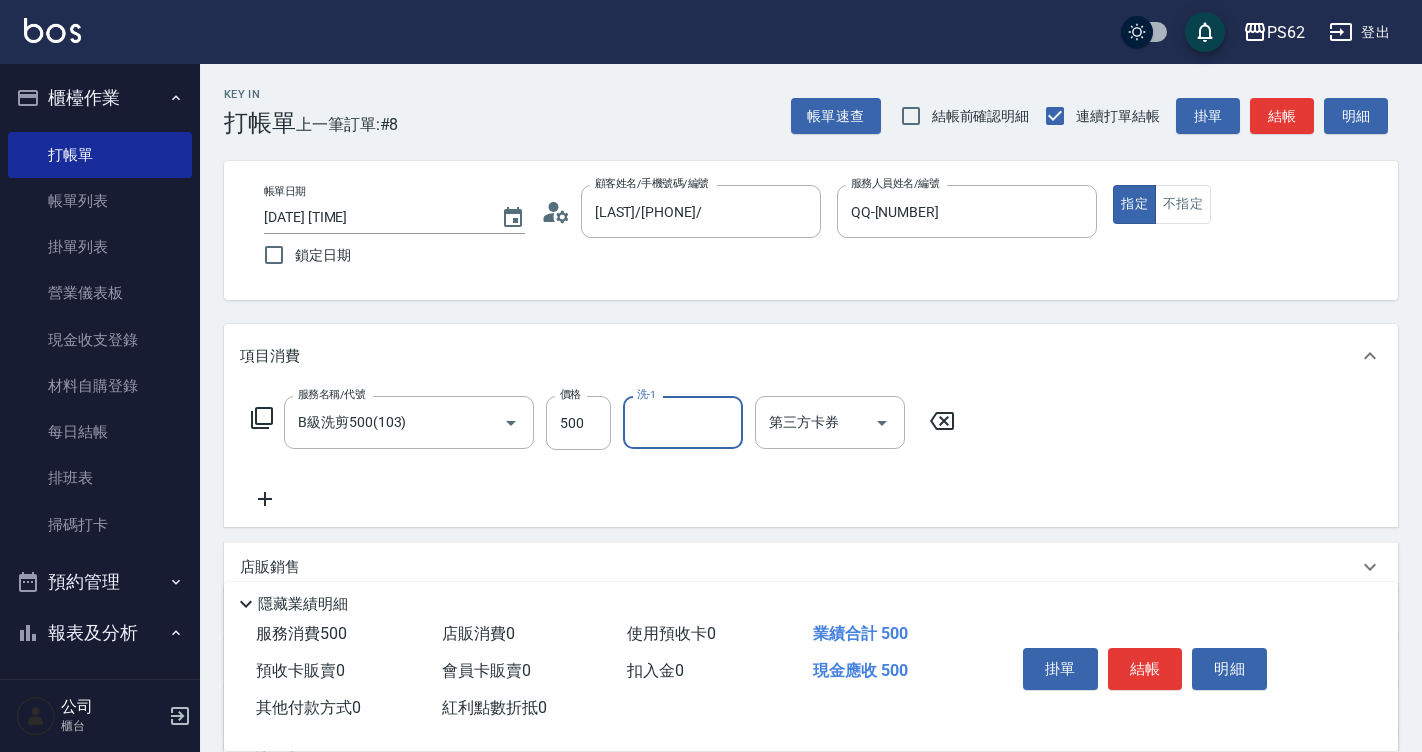 click on "結帳" at bounding box center (1145, 669) 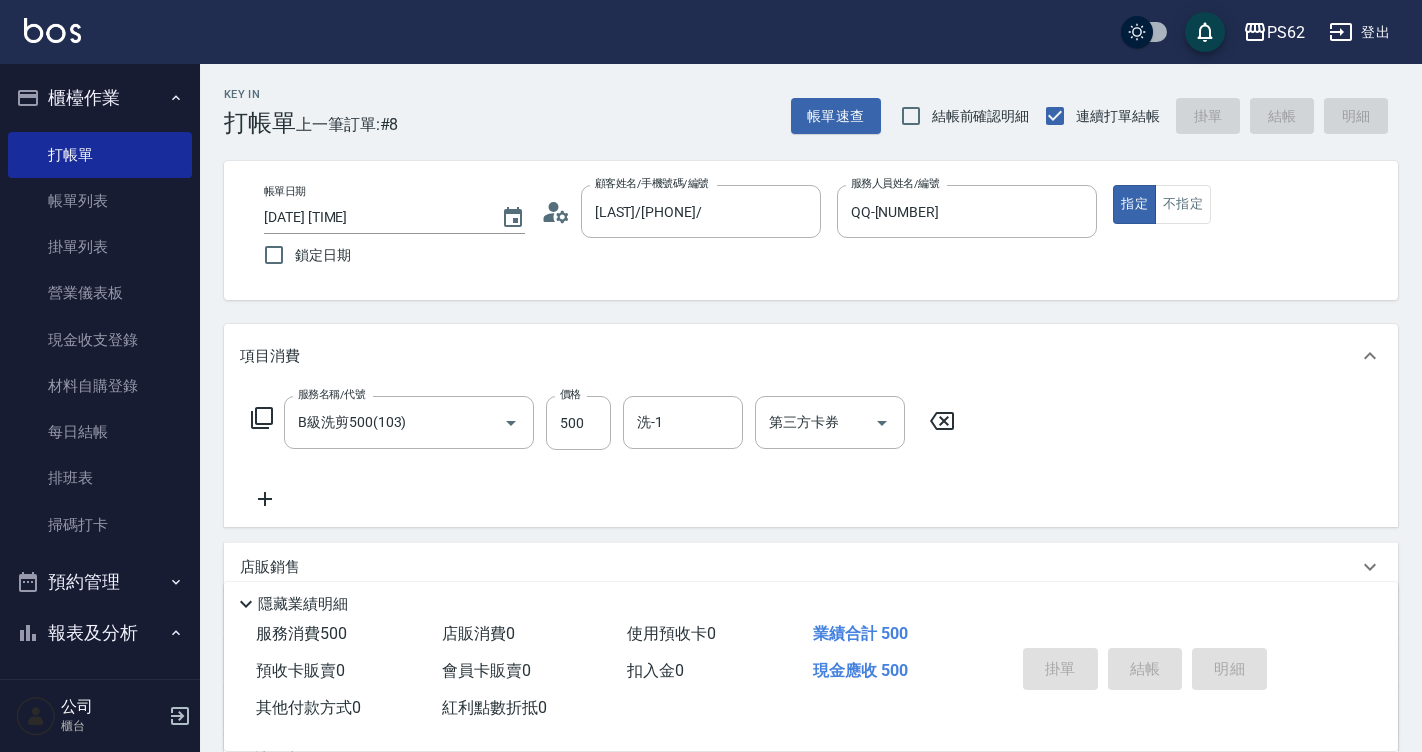 type 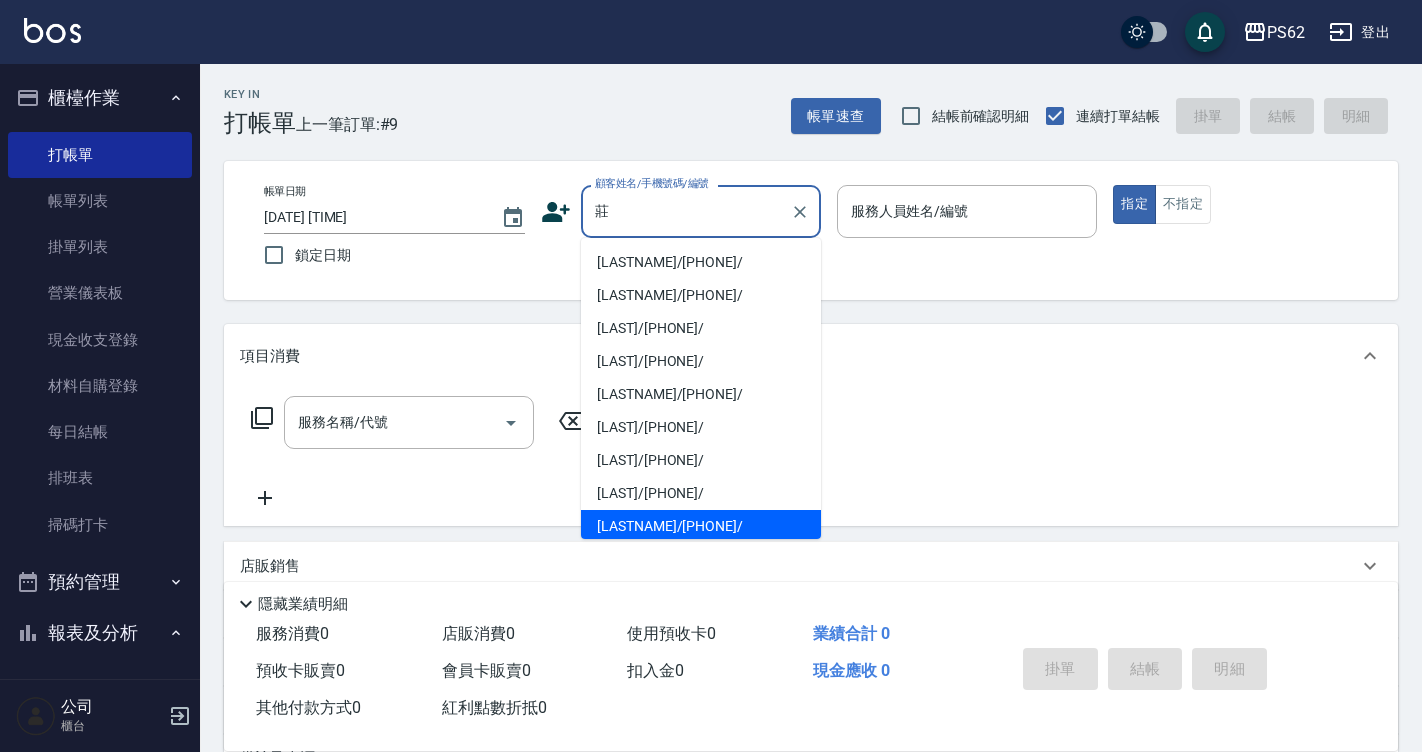 scroll, scrollTop: 4, scrollLeft: 0, axis: vertical 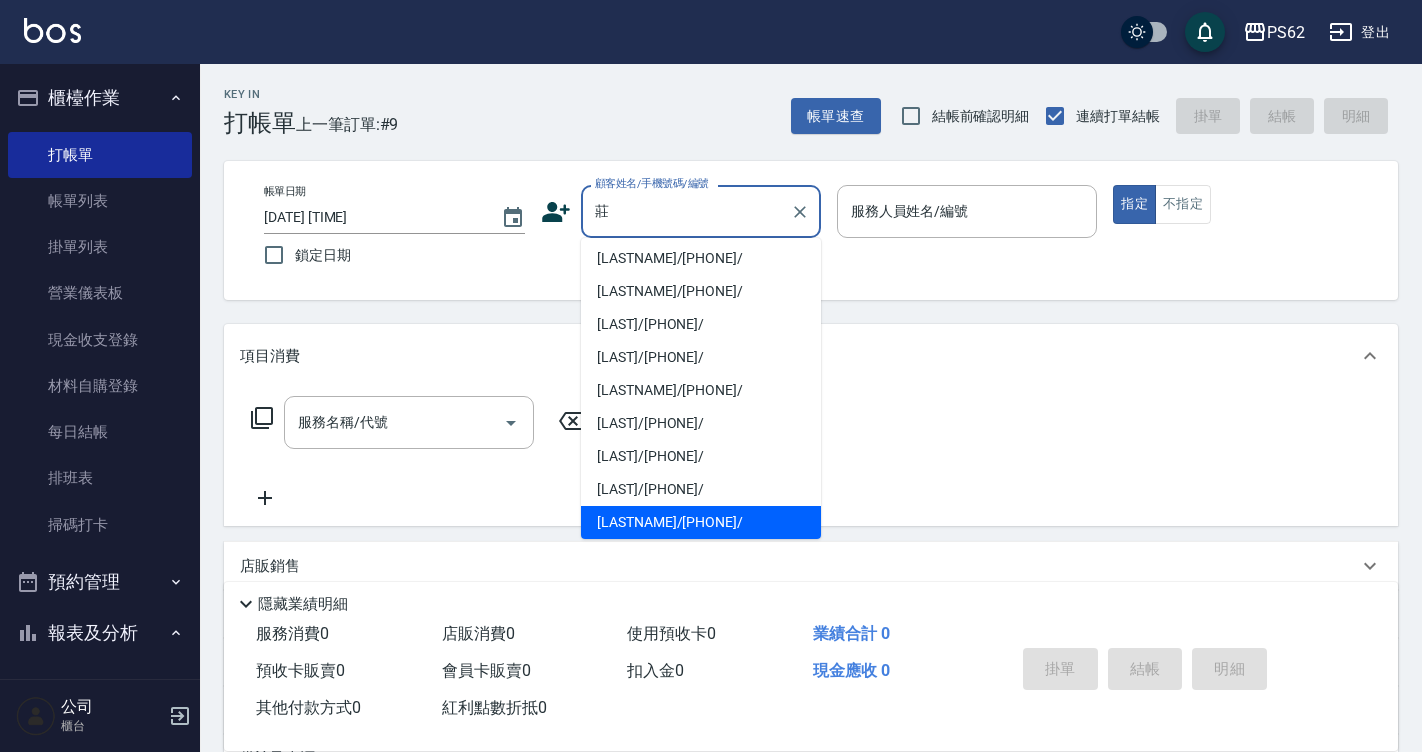 type on "[LASTNAME]/[PHONE]/" 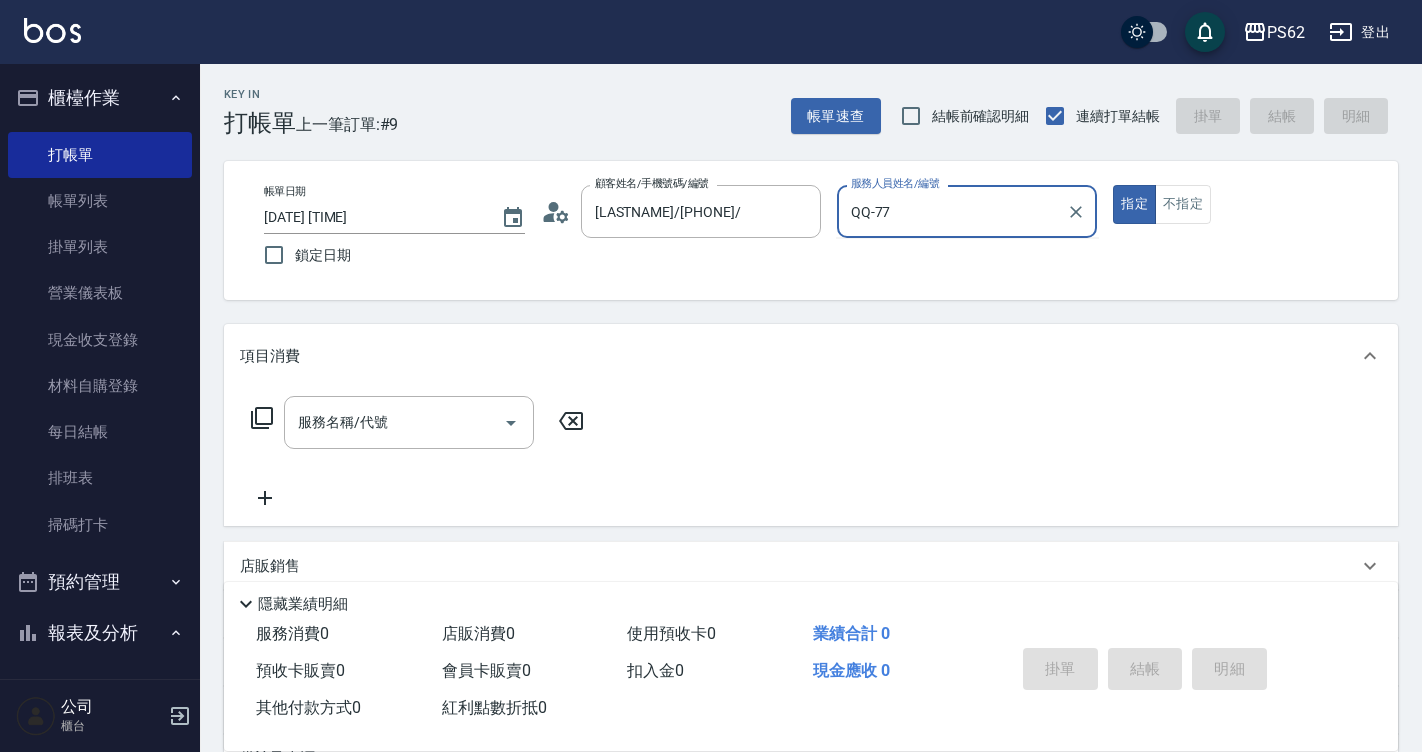 type on "QQ-[NUMBER]" 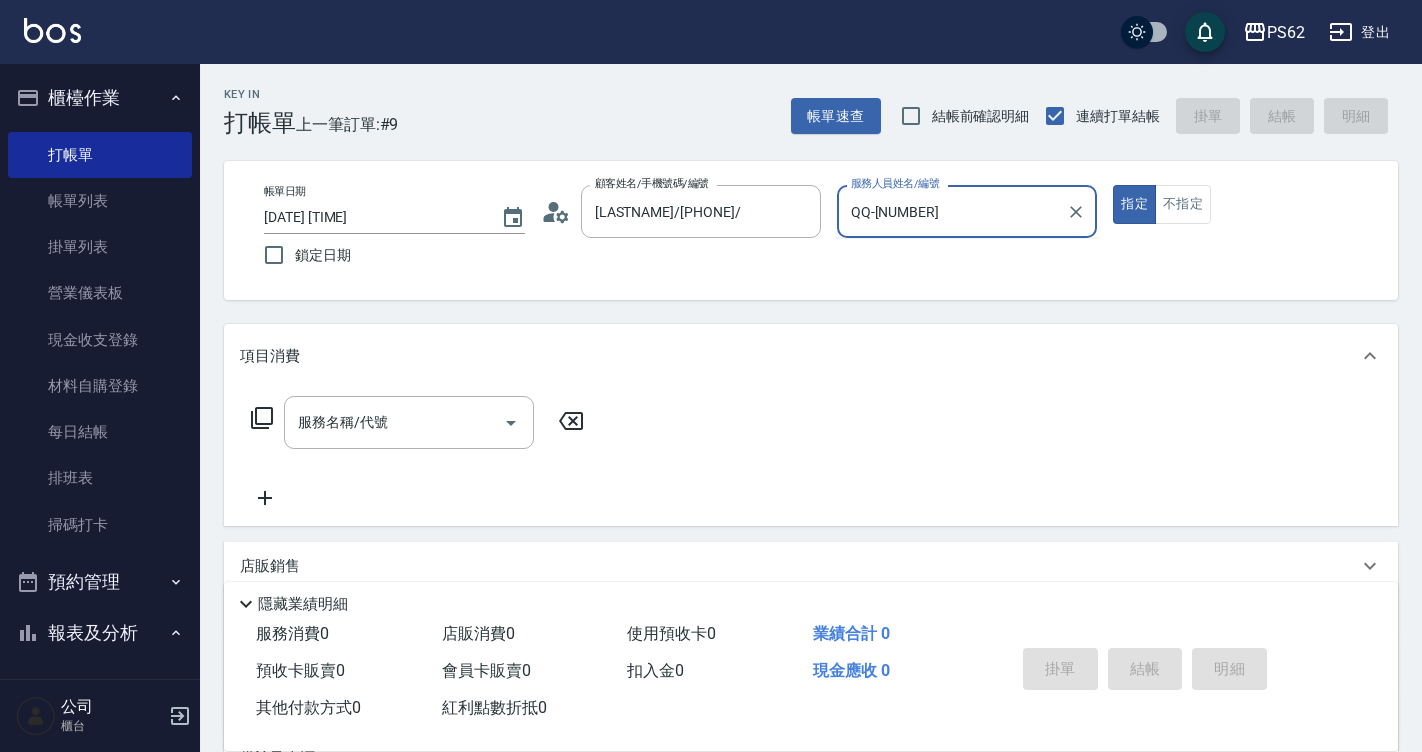 click on "指定" at bounding box center [1134, 204] 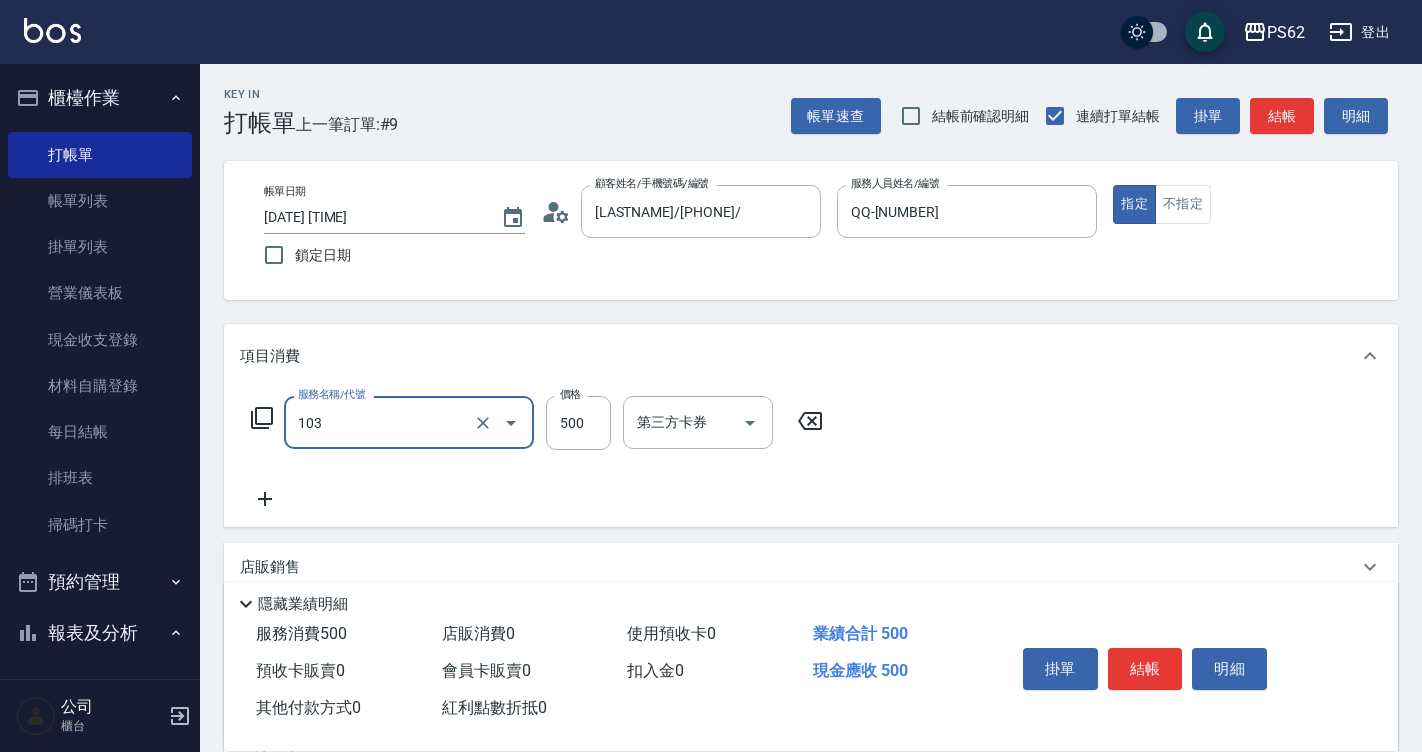 type on "B級洗剪500(103)" 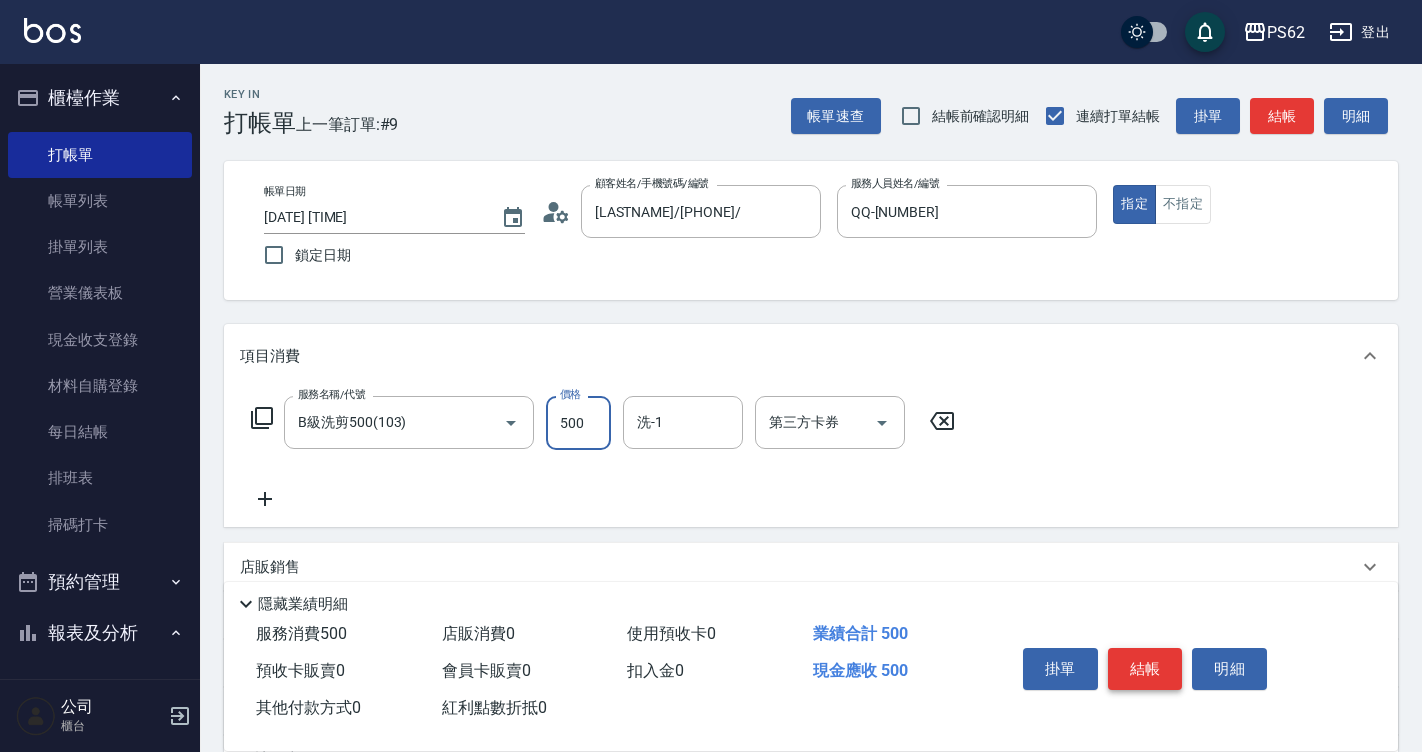 click on "結帳" at bounding box center [1145, 669] 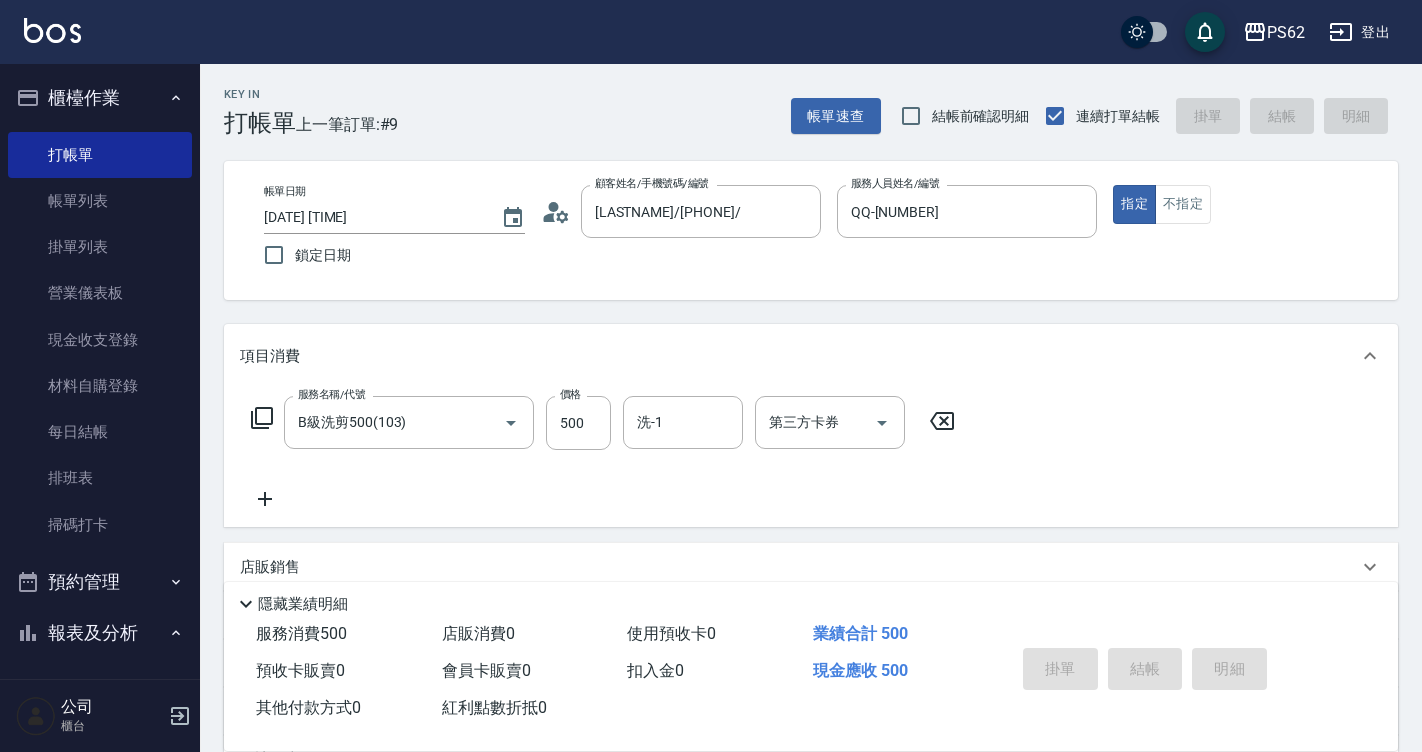 type 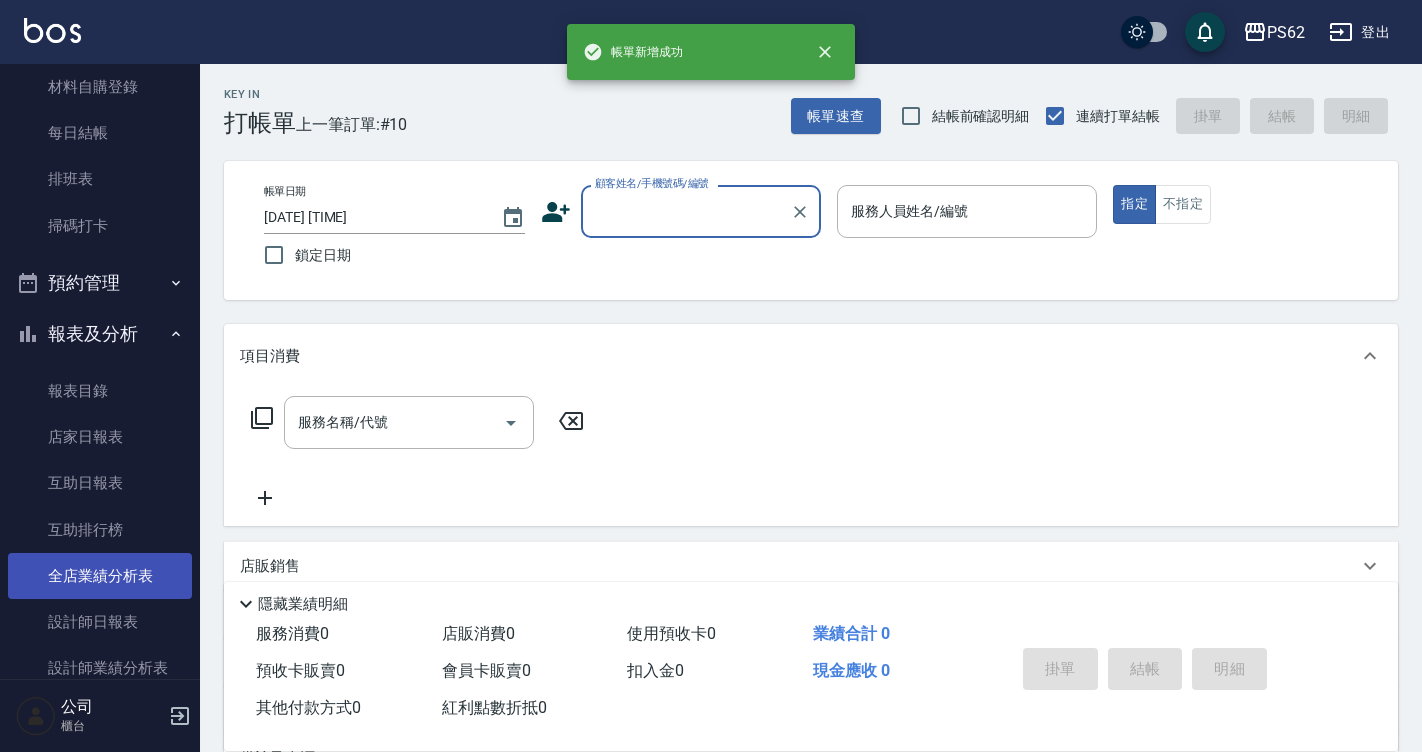 scroll, scrollTop: 300, scrollLeft: 0, axis: vertical 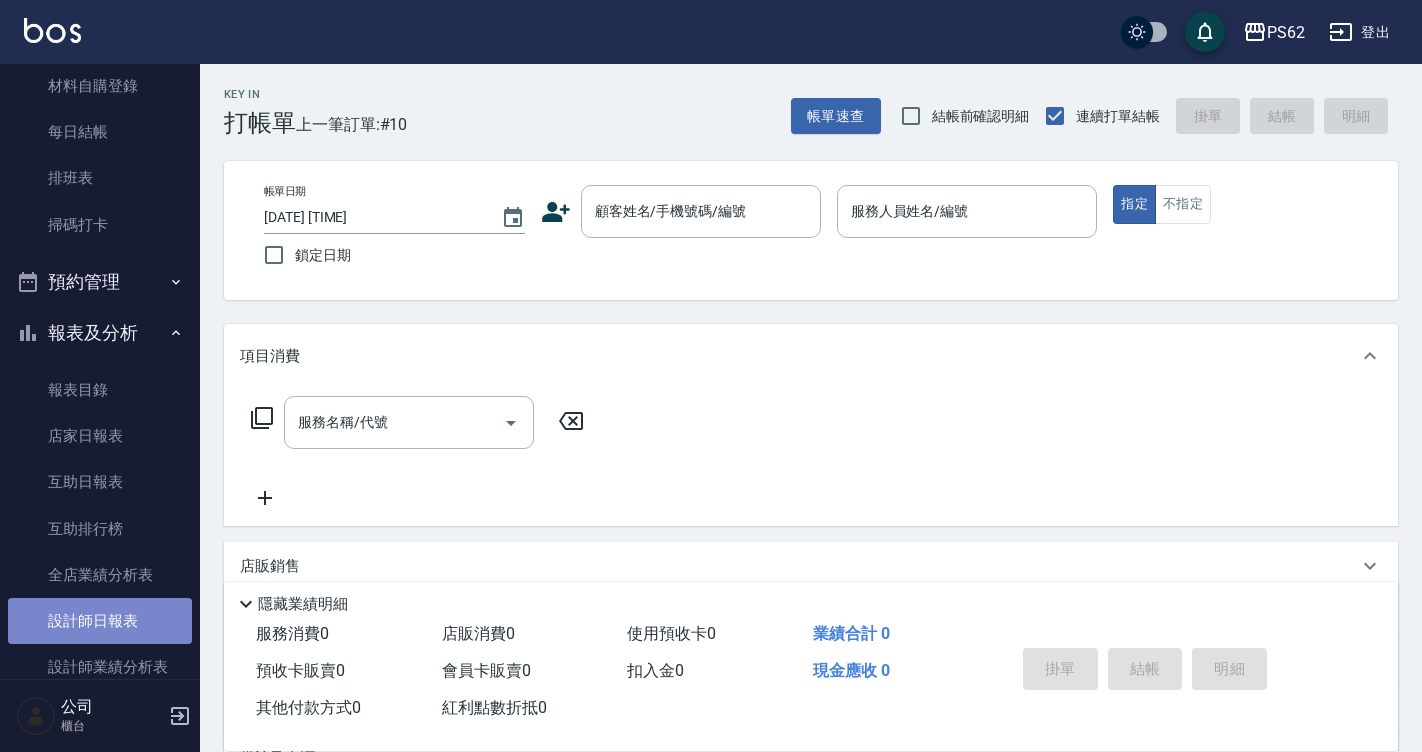 click on "設計師日報表" at bounding box center [100, 621] 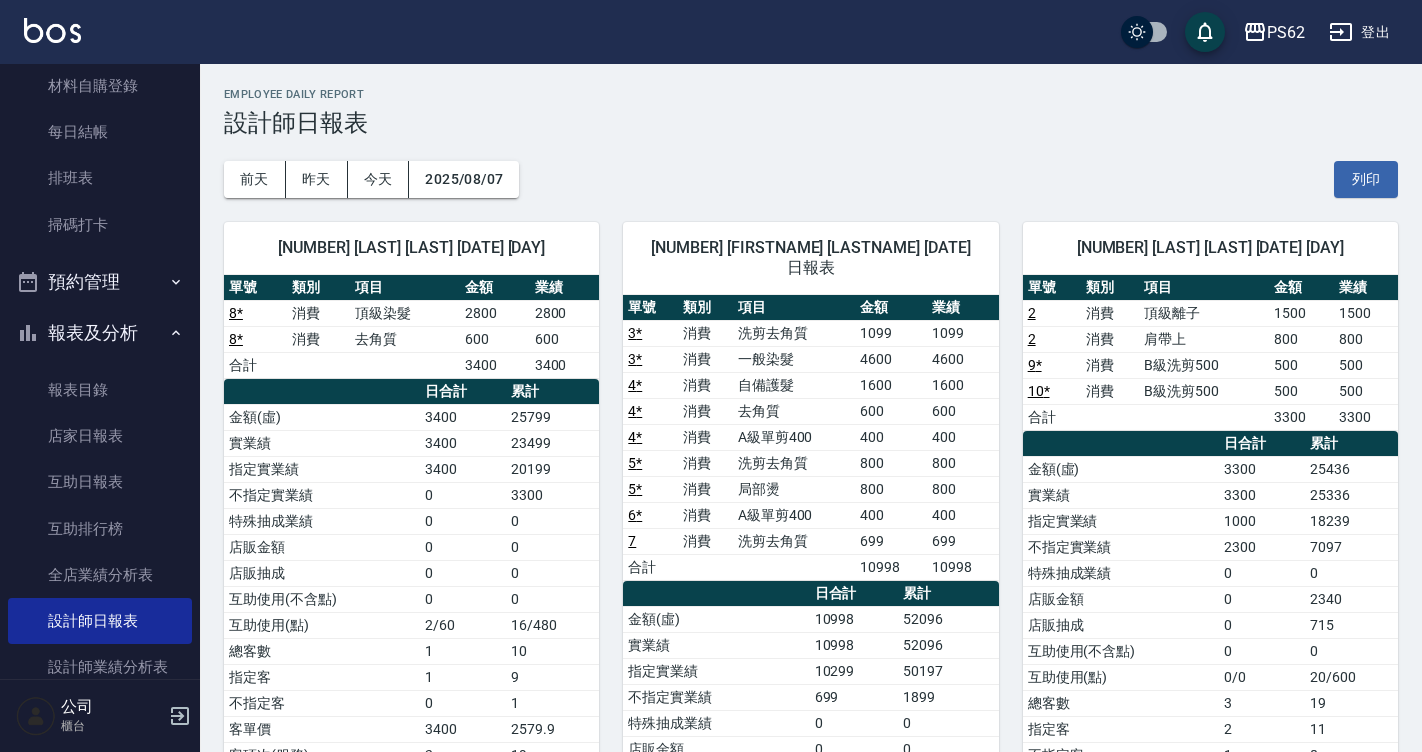 click on "500" at bounding box center (1301, 365) 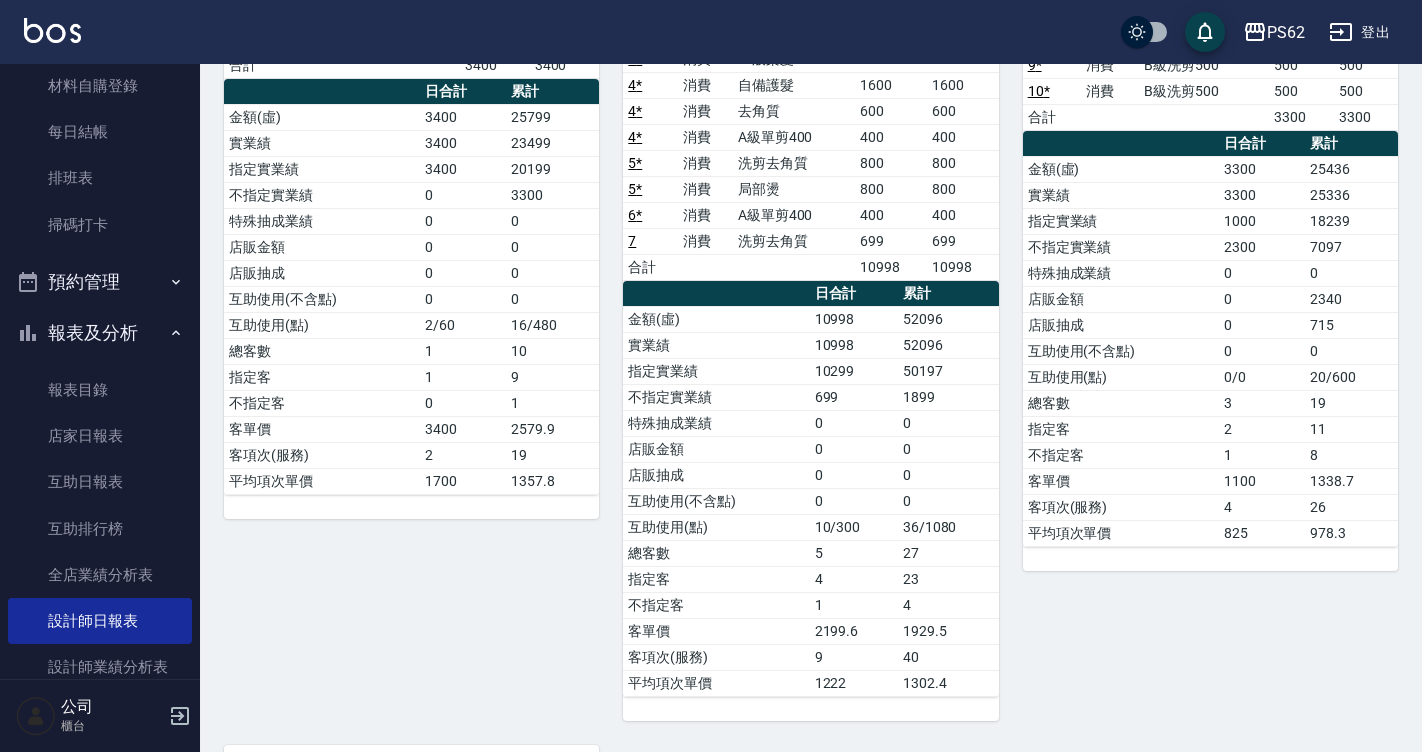 scroll, scrollTop: 0, scrollLeft: 0, axis: both 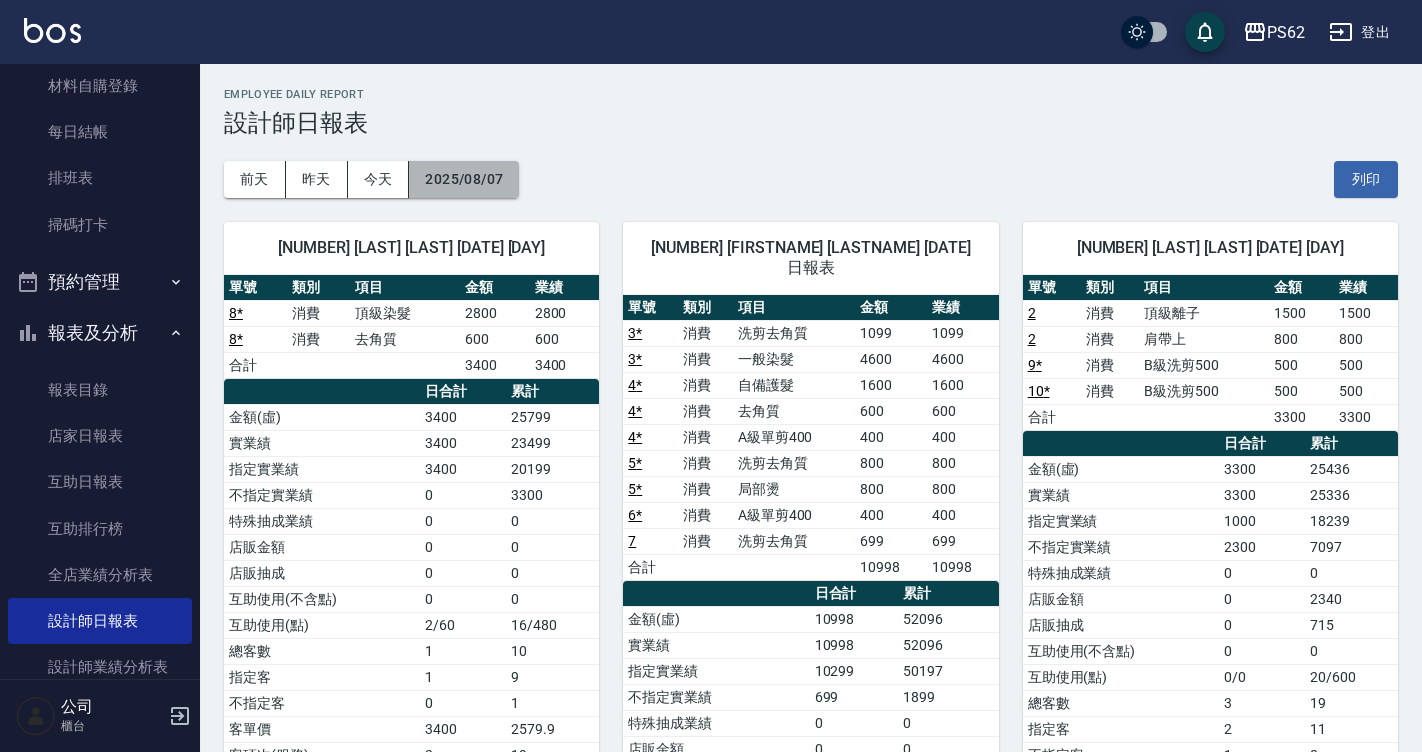 click on "2025/08/07" at bounding box center [464, 179] 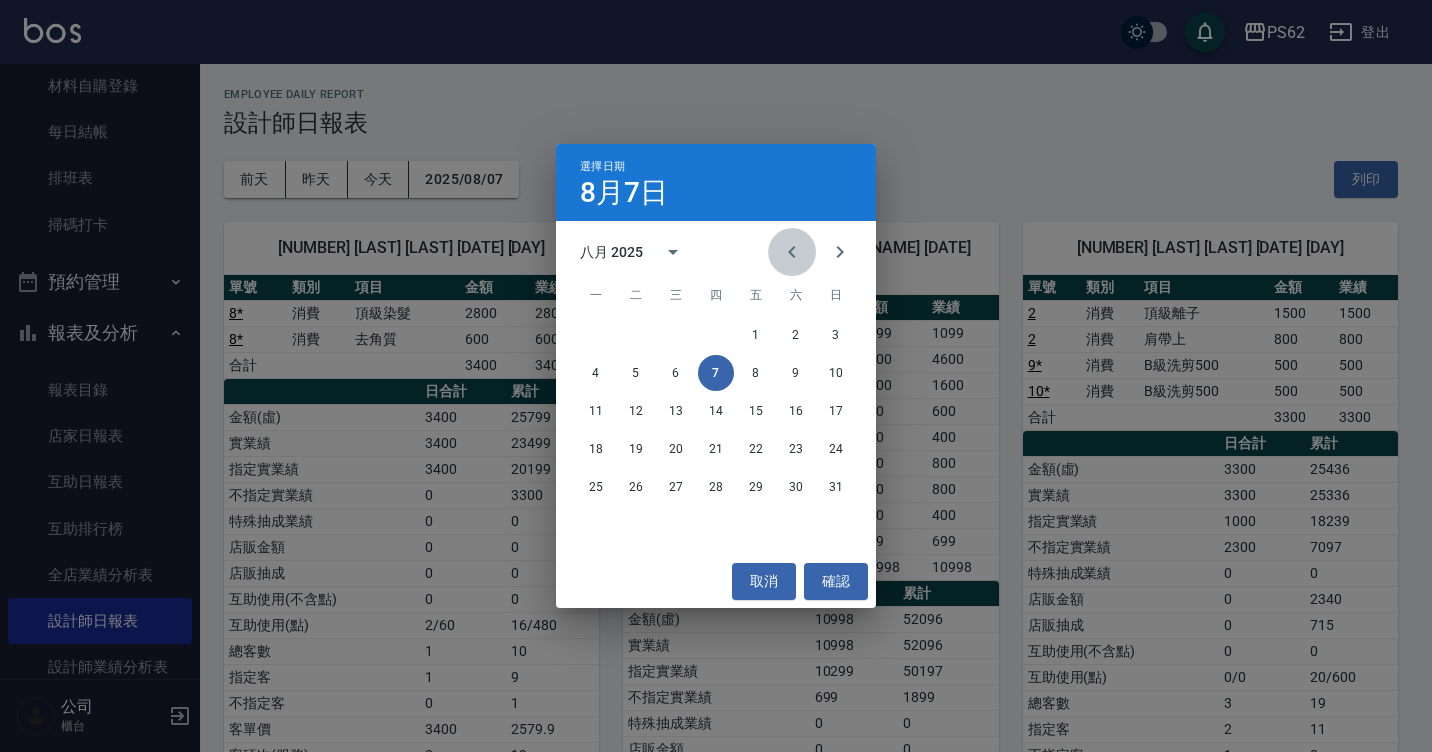 click 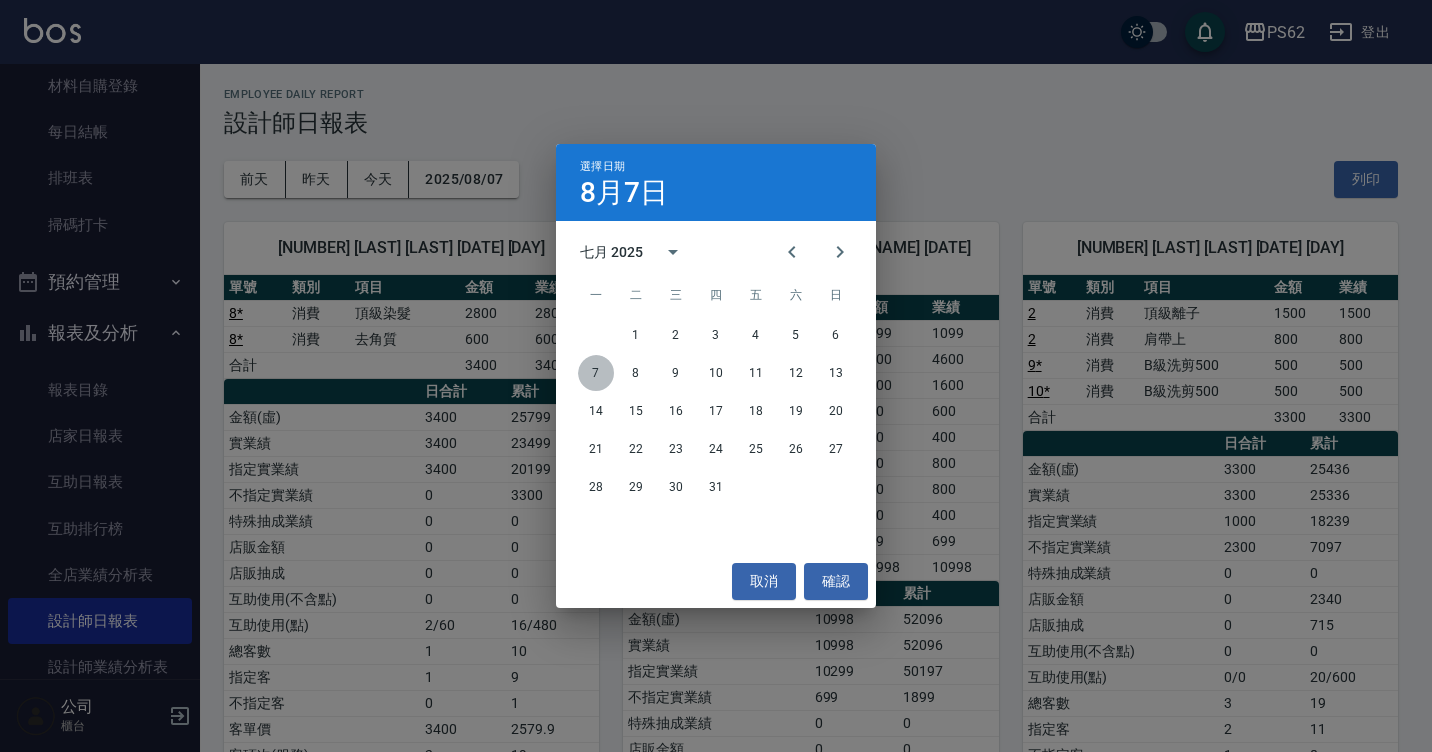 click on "7" at bounding box center (596, 373) 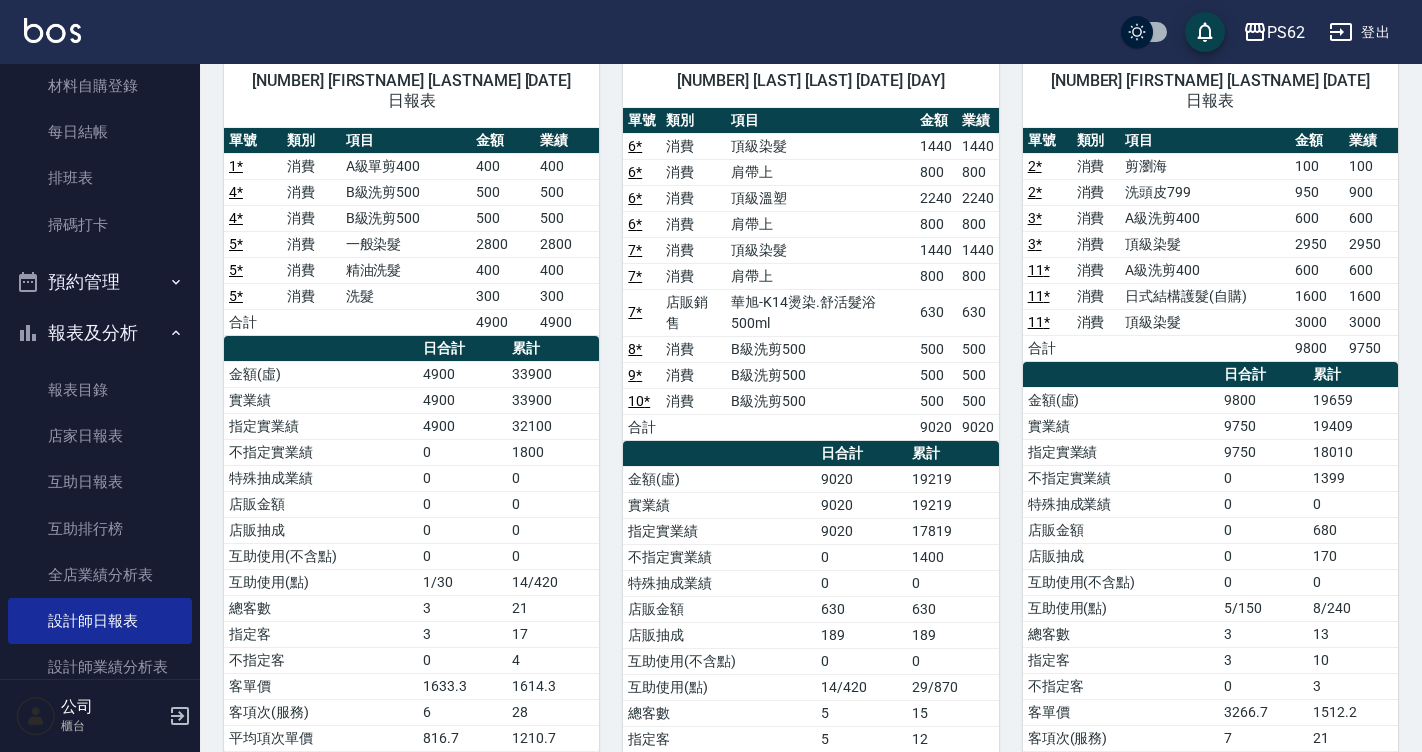 scroll, scrollTop: 0, scrollLeft: 0, axis: both 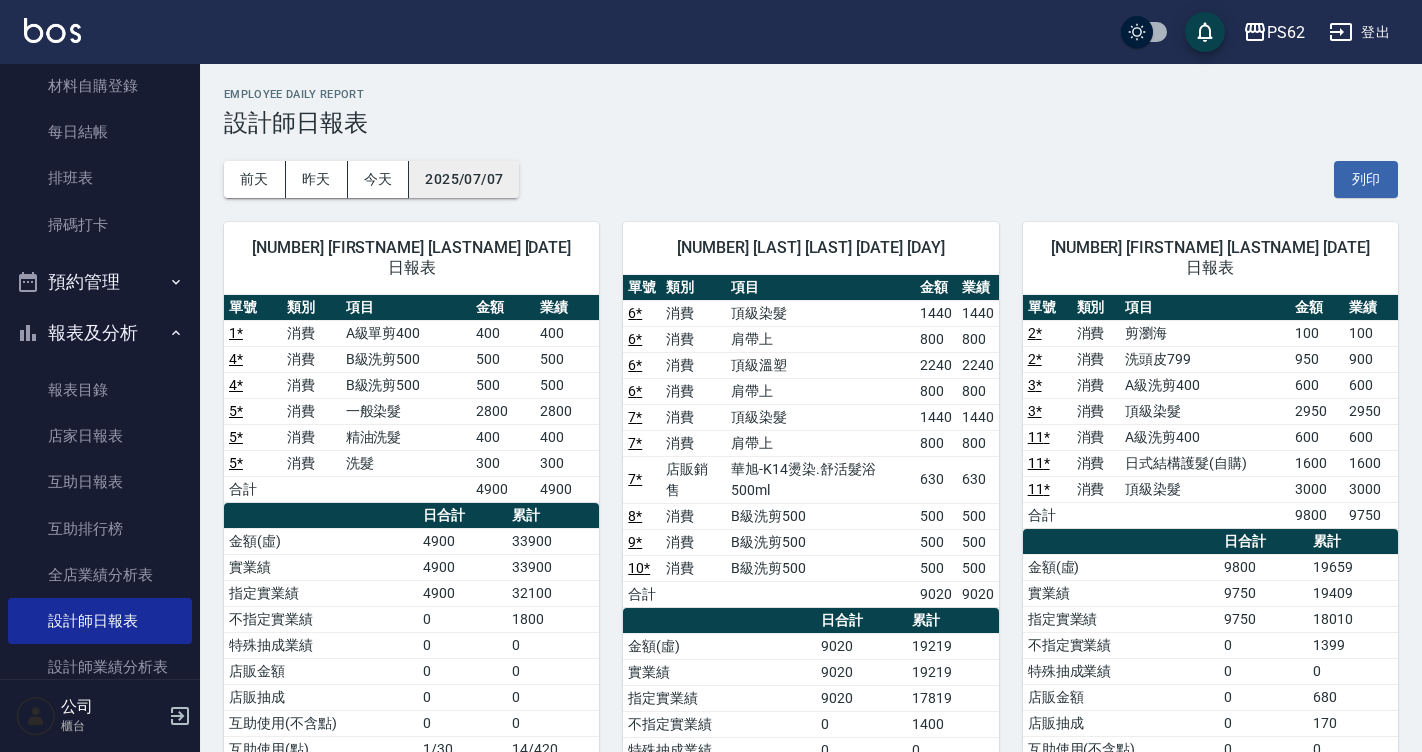 click on "2025/07/07" at bounding box center [464, 179] 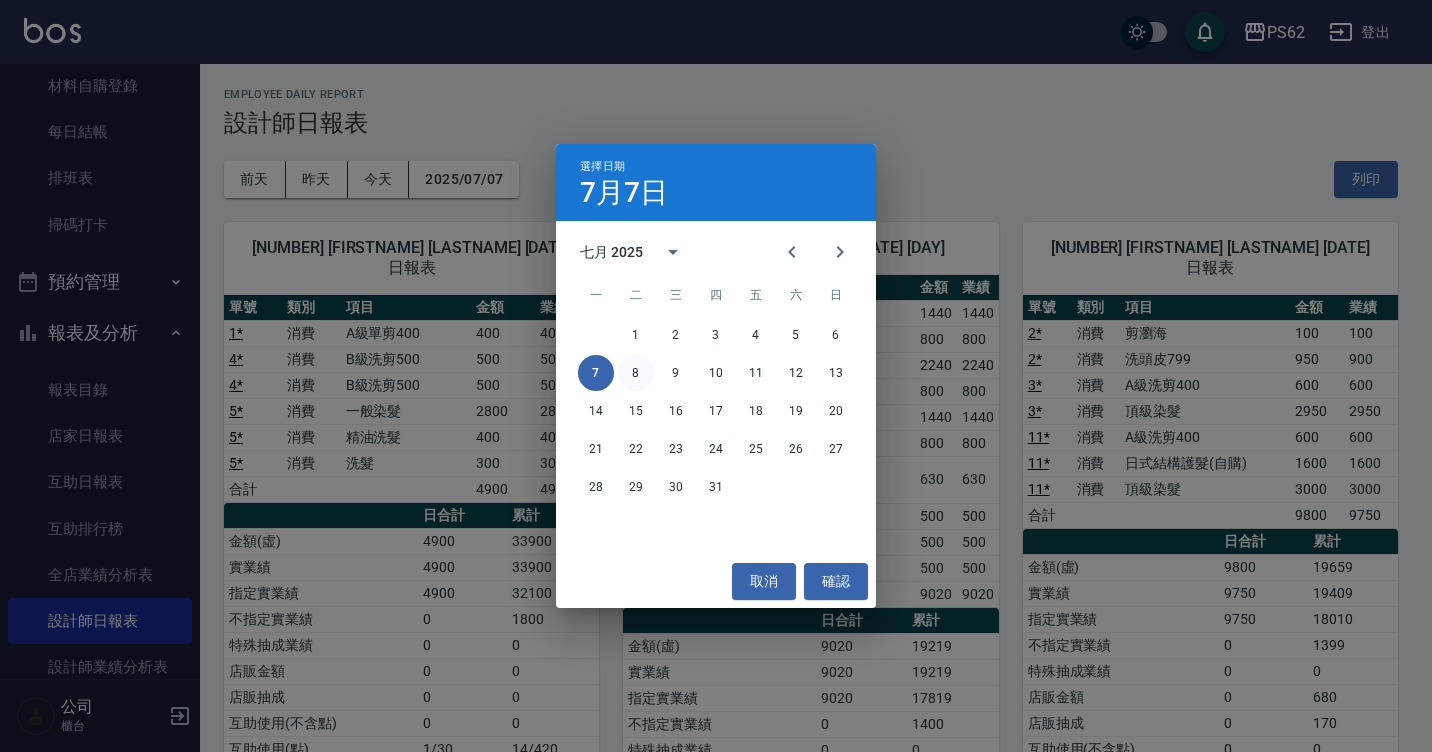 click on "8" at bounding box center [636, 373] 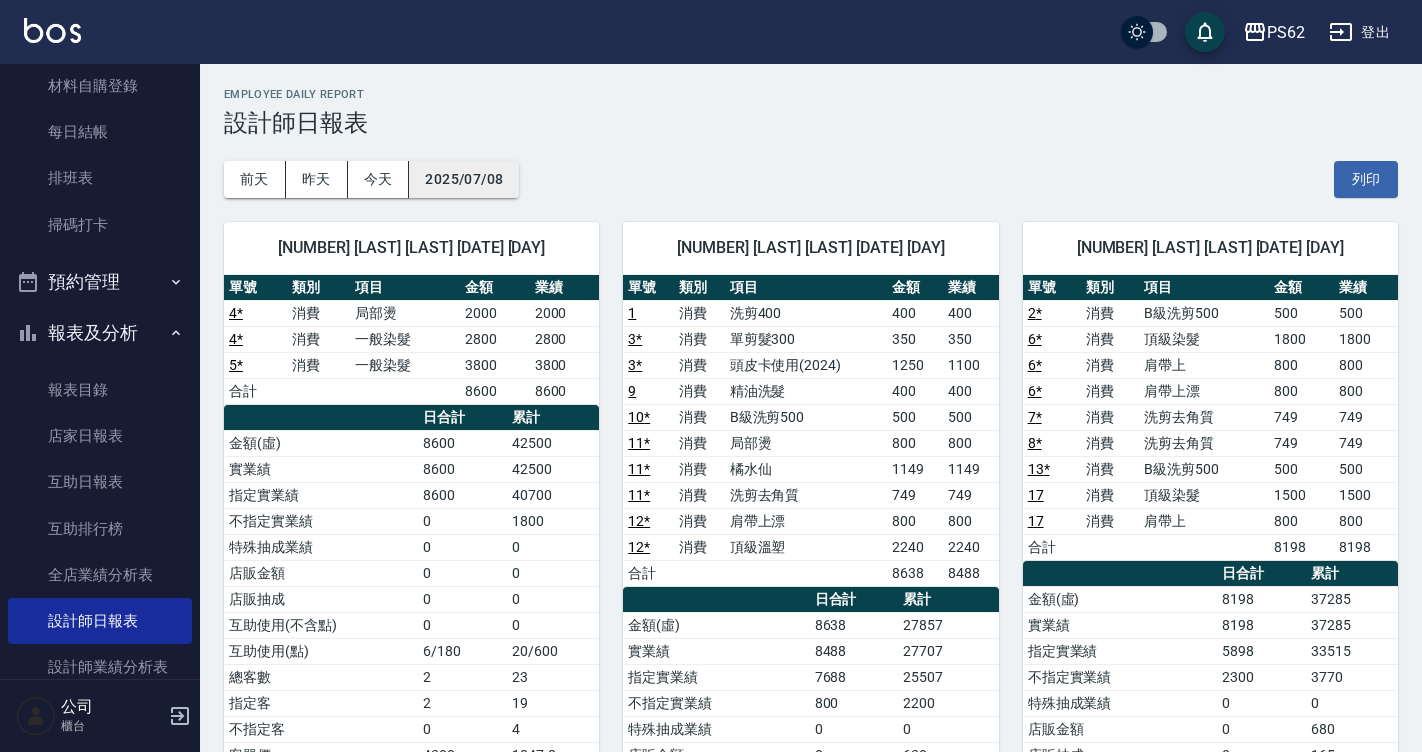 click on "2025/07/08" at bounding box center (464, 179) 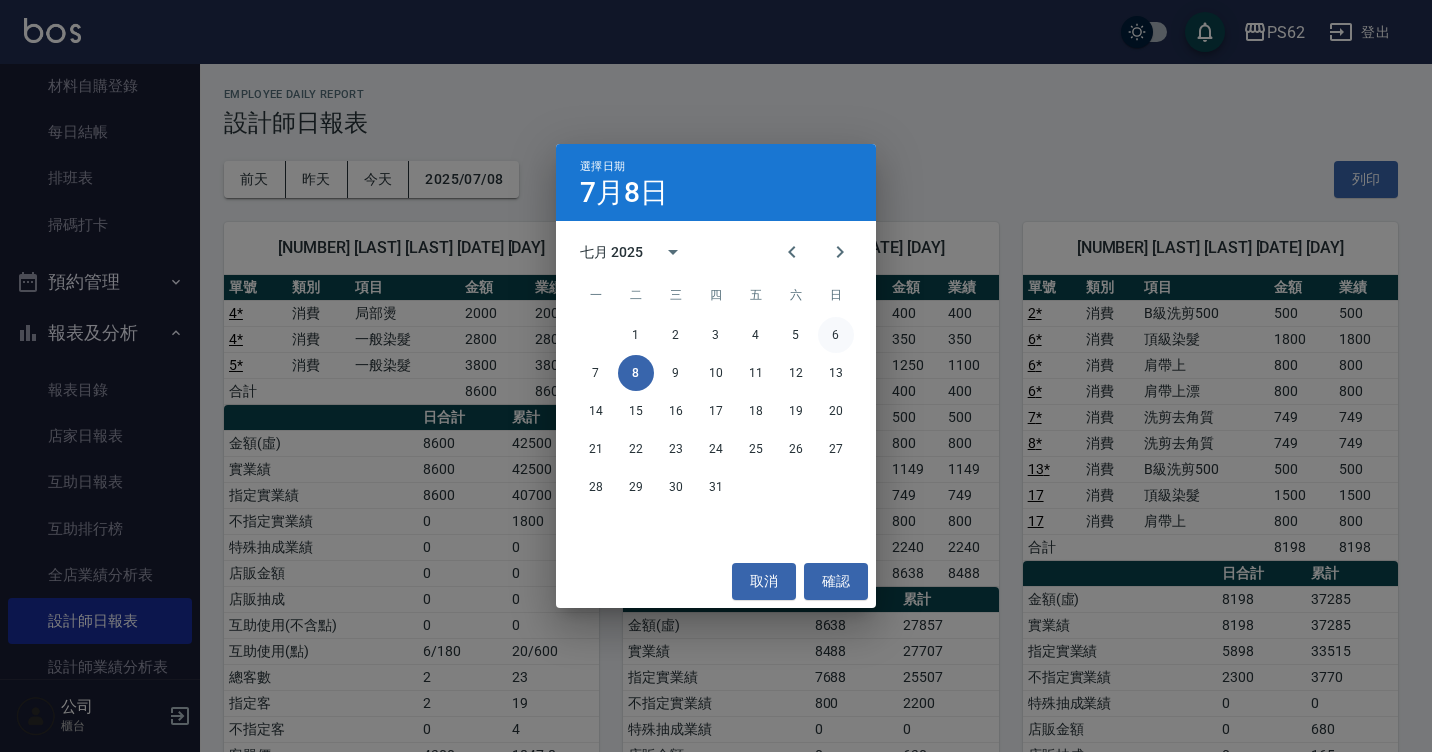 click on "6" at bounding box center [836, 335] 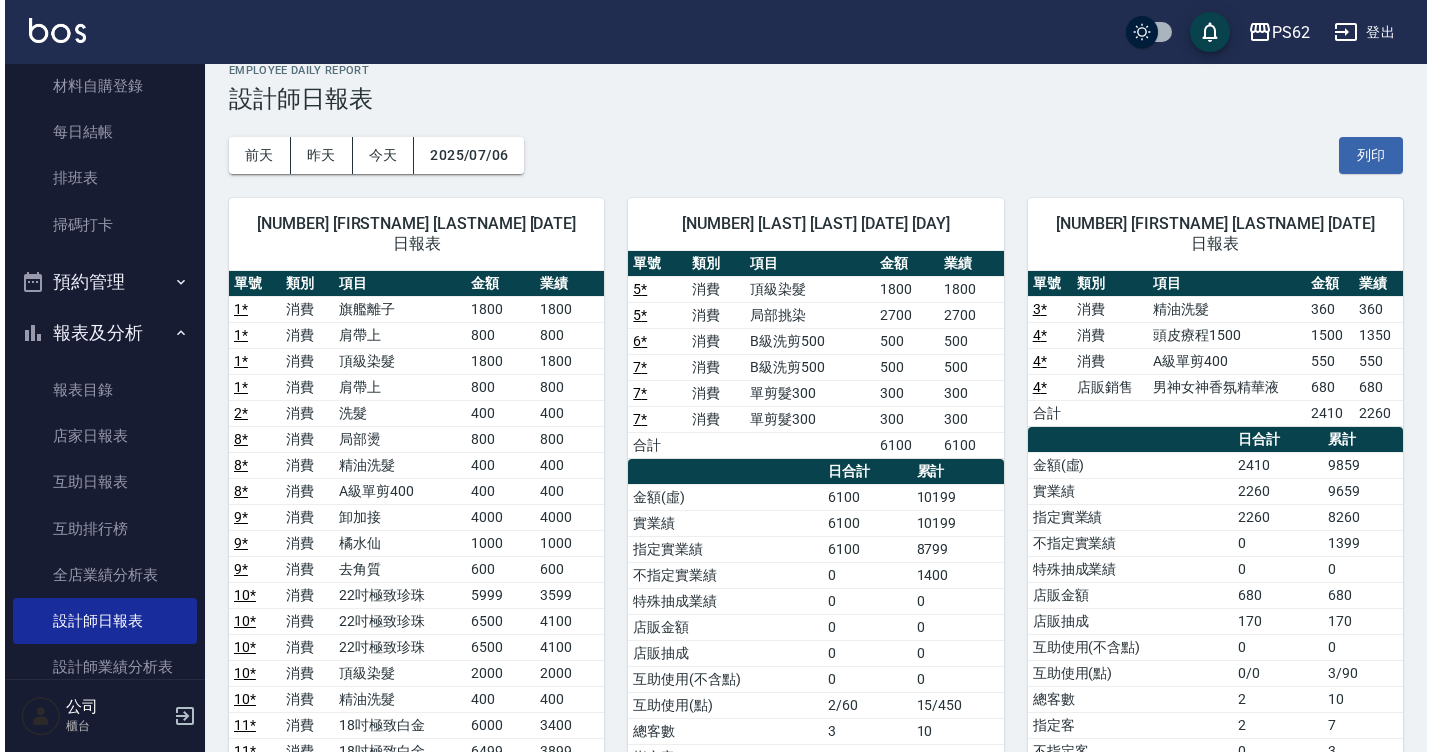 scroll, scrollTop: 7, scrollLeft: 0, axis: vertical 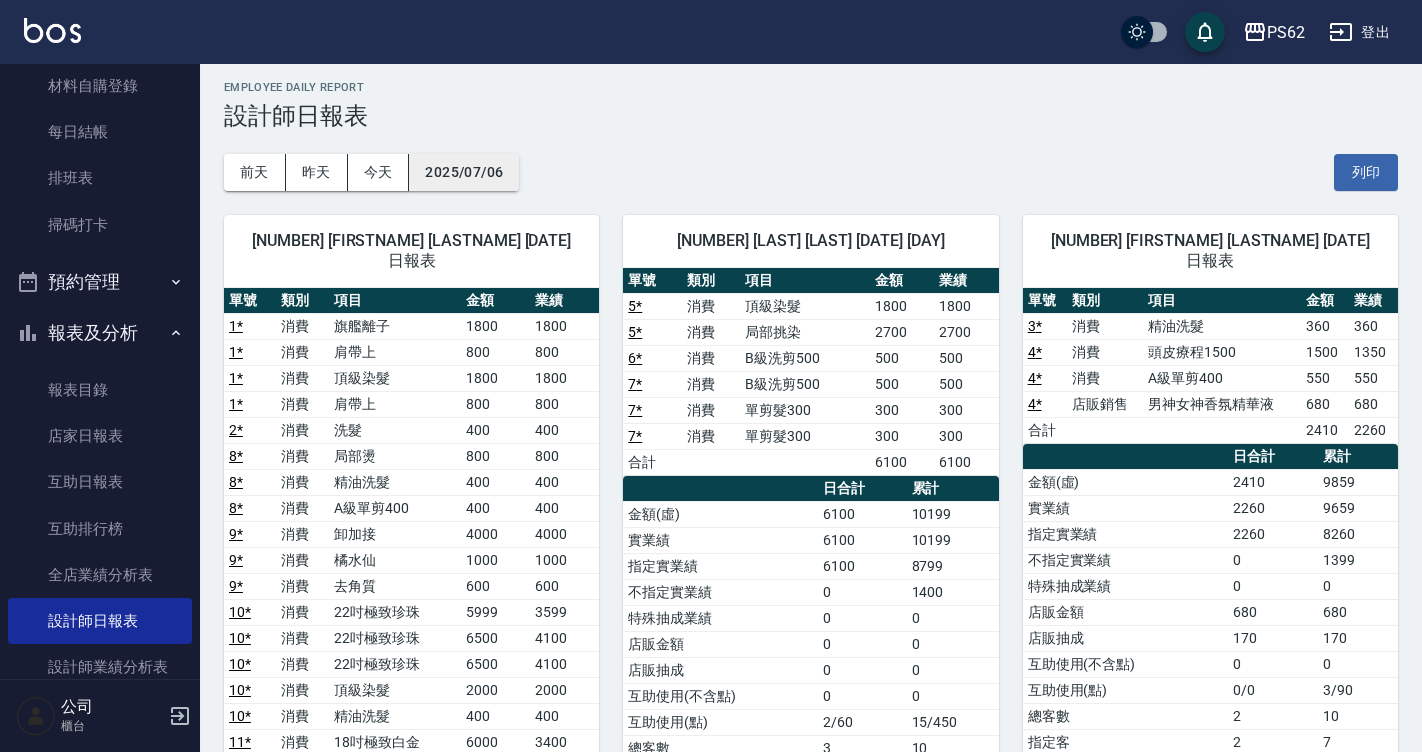 click on "2025/07/06" at bounding box center (464, 172) 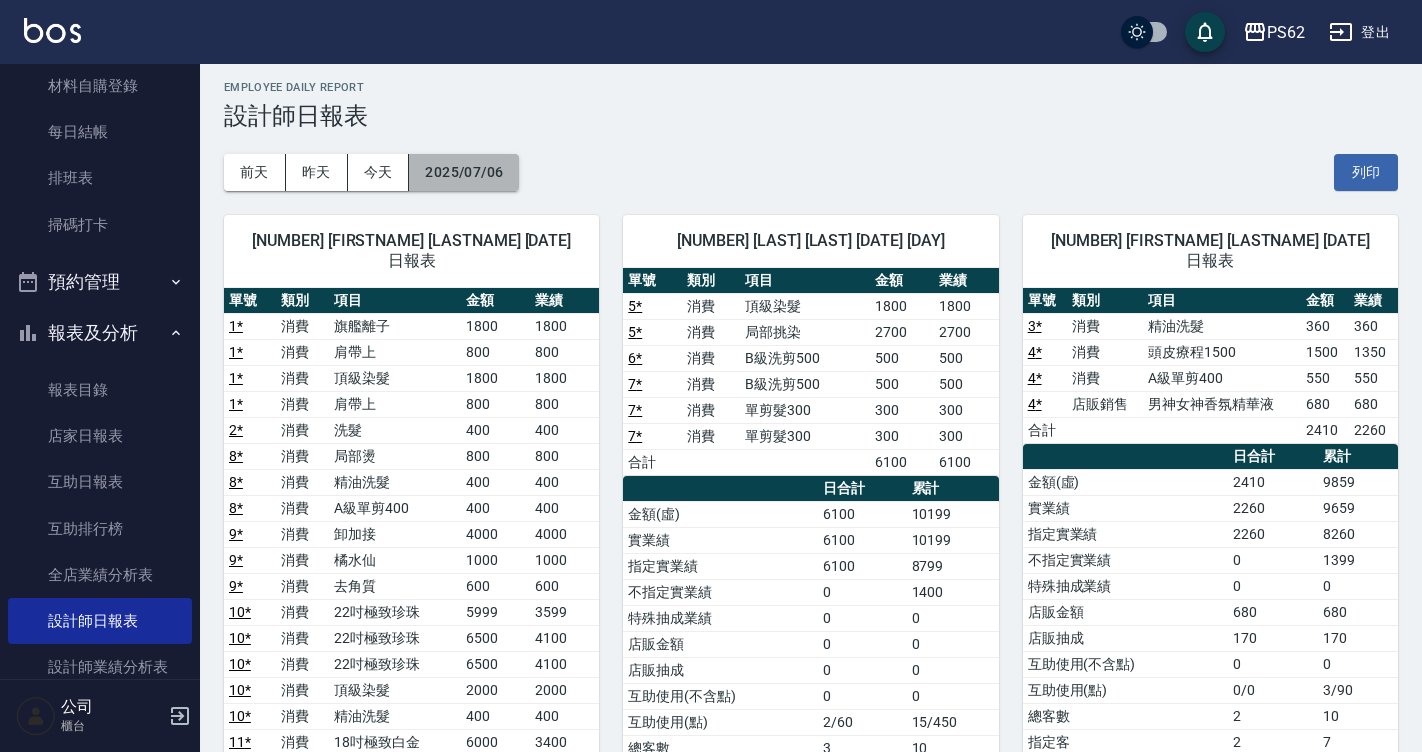 click on "2025/07/06" at bounding box center [464, 172] 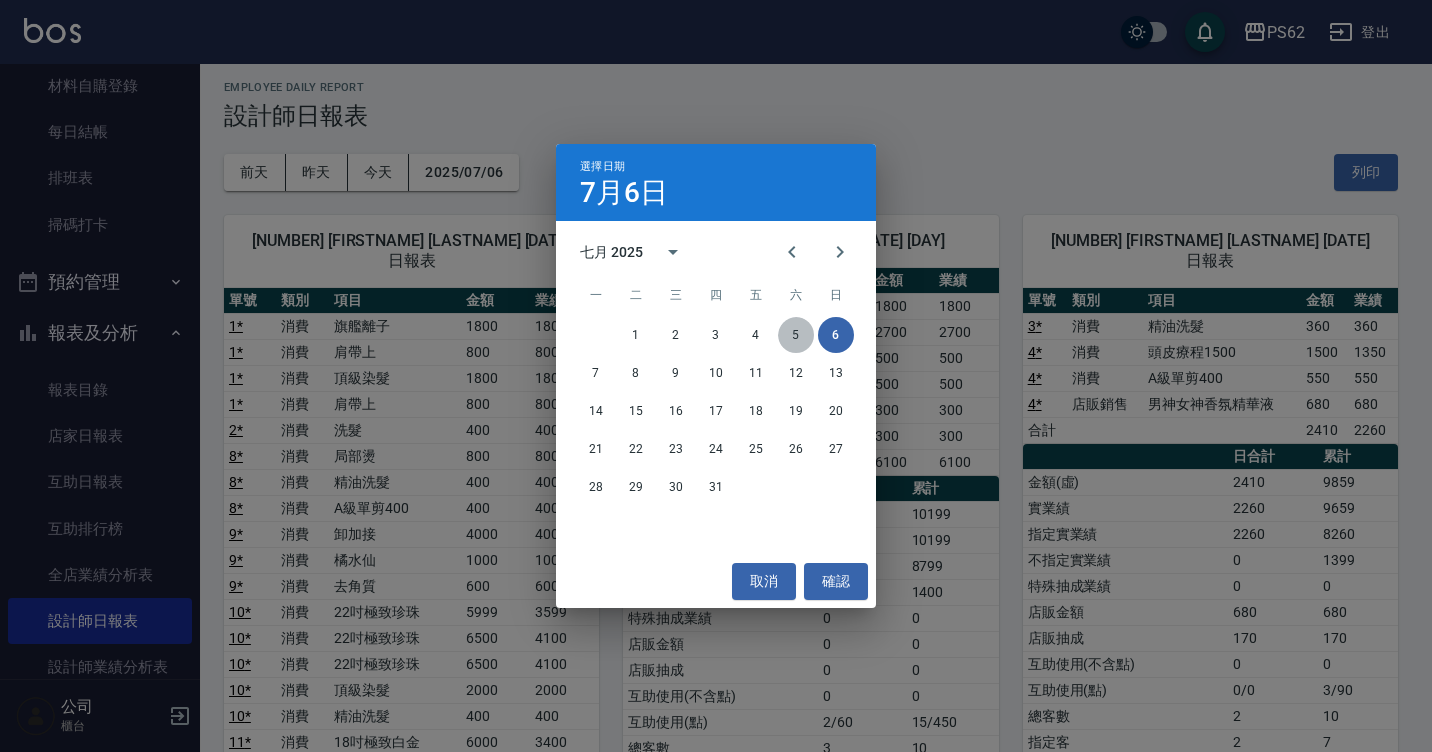 click on "5" at bounding box center (796, 335) 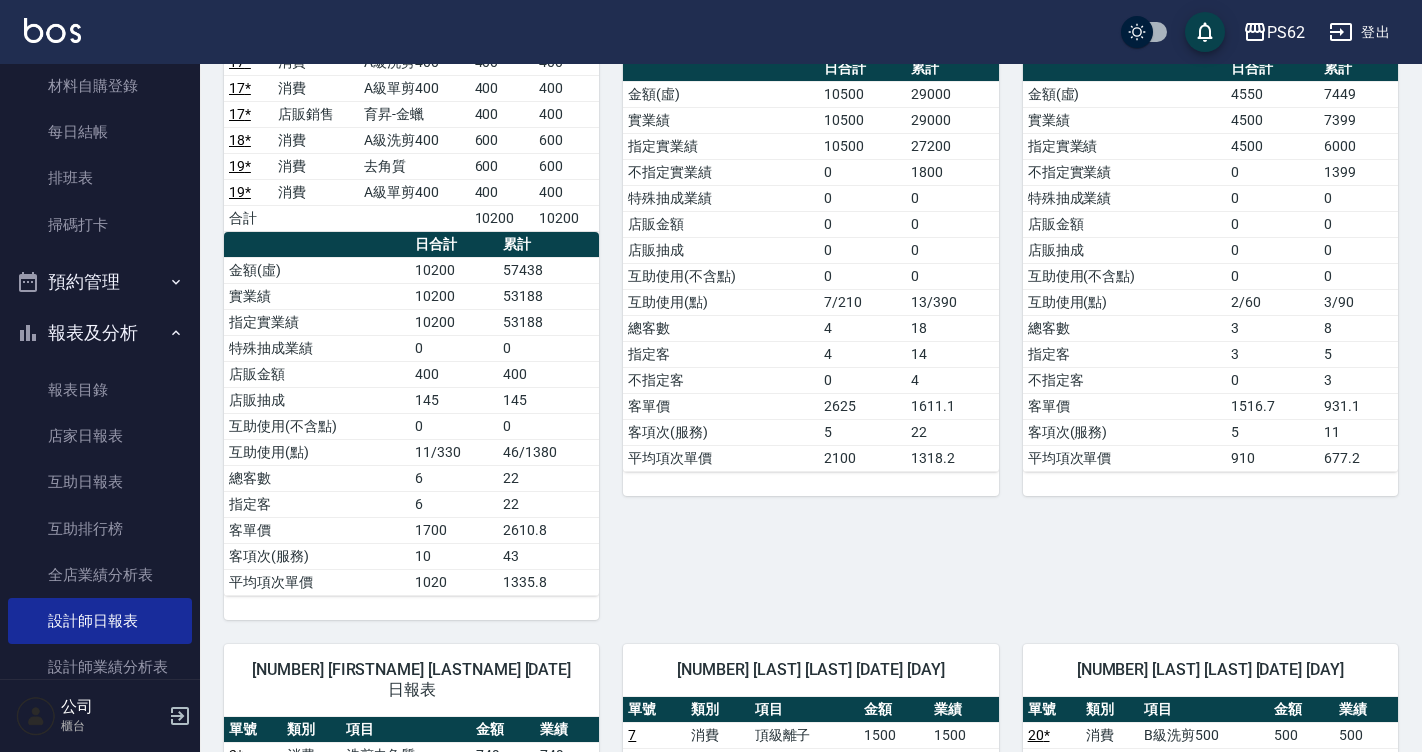 scroll, scrollTop: 400, scrollLeft: 0, axis: vertical 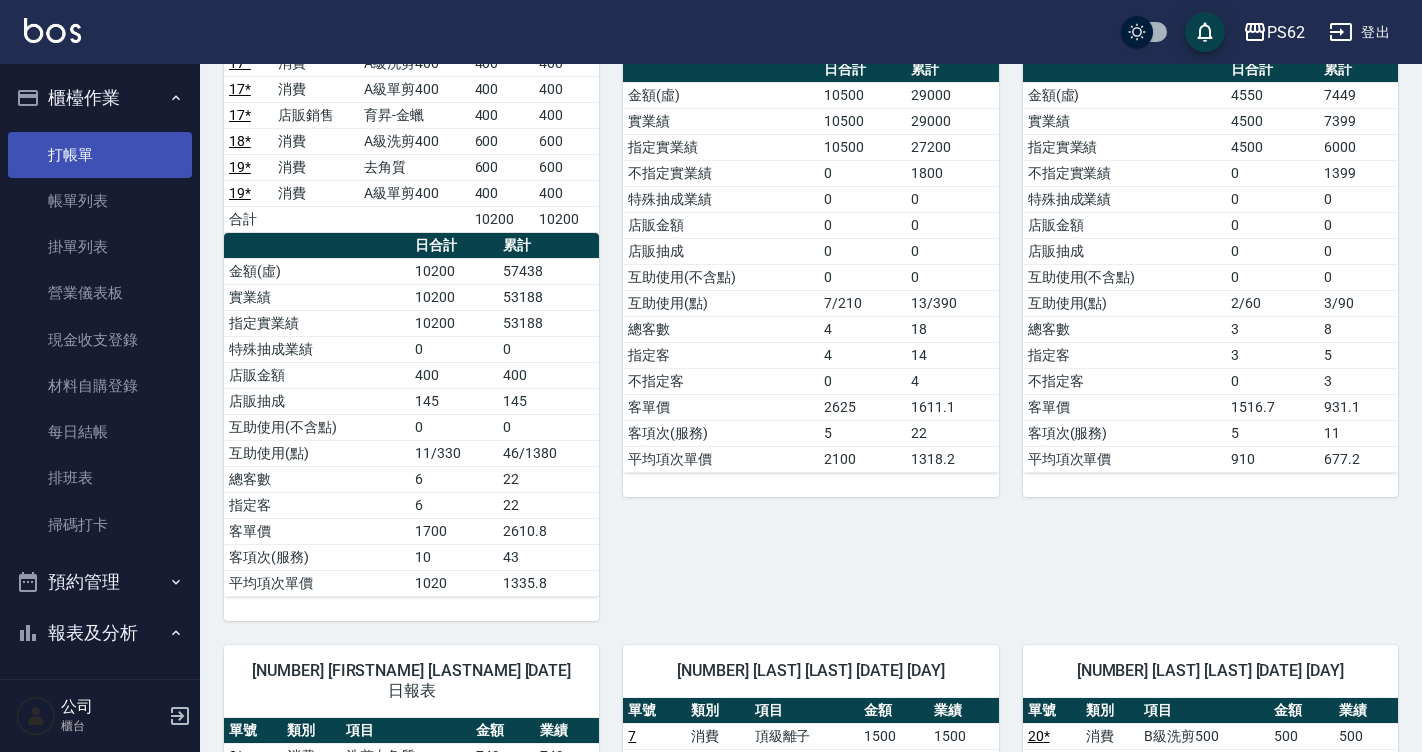 click on "打帳單" at bounding box center [100, 155] 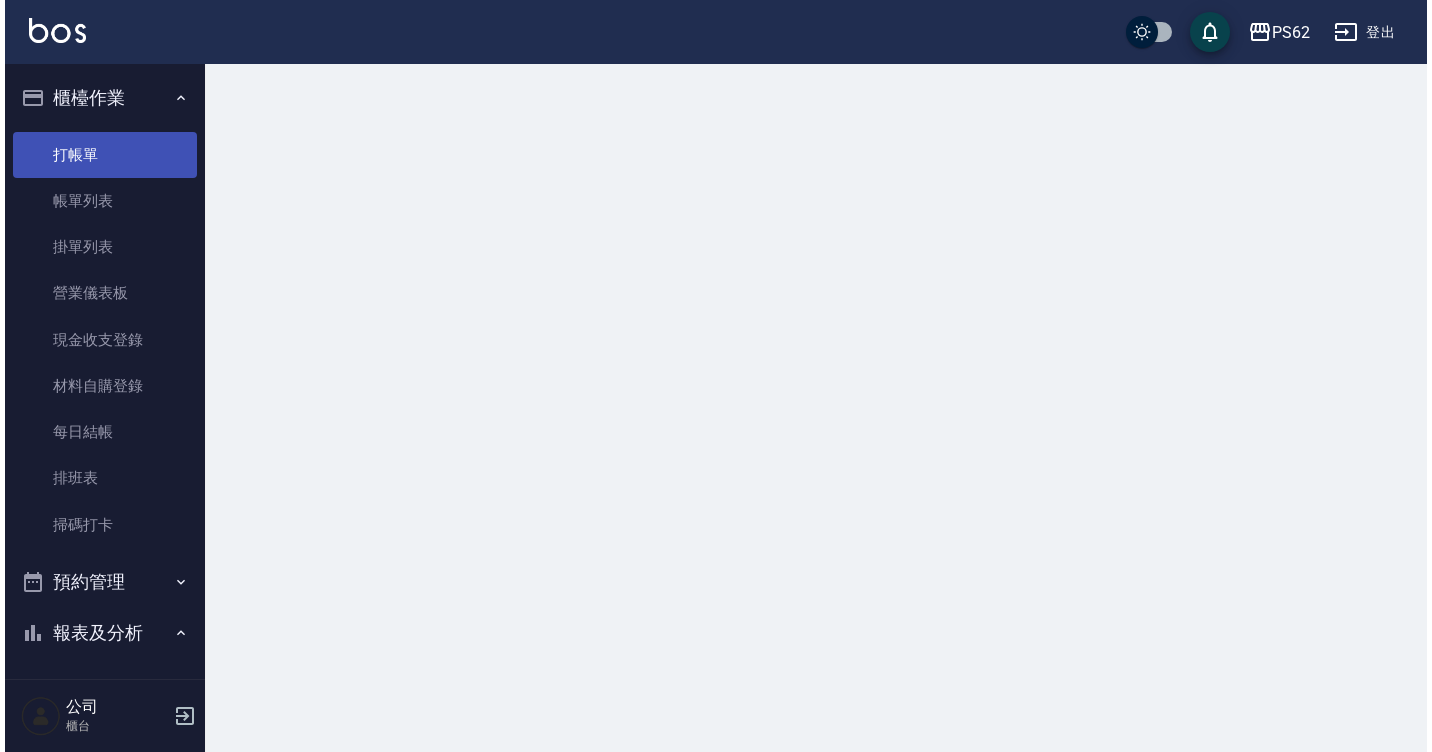 scroll, scrollTop: 0, scrollLeft: 0, axis: both 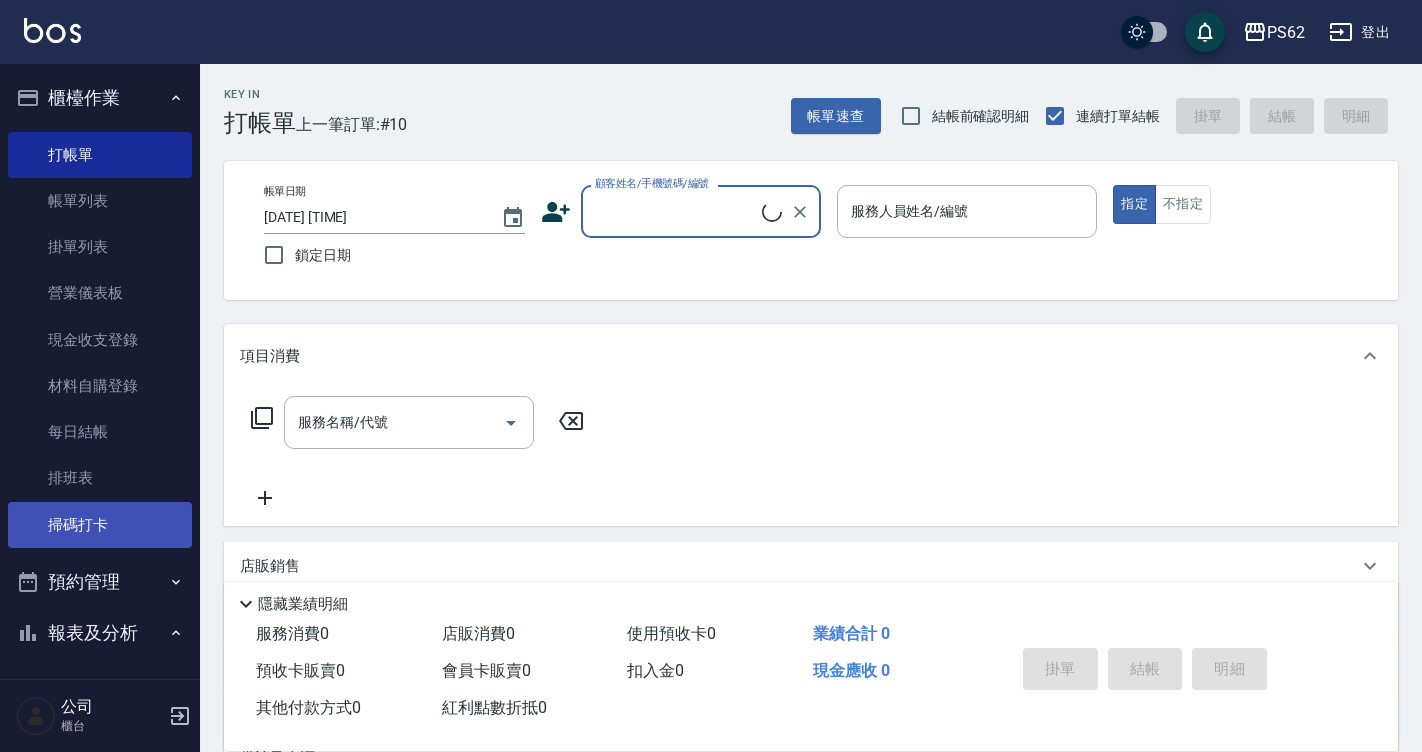 click on "打帳單 帳單列表 掛單列表 營業儀表板 現金收支登錄 材料自購登錄 每日結帳 排班表 掃碼打卡" at bounding box center (100, 340) 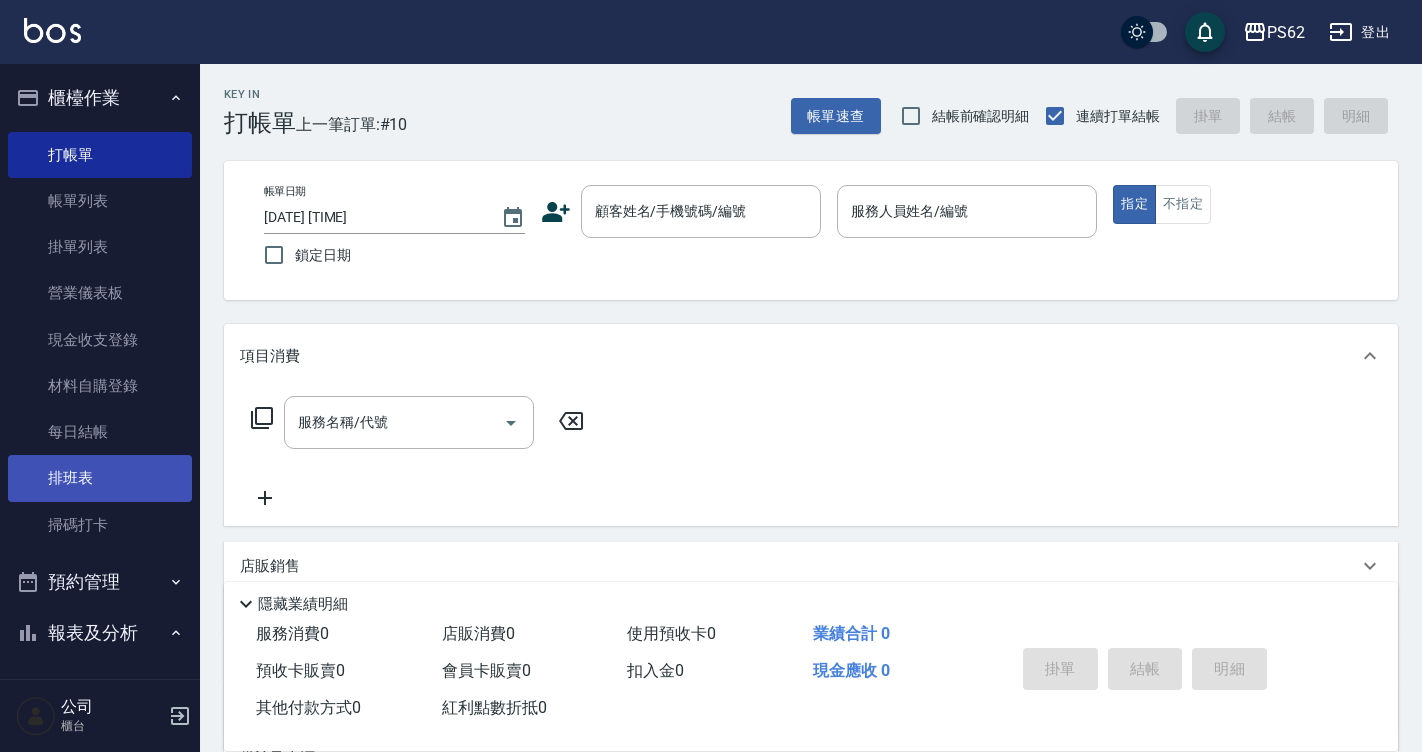 click on "排班表" at bounding box center [100, 478] 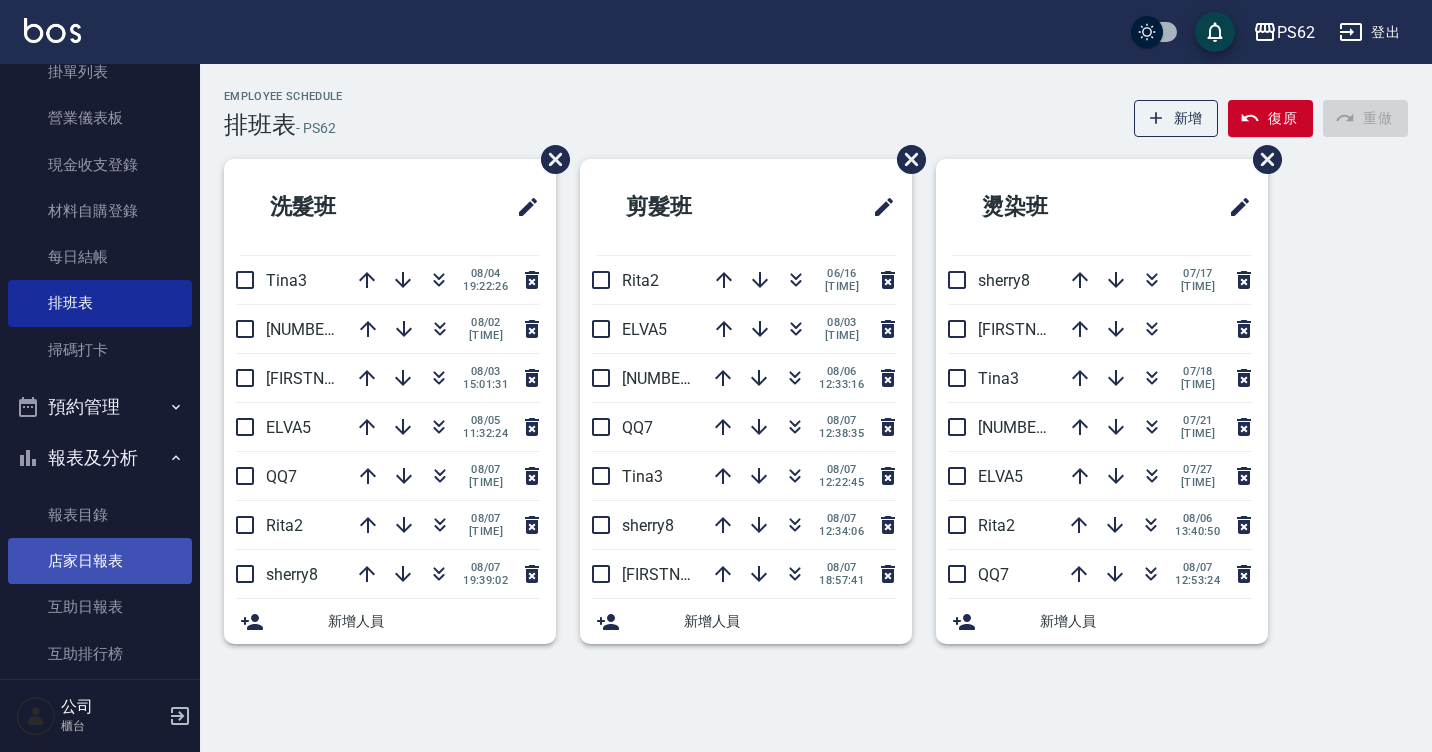 scroll, scrollTop: 200, scrollLeft: 0, axis: vertical 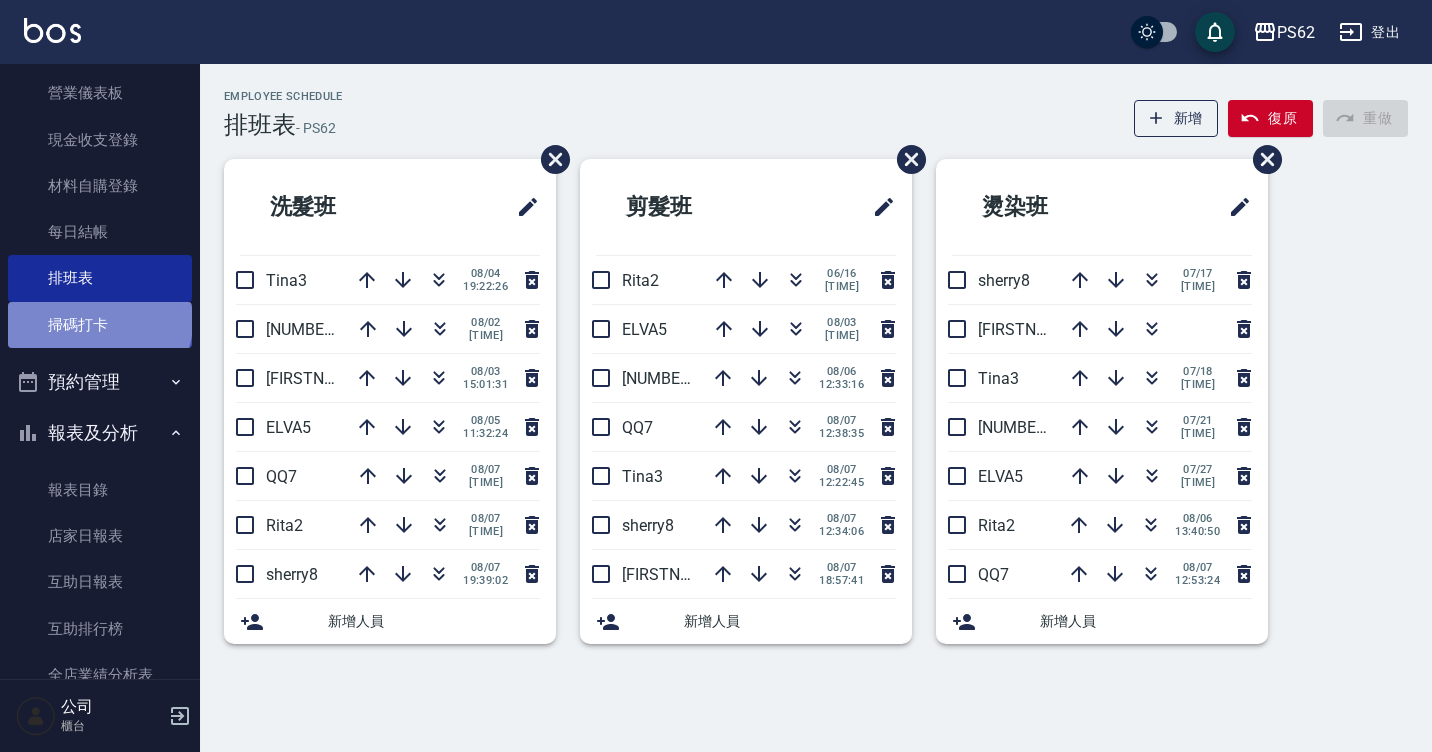 click on "掃碼打卡" at bounding box center (100, 325) 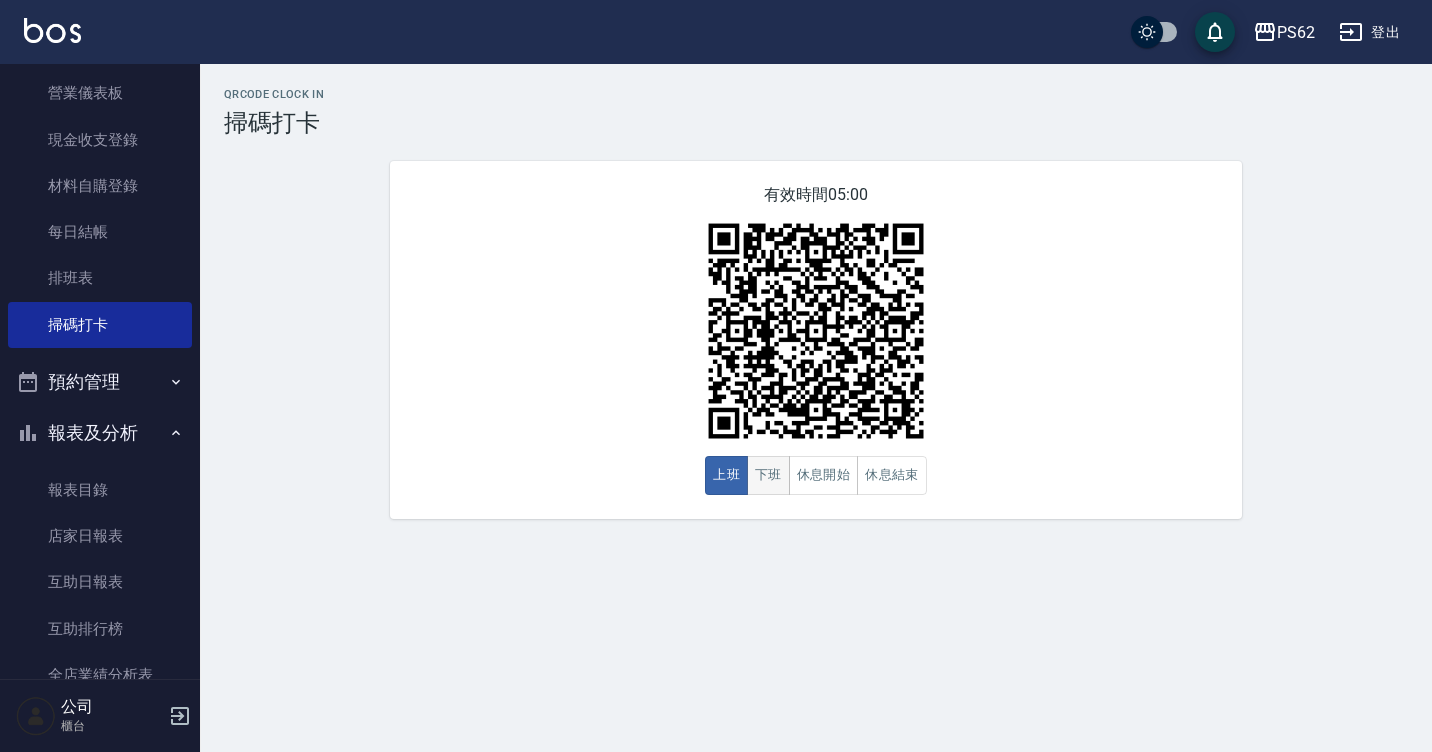 click on "下班" at bounding box center [768, 475] 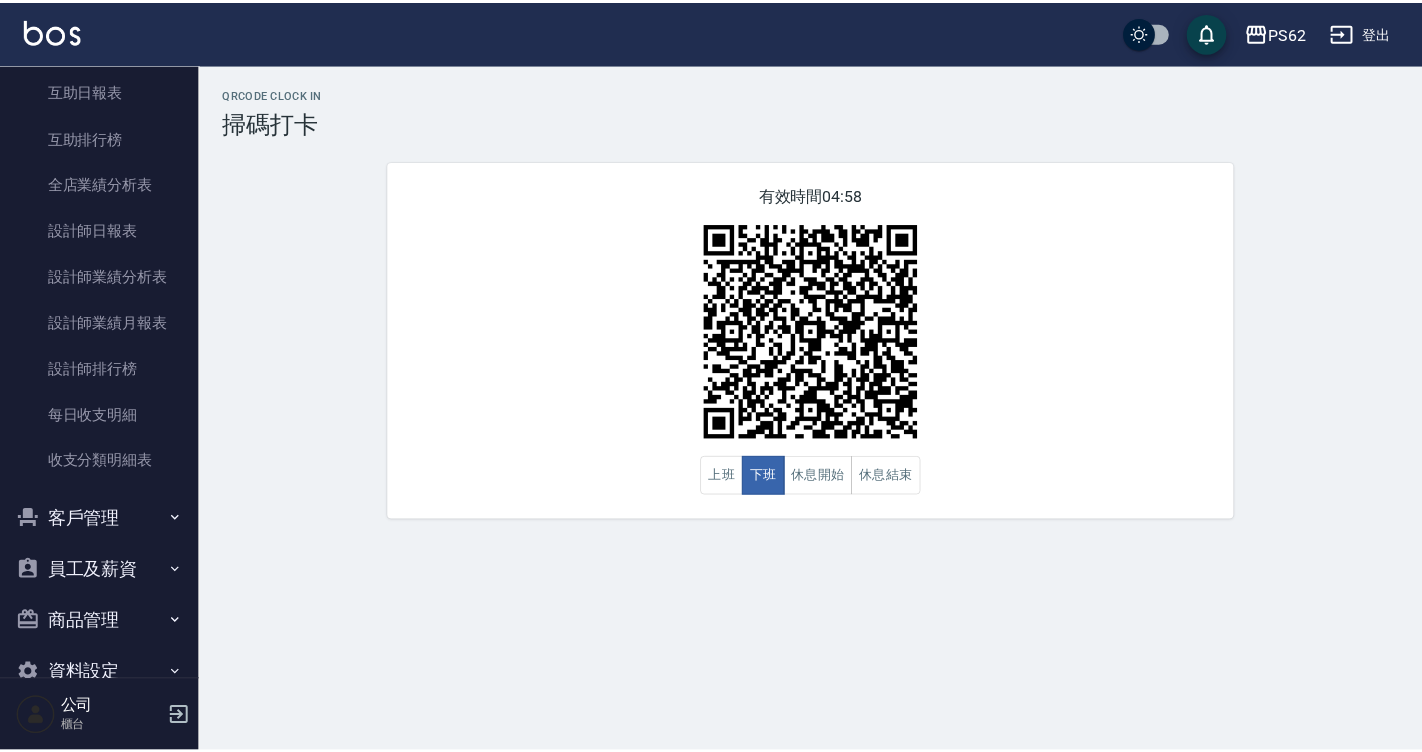 scroll, scrollTop: 700, scrollLeft: 0, axis: vertical 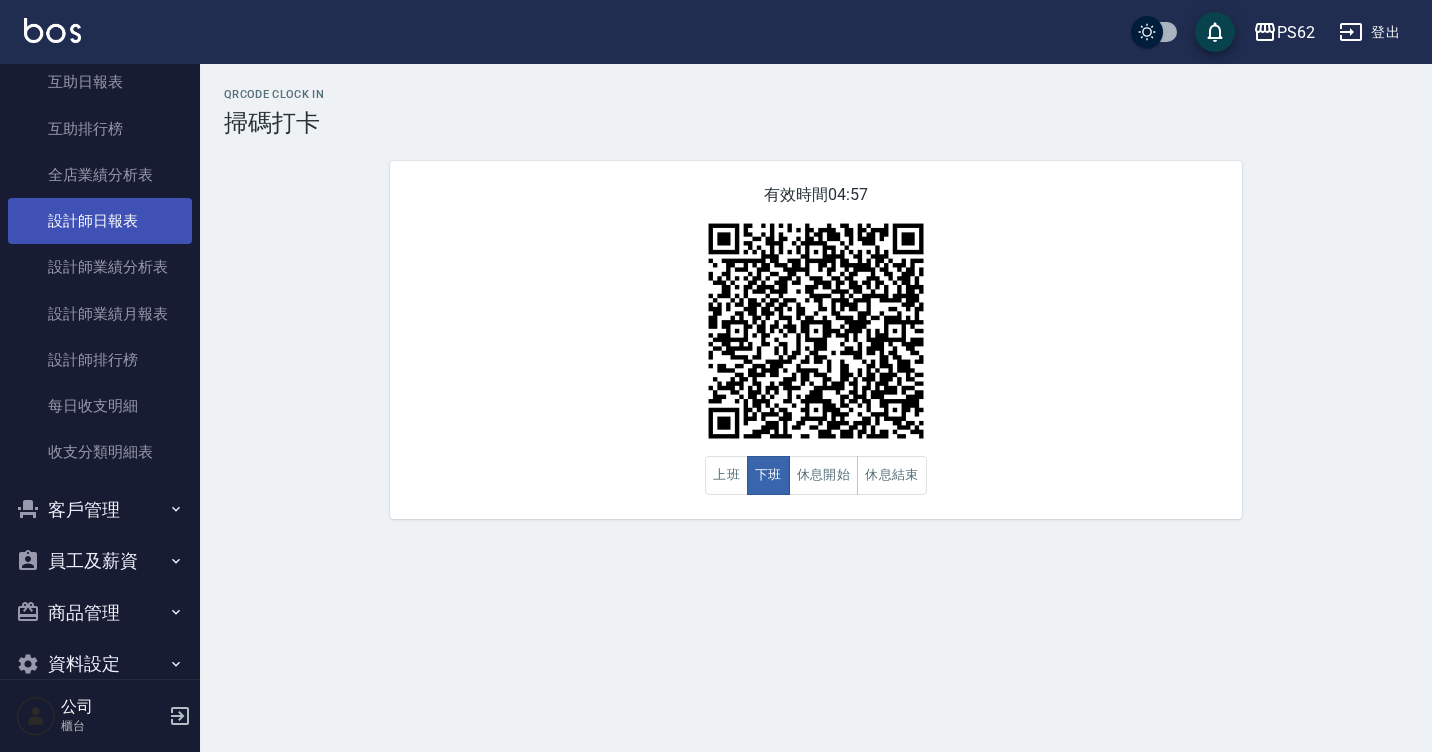 click on "設計師日報表" at bounding box center [100, 221] 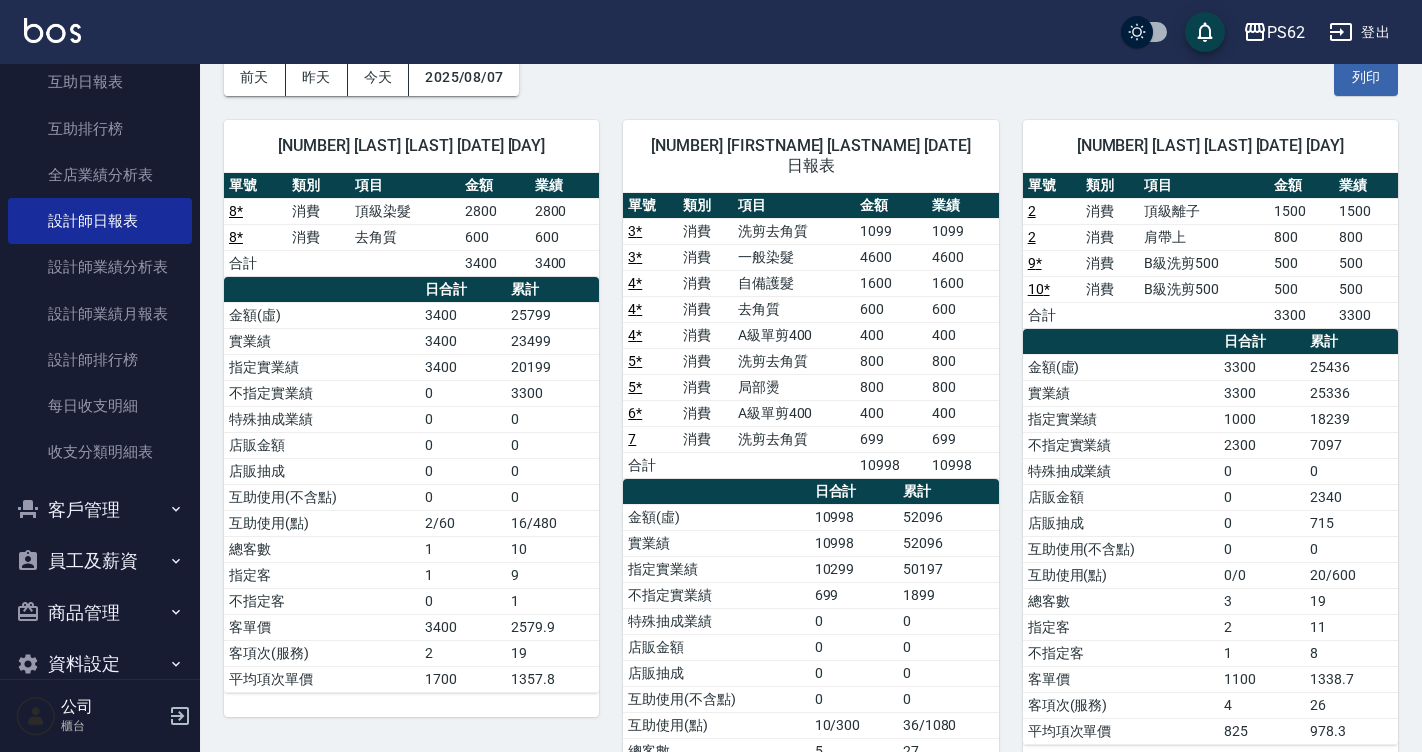 scroll, scrollTop: 100, scrollLeft: 0, axis: vertical 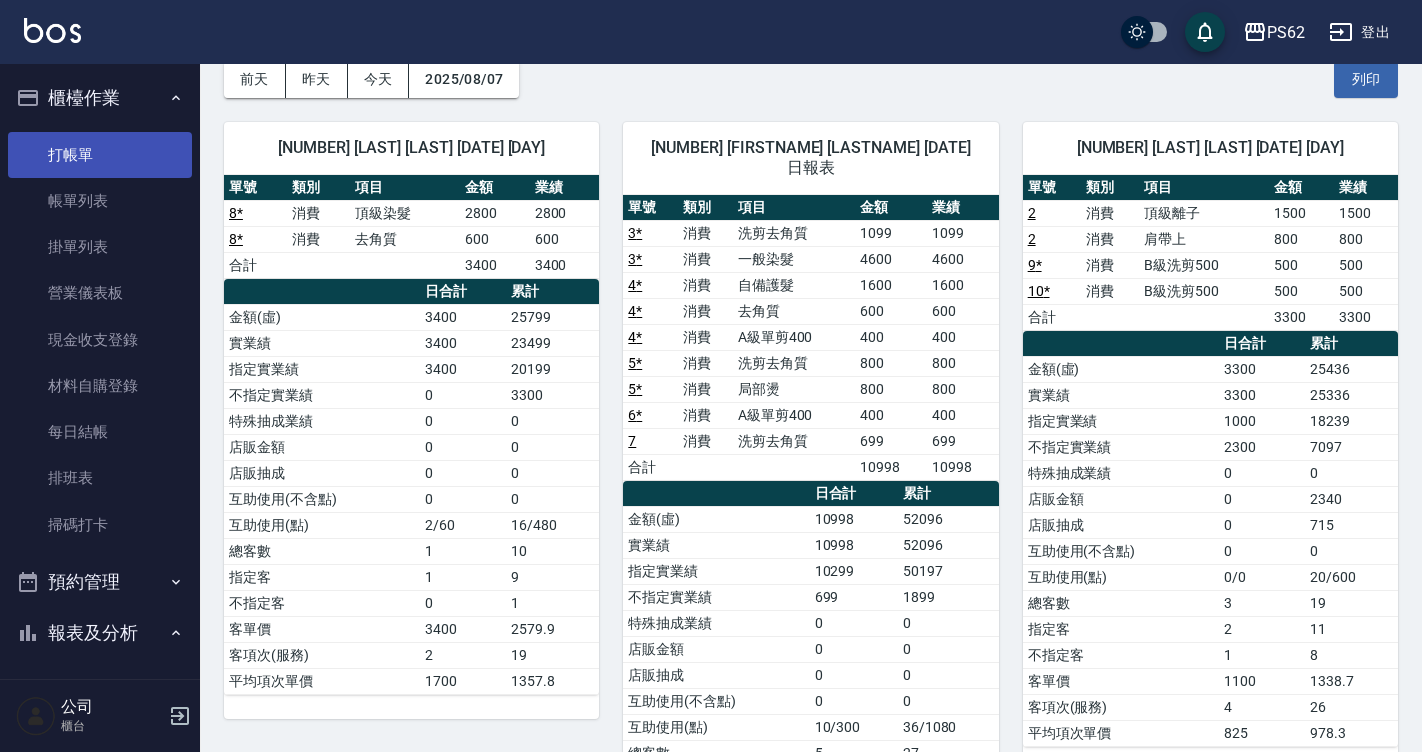 click on "打帳單" at bounding box center (100, 155) 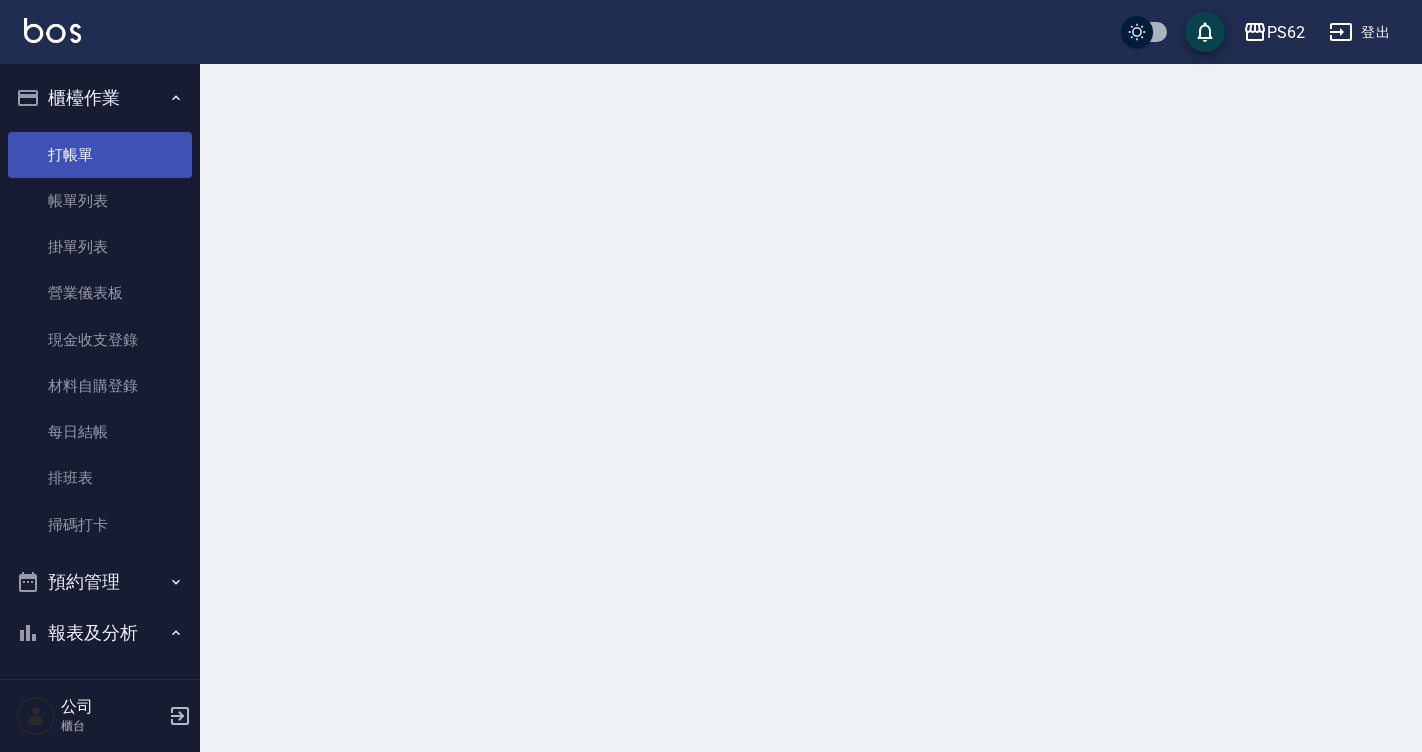 scroll, scrollTop: 0, scrollLeft: 0, axis: both 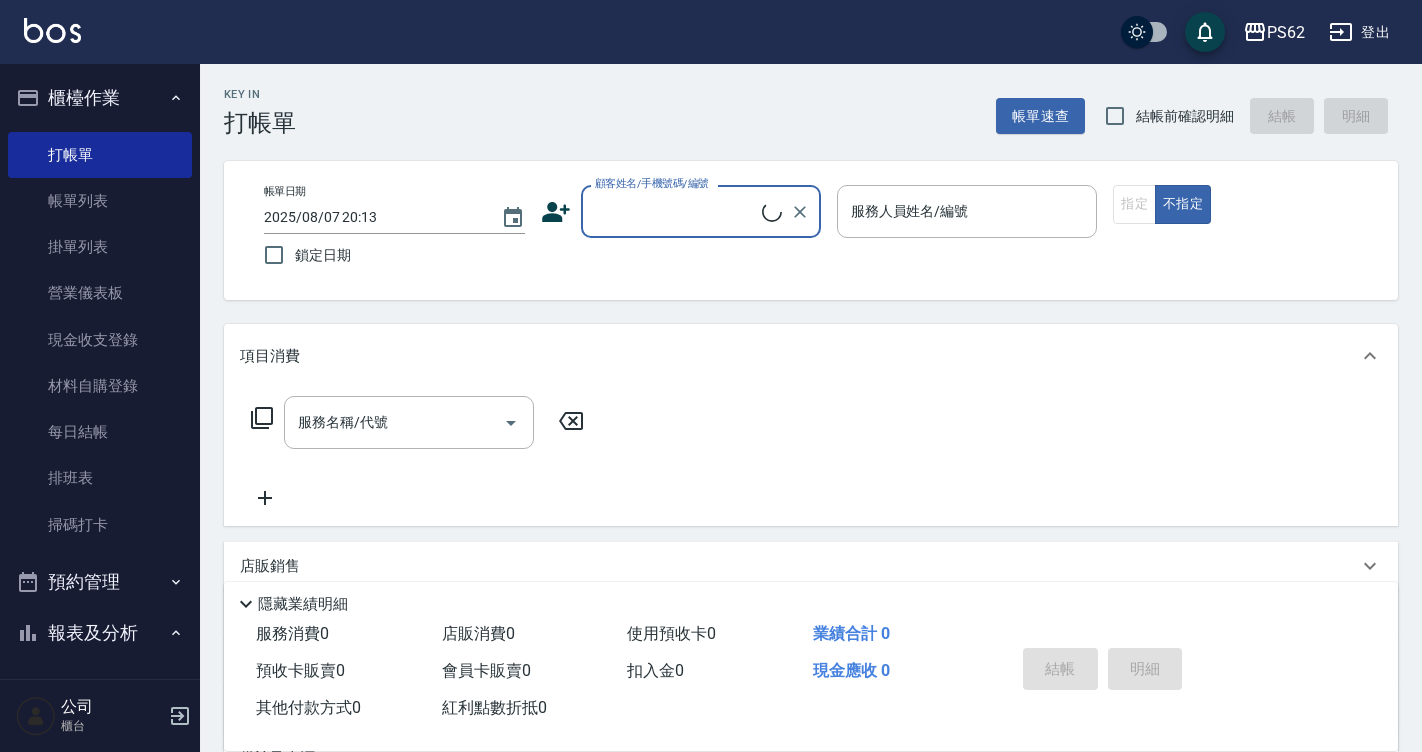 click on "顧客姓名/手機號碼/編號" at bounding box center [676, 211] 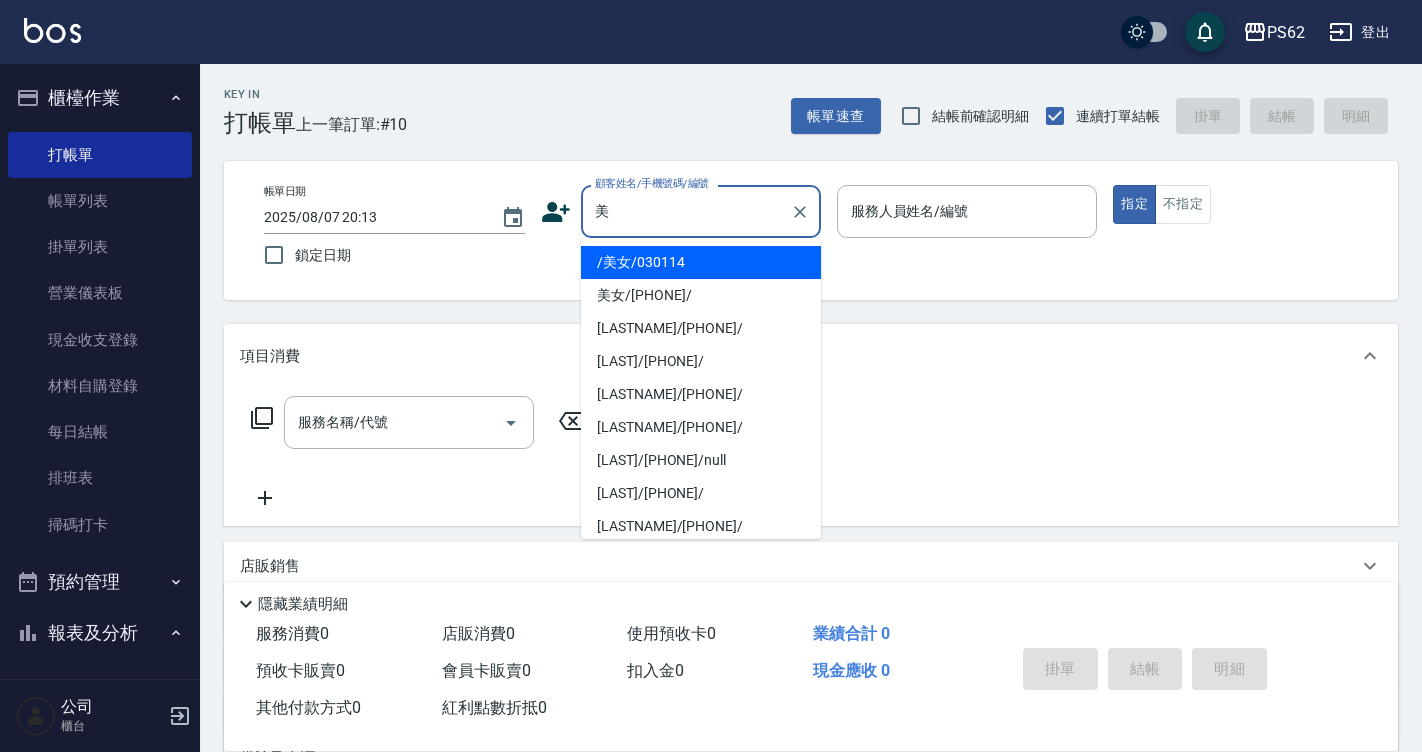 click on "/美女/030114" at bounding box center (701, 262) 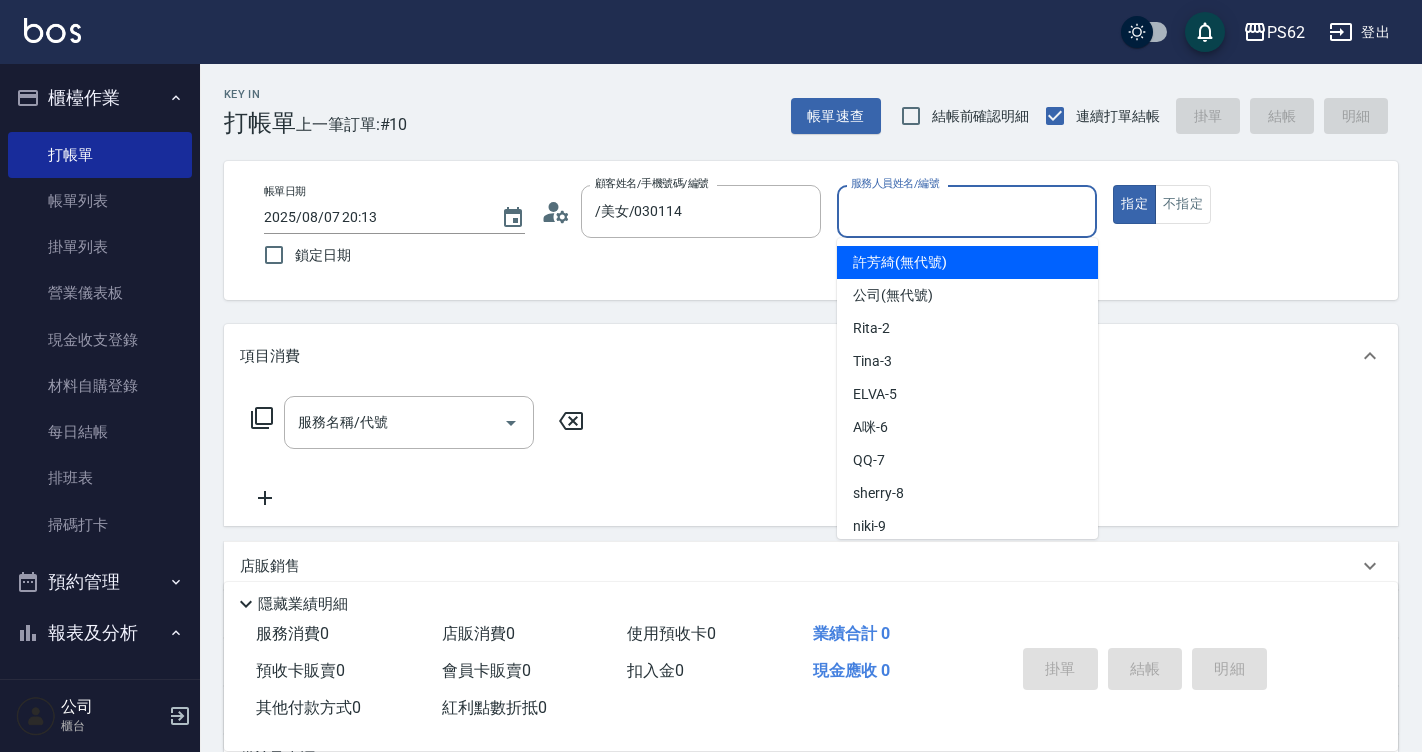 click on "服務人員姓名/編號" at bounding box center [967, 211] 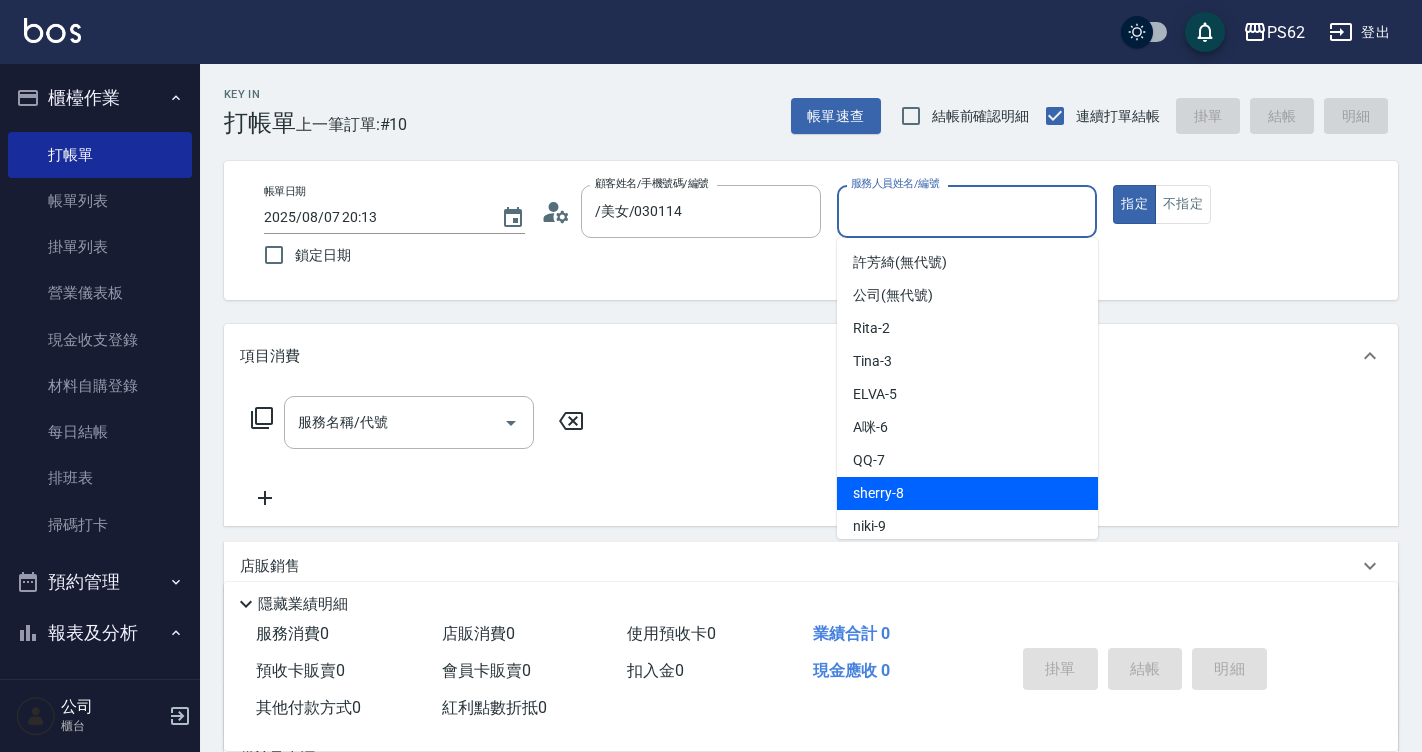 click on "[FIRSTNAME] -[NUMBER]" at bounding box center [878, 493] 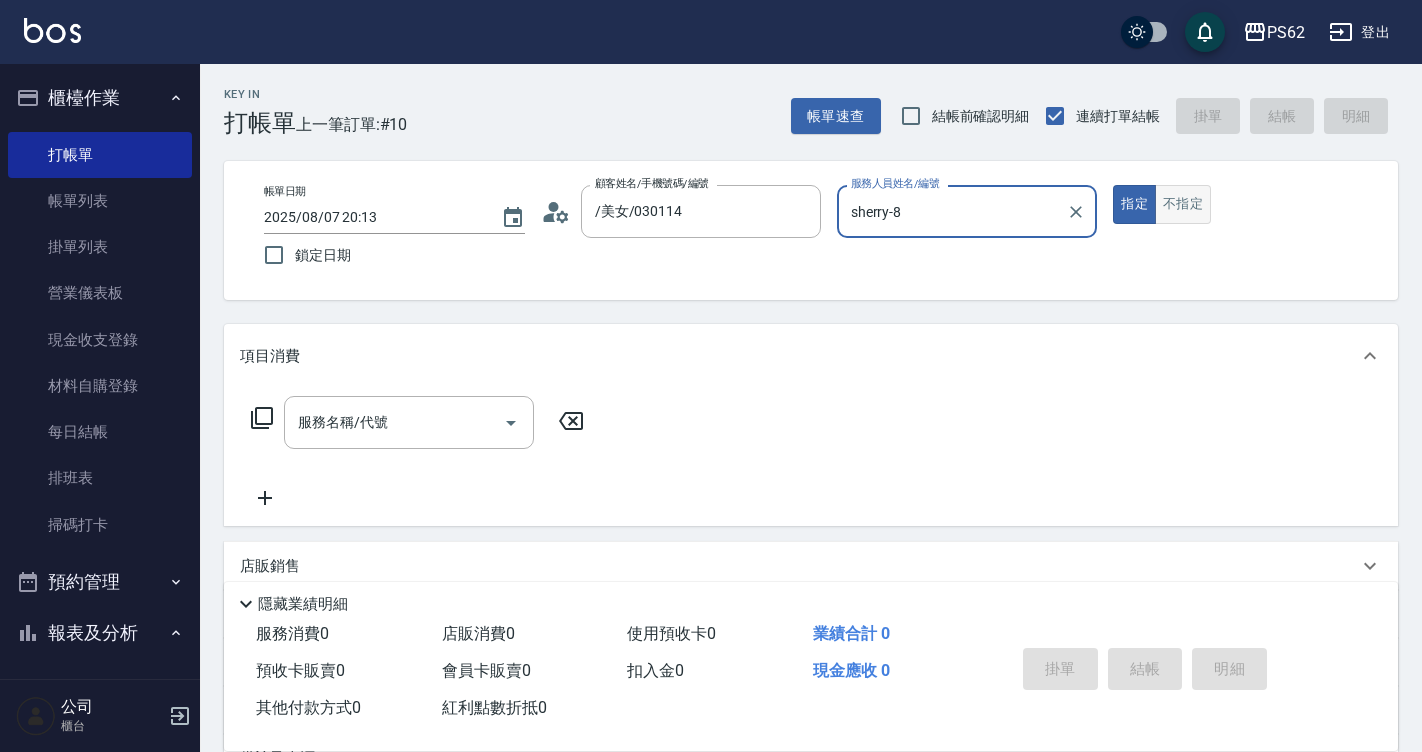 click on "不指定" at bounding box center (1183, 204) 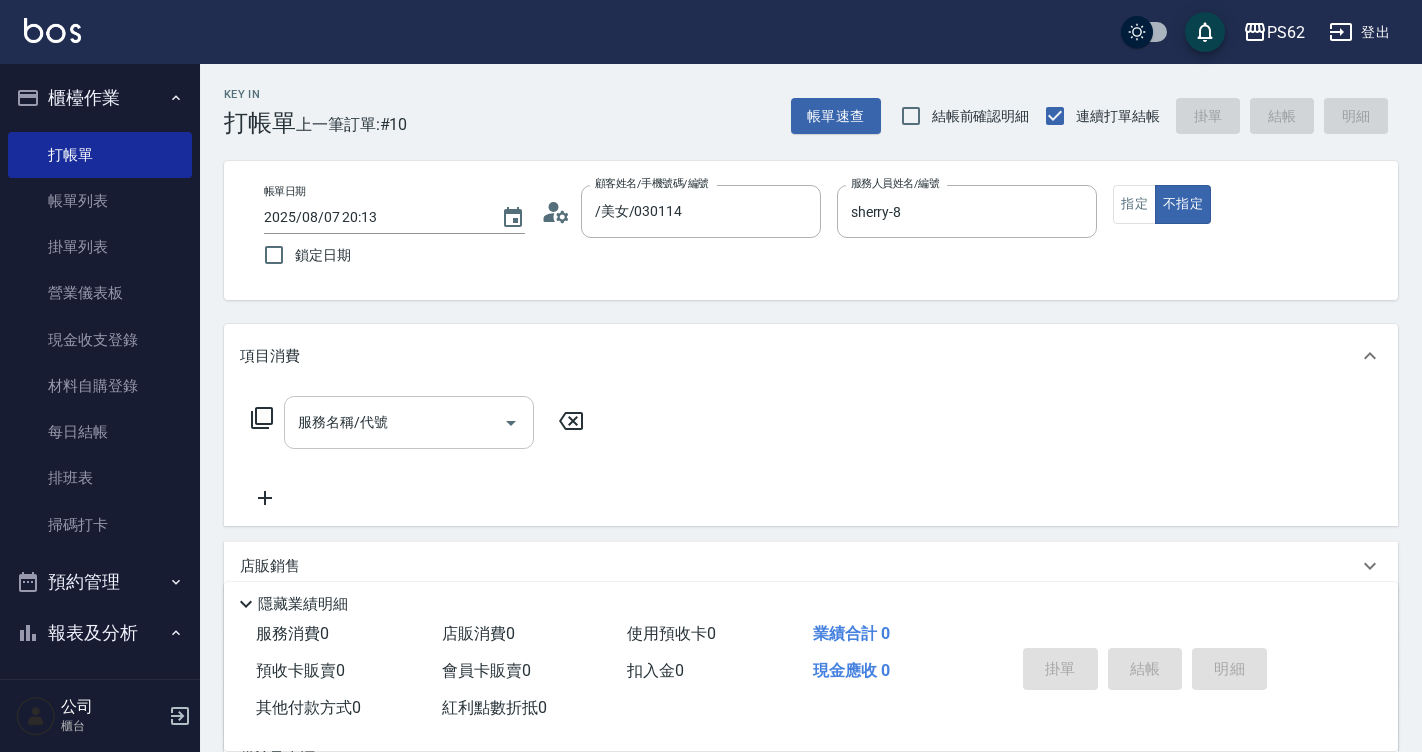 click on "服務名稱/代號" at bounding box center (409, 422) 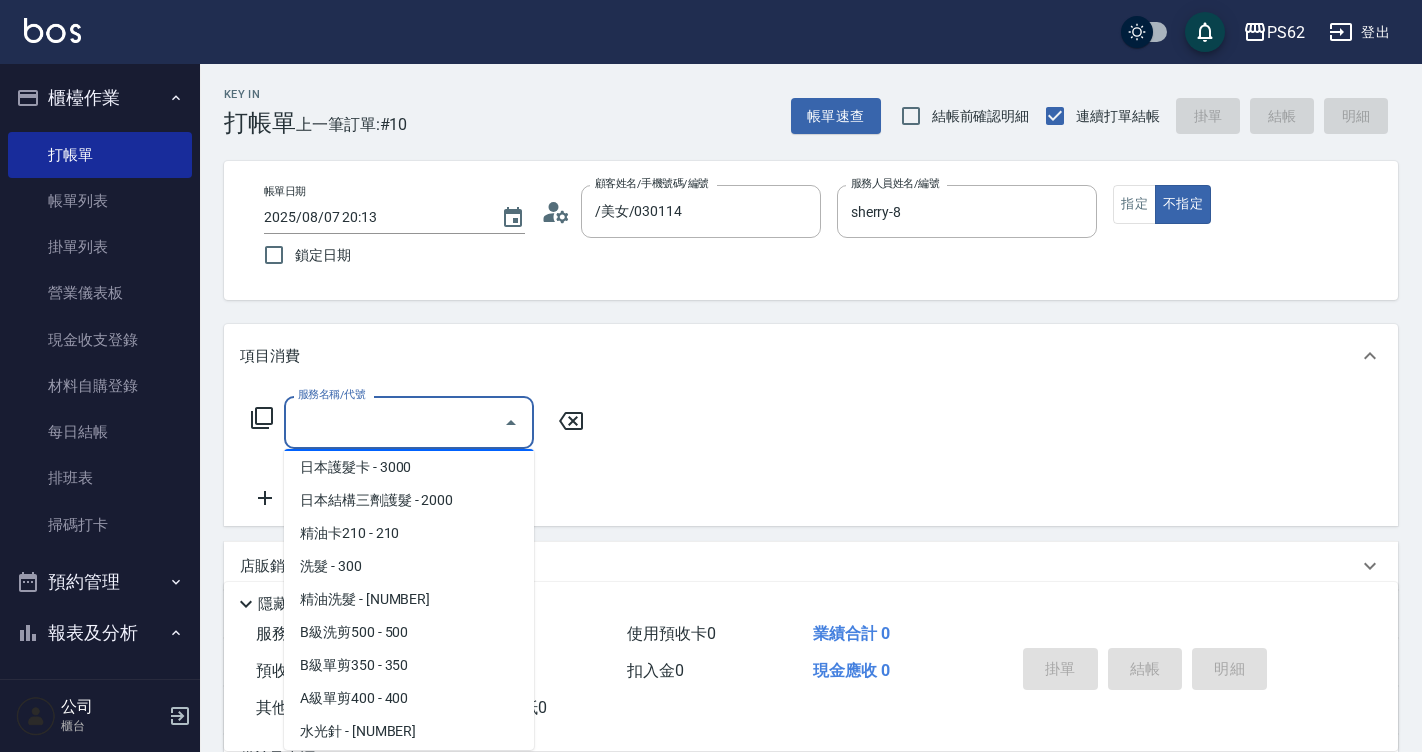 scroll, scrollTop: 200, scrollLeft: 0, axis: vertical 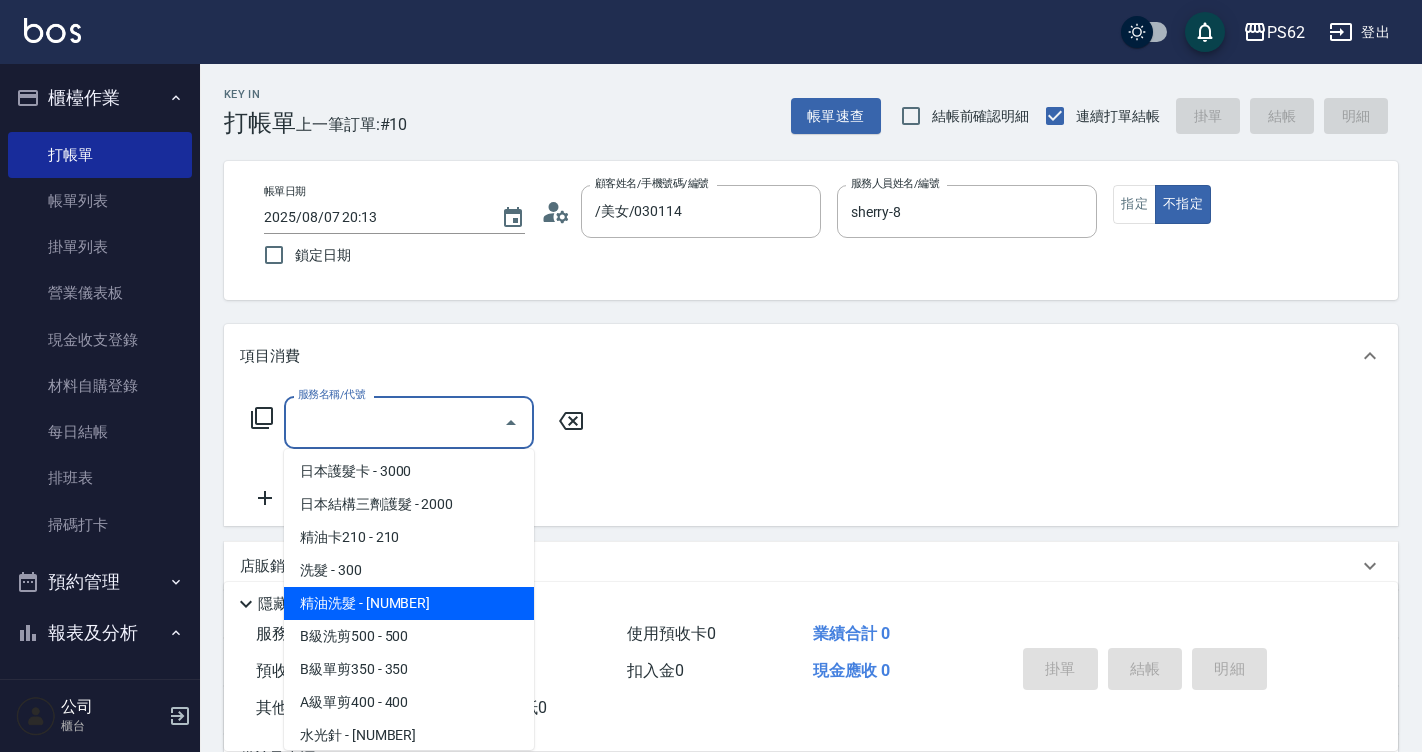 click on "精油洗髮 - [NUMBER]" at bounding box center (409, 603) 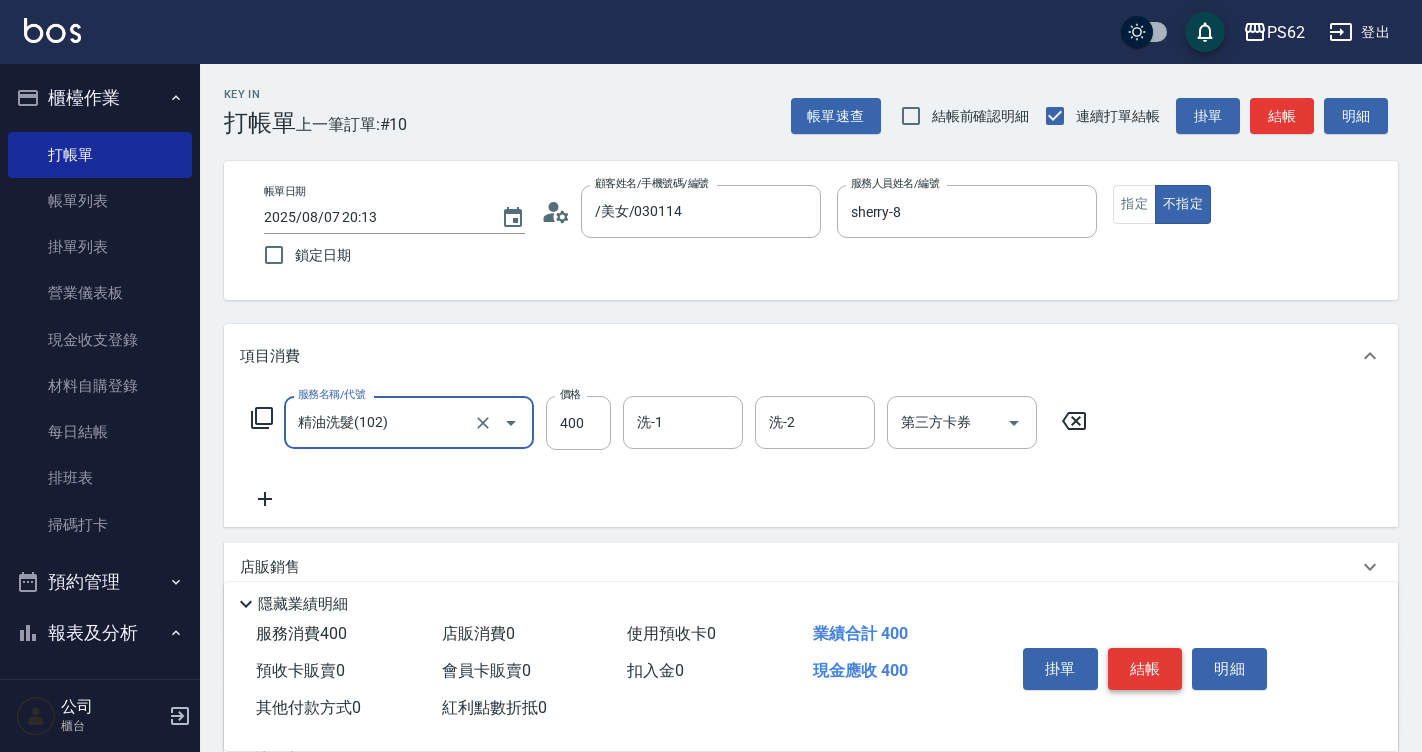click on "結帳" at bounding box center [1145, 669] 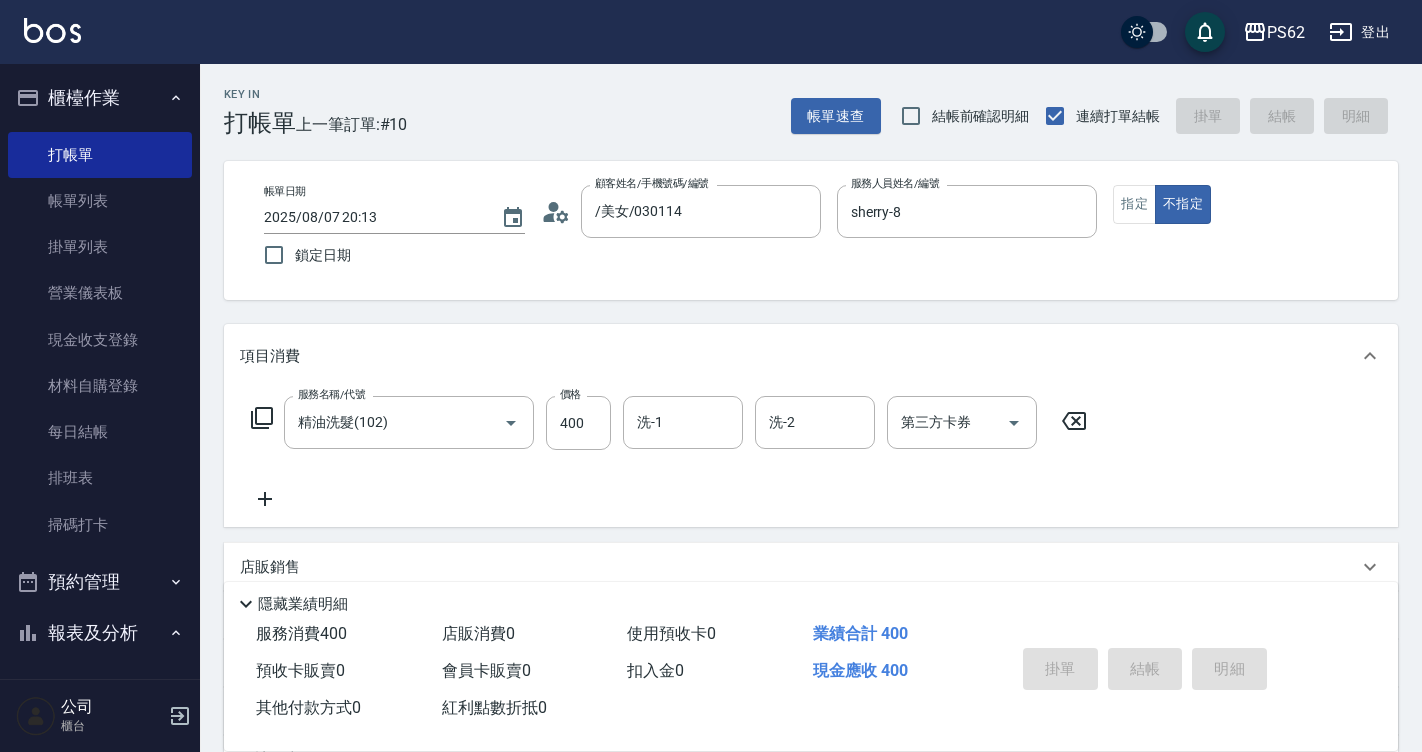 type on "2025/08/07 20:14" 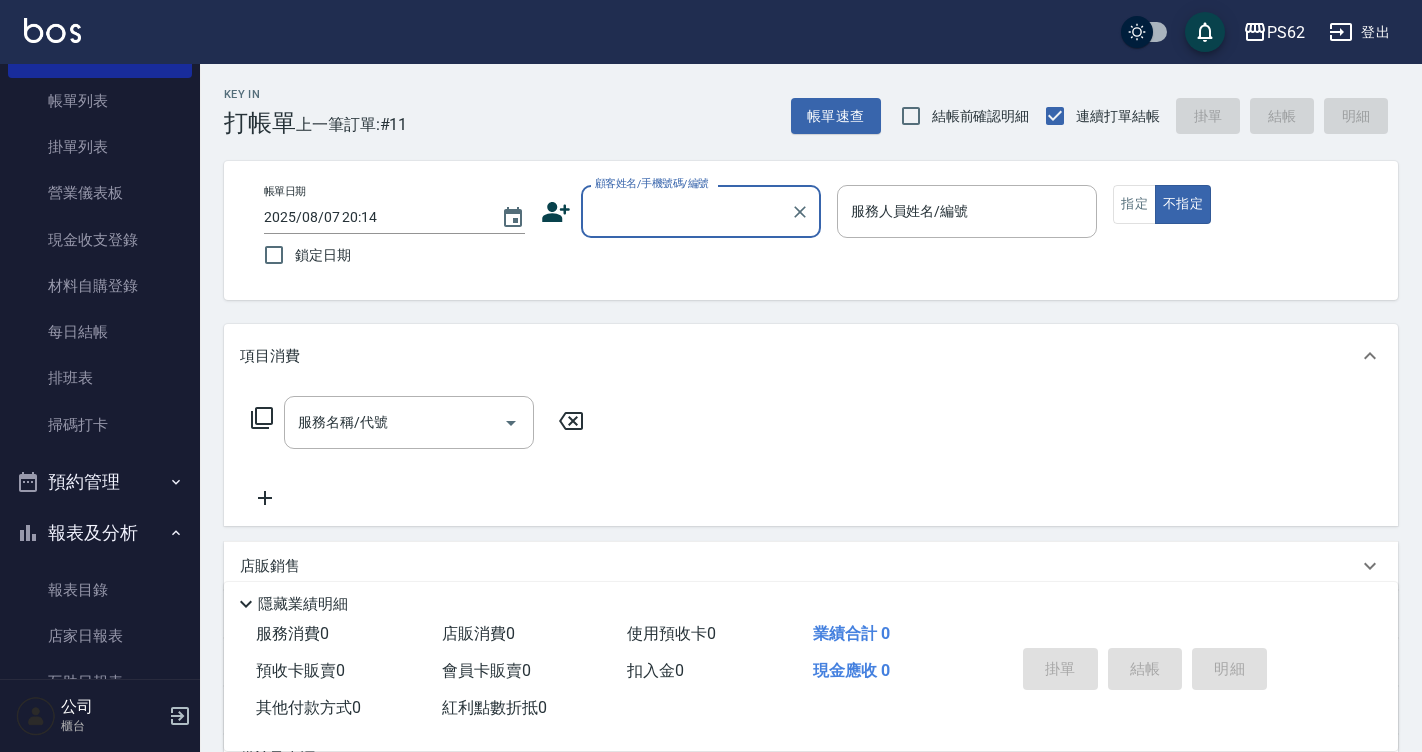 scroll, scrollTop: 300, scrollLeft: 0, axis: vertical 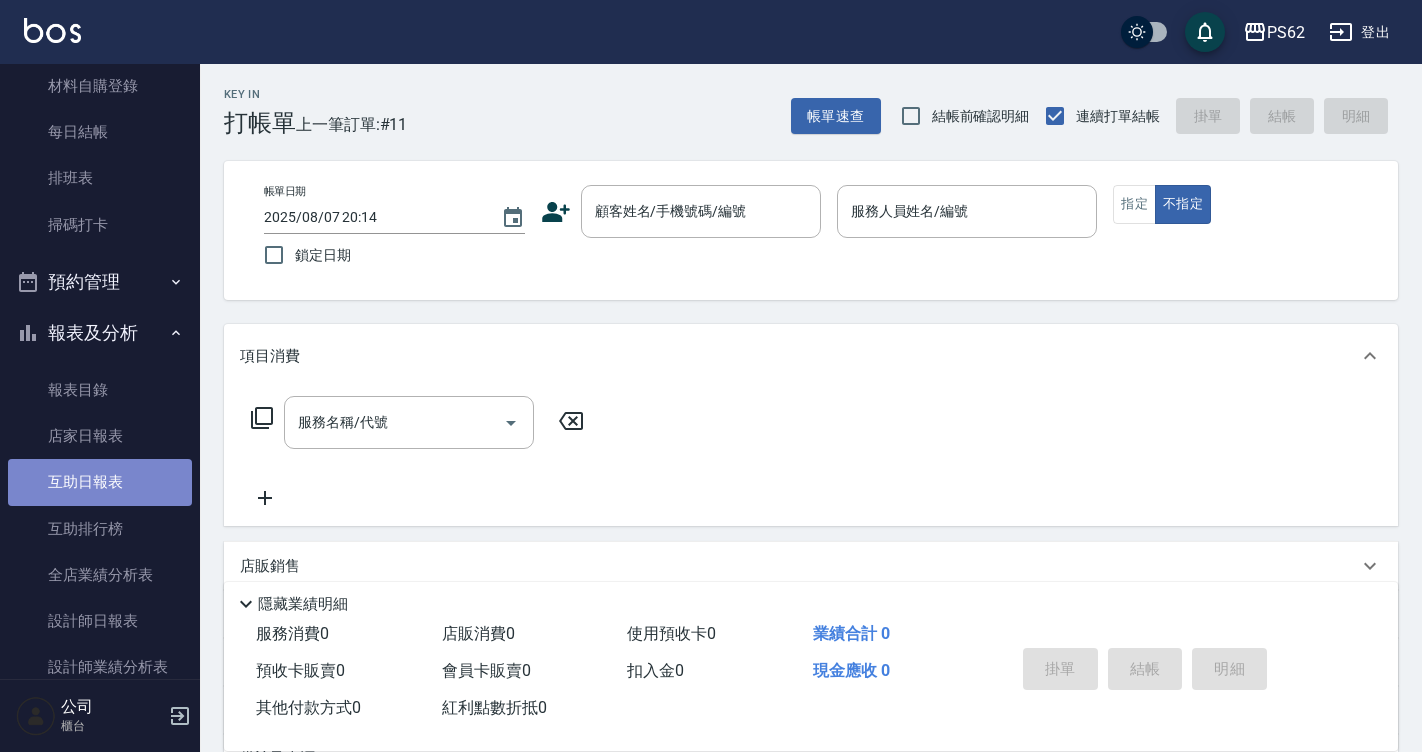 click on "互助日報表" at bounding box center (100, 482) 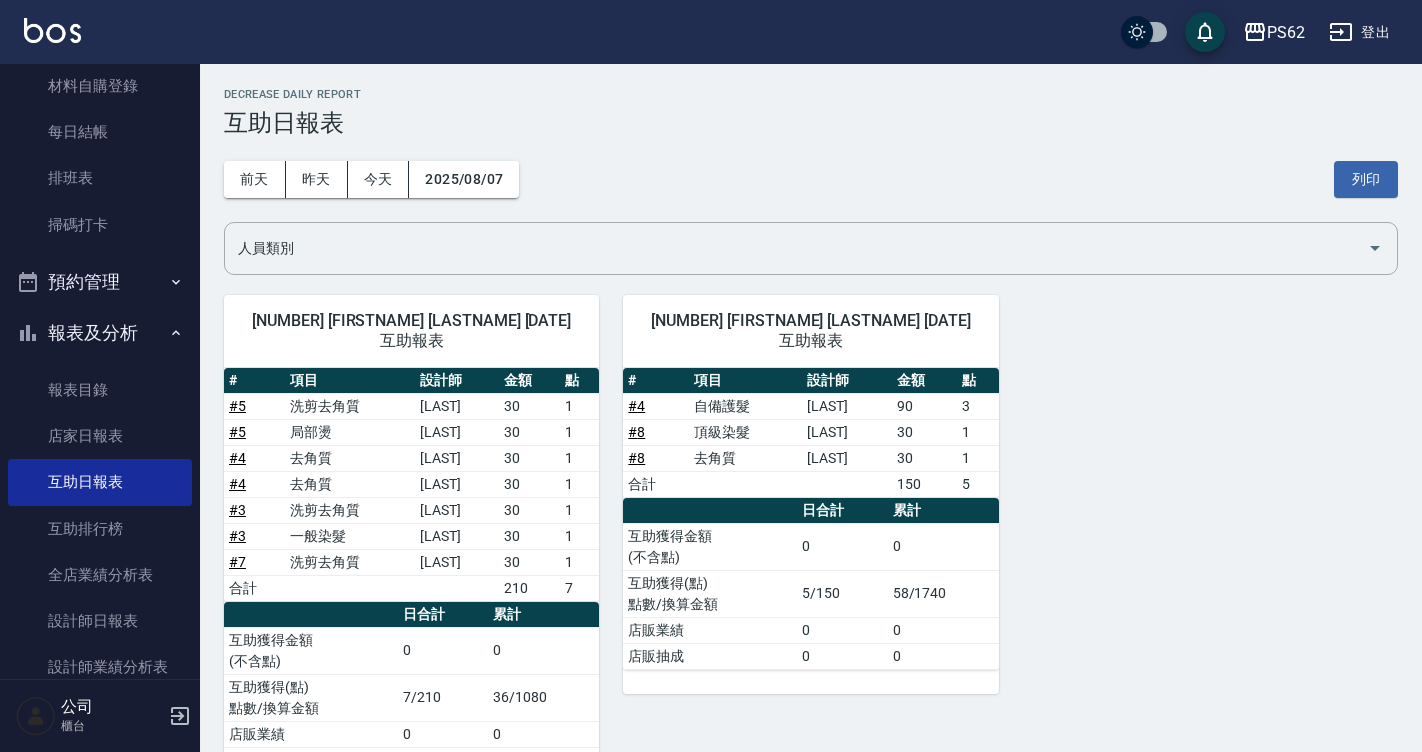 click on "# 4" at bounding box center [636, 406] 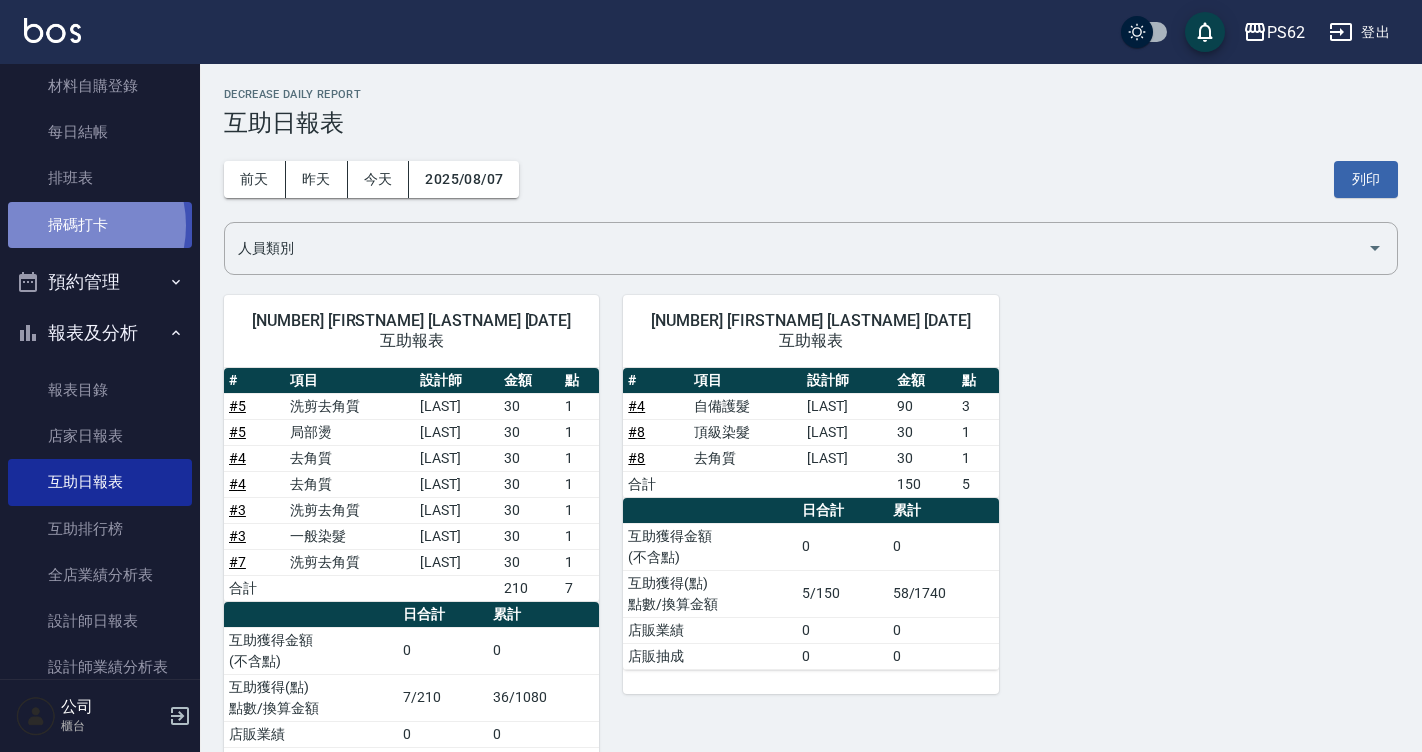click on "掃碼打卡" at bounding box center (100, 225) 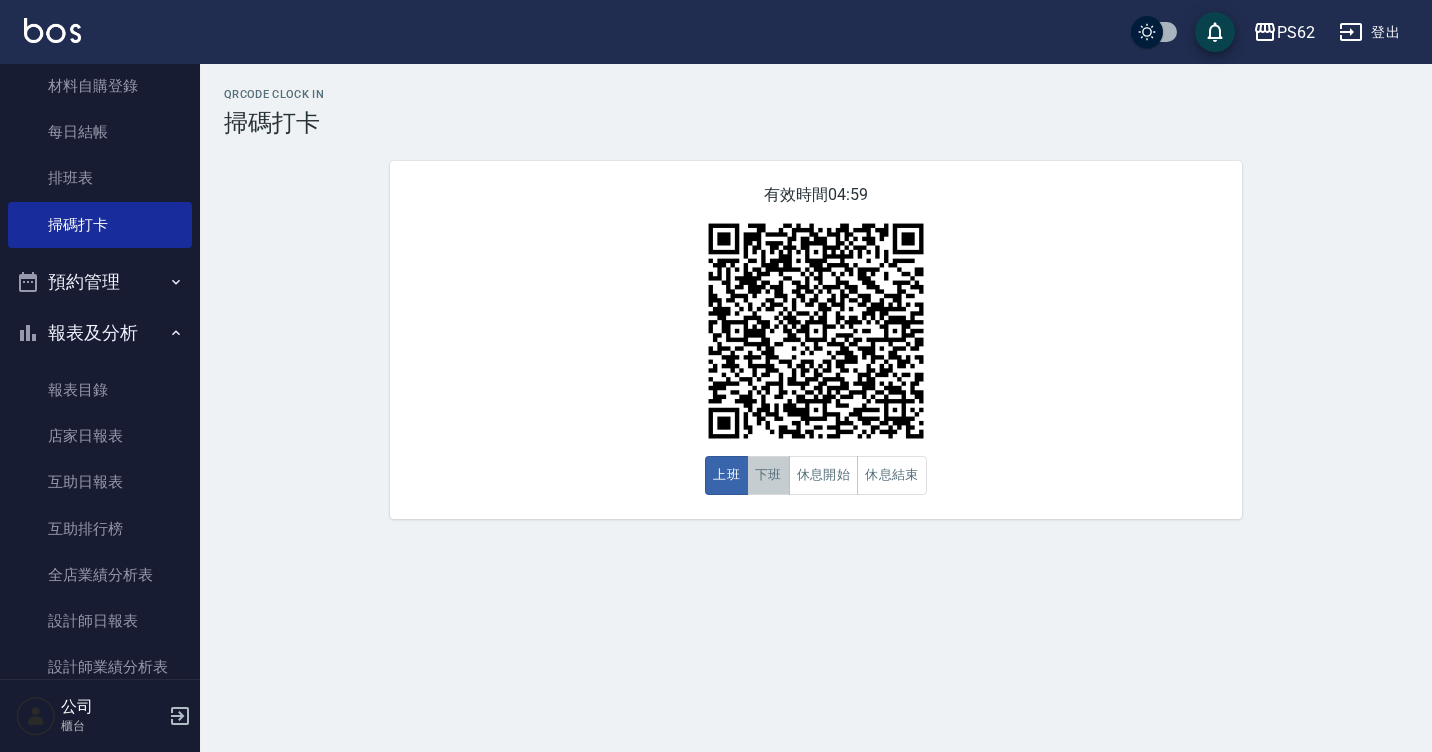 click on "下班" at bounding box center (768, 475) 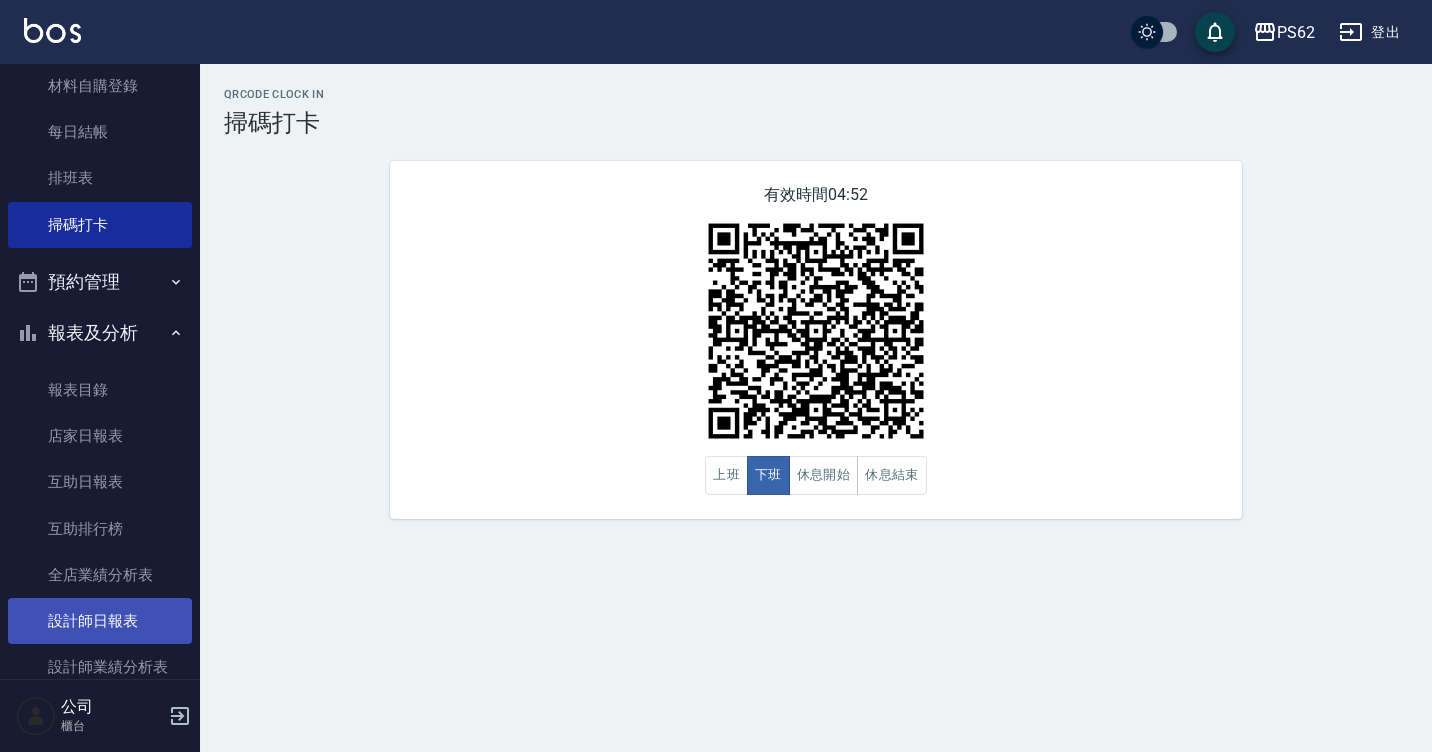 click on "設計師日報表" at bounding box center (100, 621) 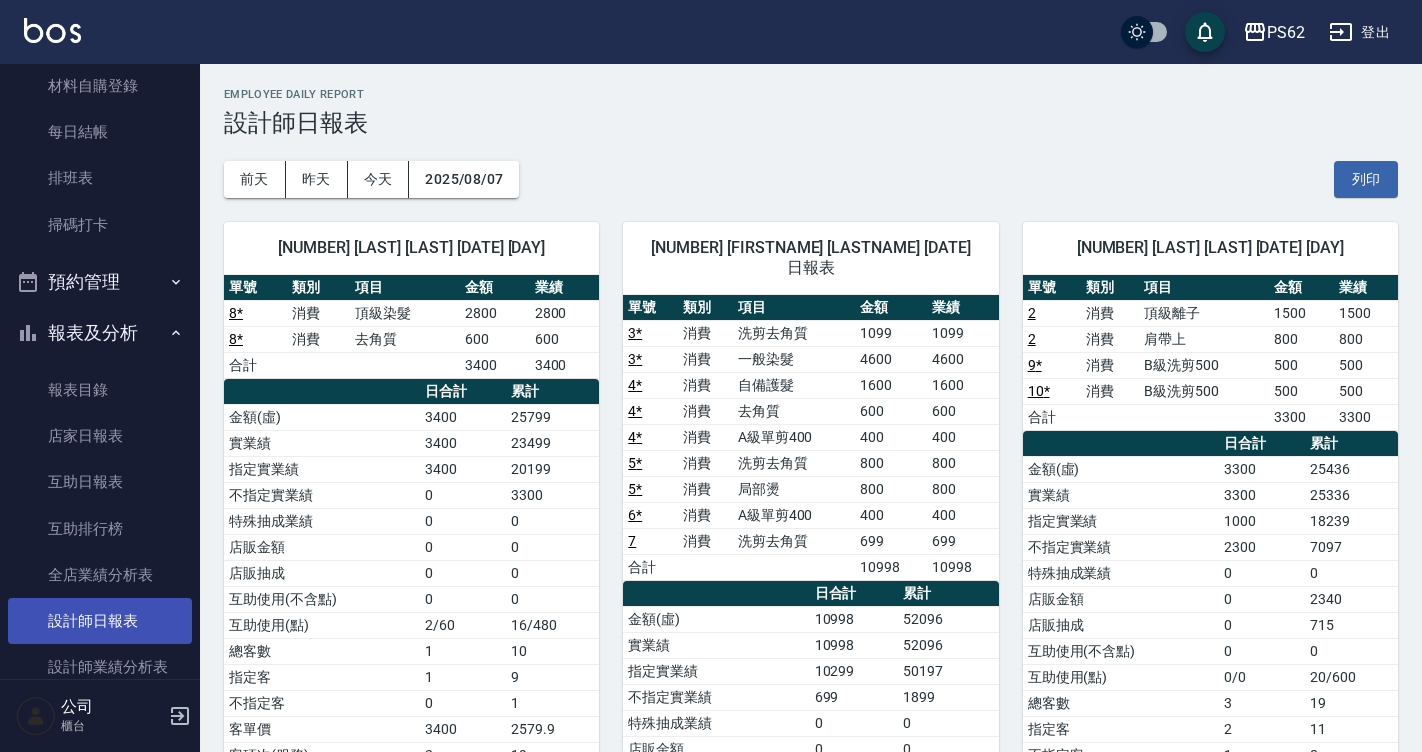scroll, scrollTop: 400, scrollLeft: 0, axis: vertical 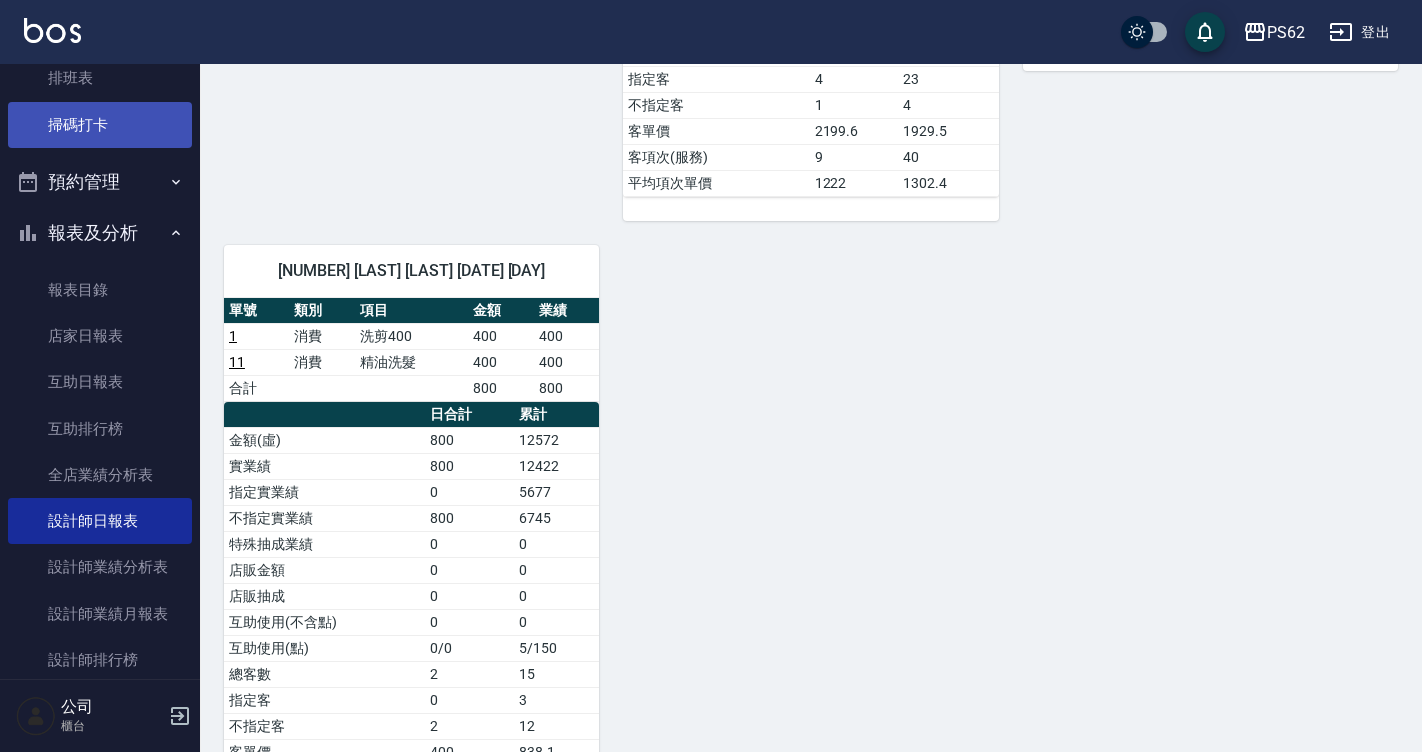 click on "掃碼打卡" at bounding box center [100, 125] 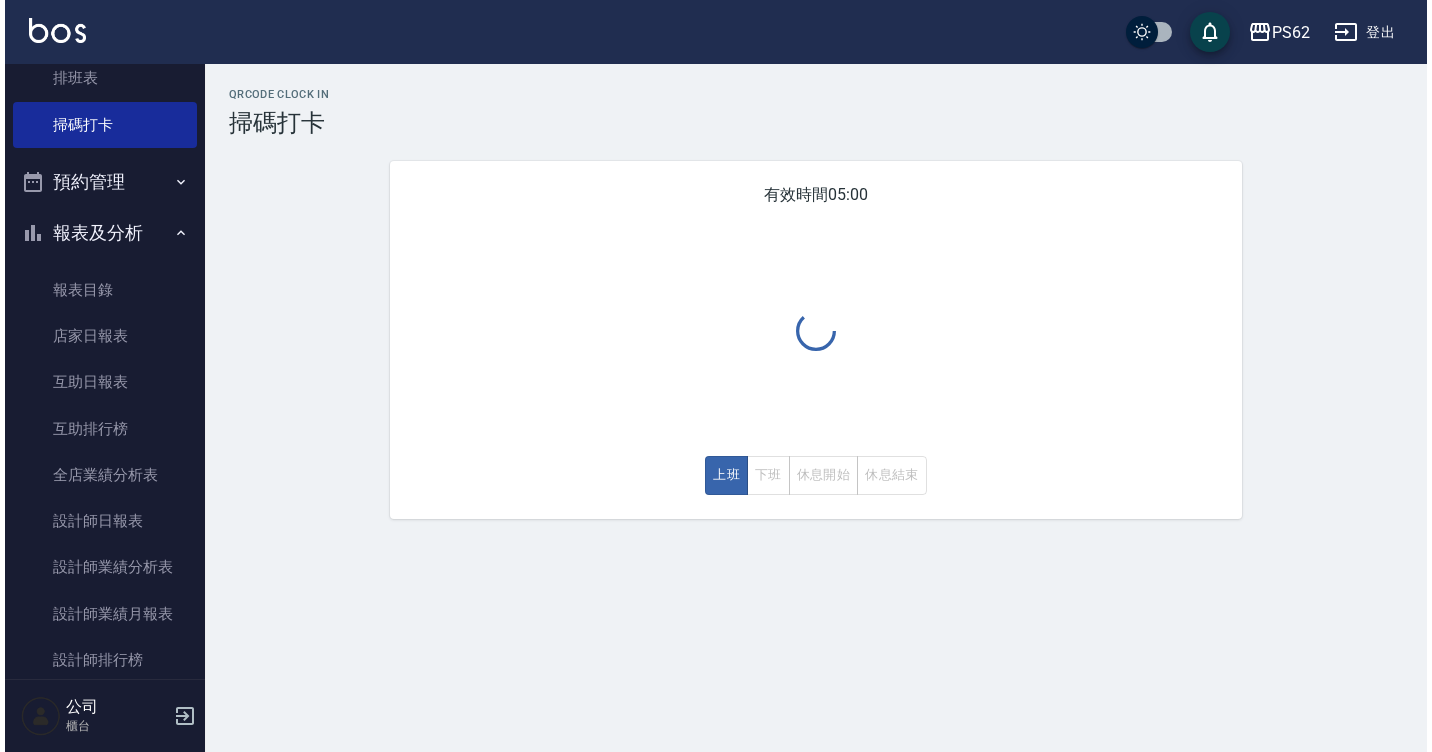 scroll, scrollTop: 0, scrollLeft: 0, axis: both 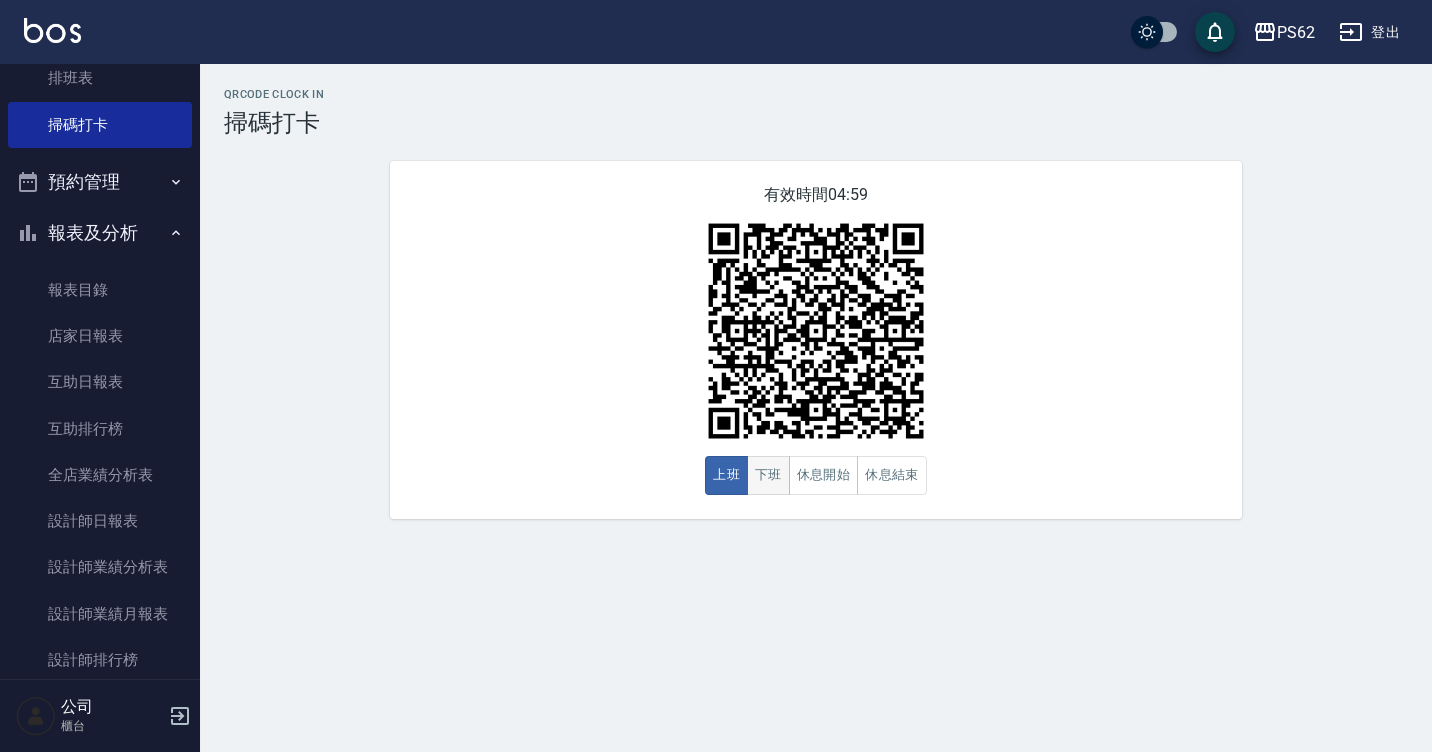 click on "下班" at bounding box center [768, 475] 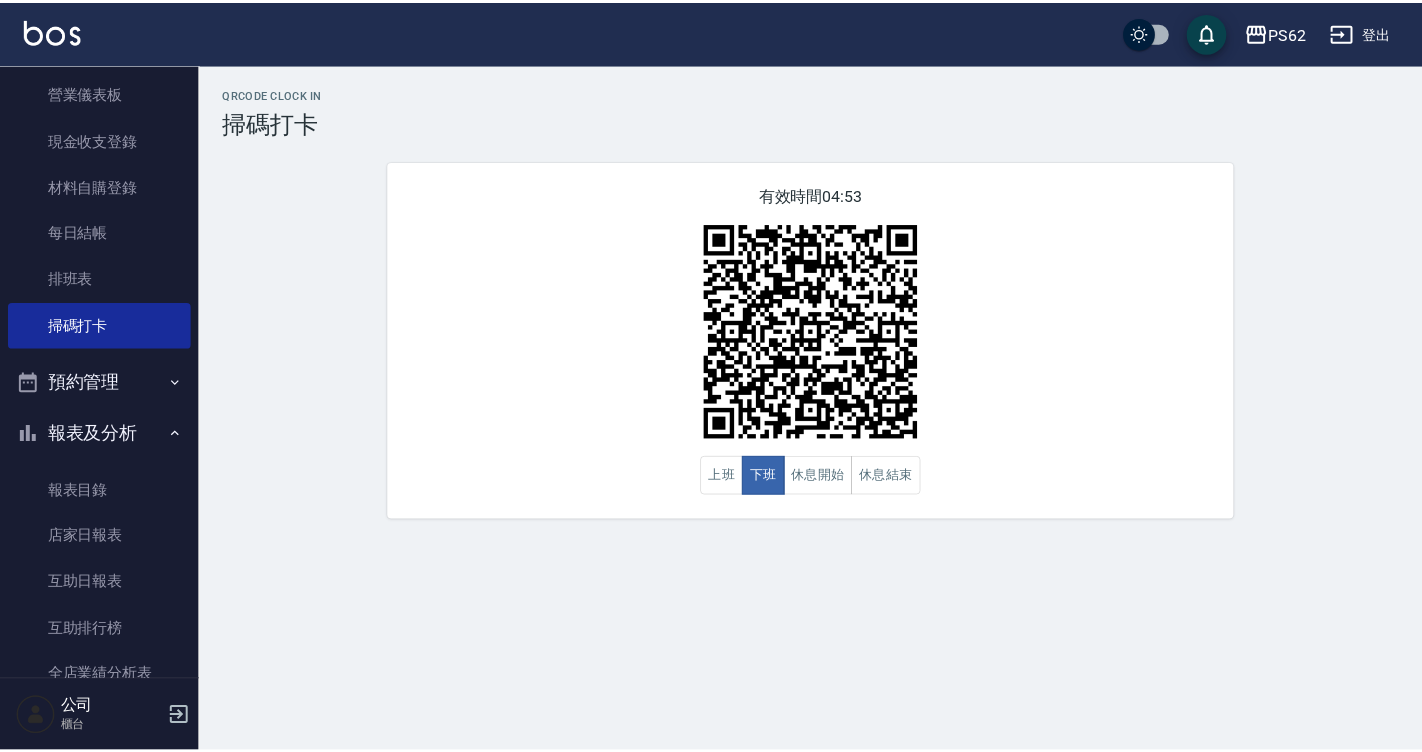 scroll, scrollTop: 500, scrollLeft: 0, axis: vertical 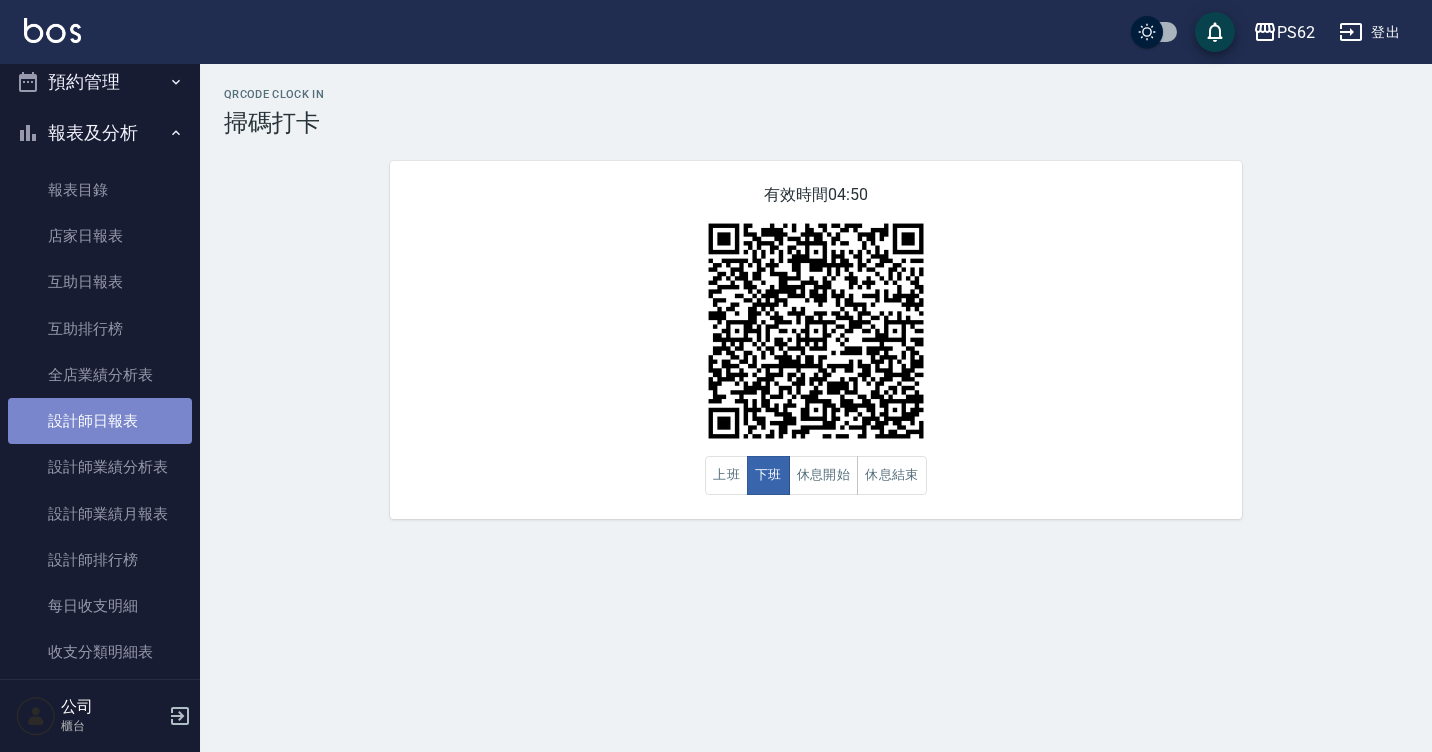 click on "設計師日報表" at bounding box center (100, 421) 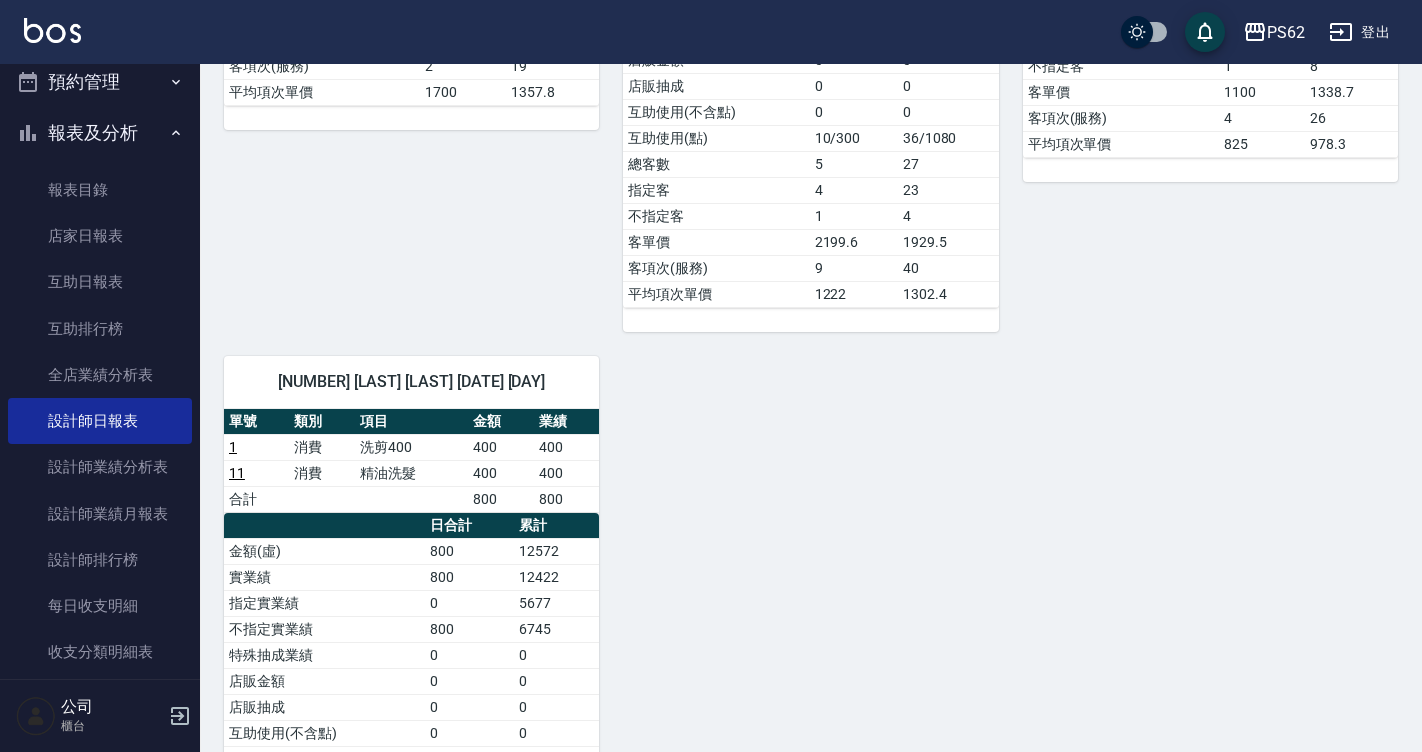 scroll, scrollTop: 894, scrollLeft: 0, axis: vertical 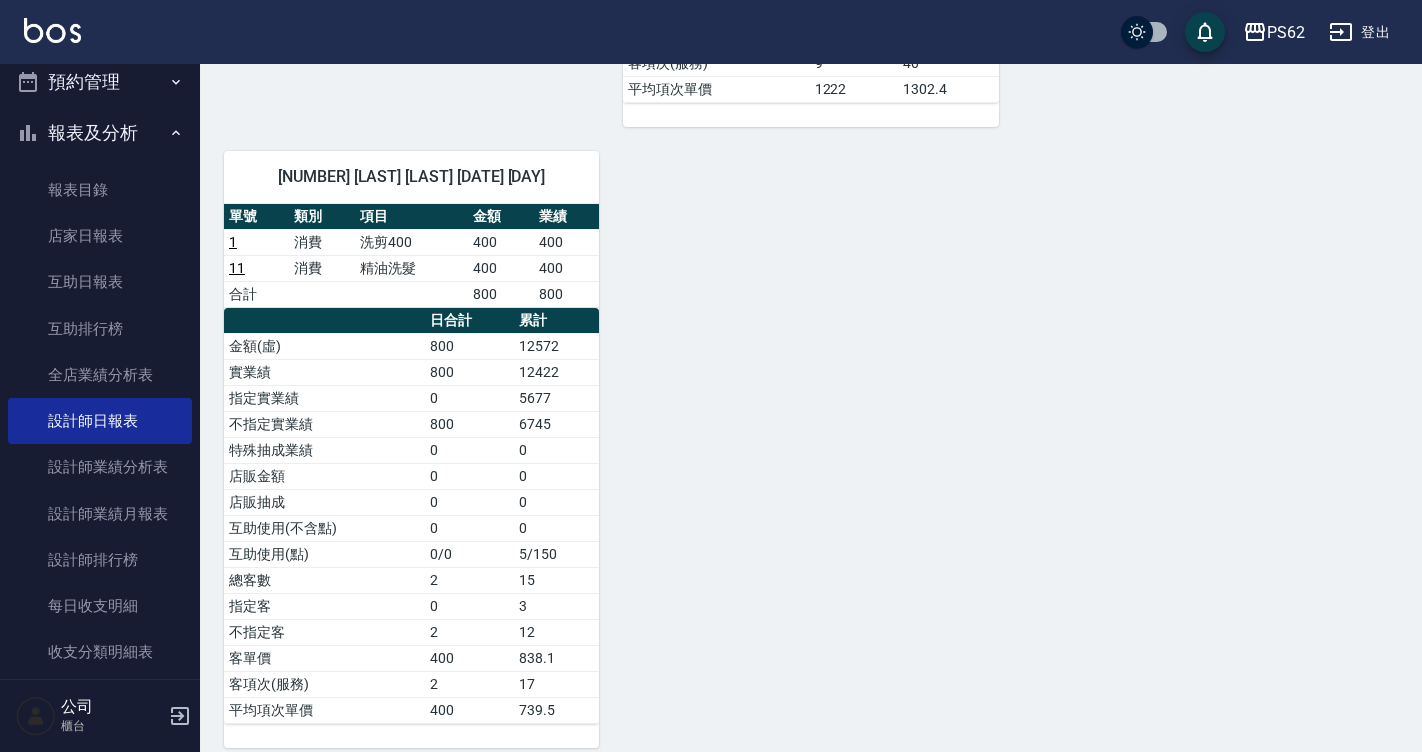 click on "0" at bounding box center [556, 476] 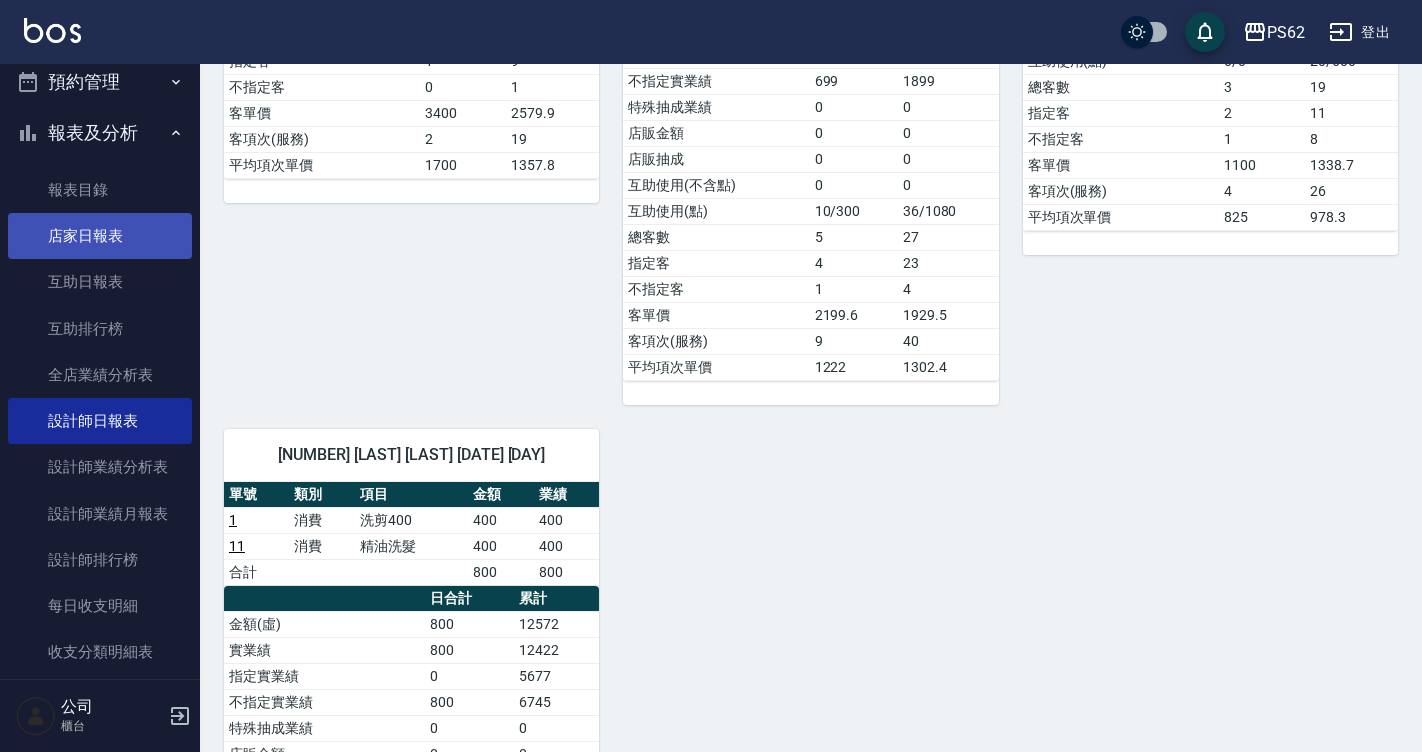 scroll, scrollTop: 294, scrollLeft: 0, axis: vertical 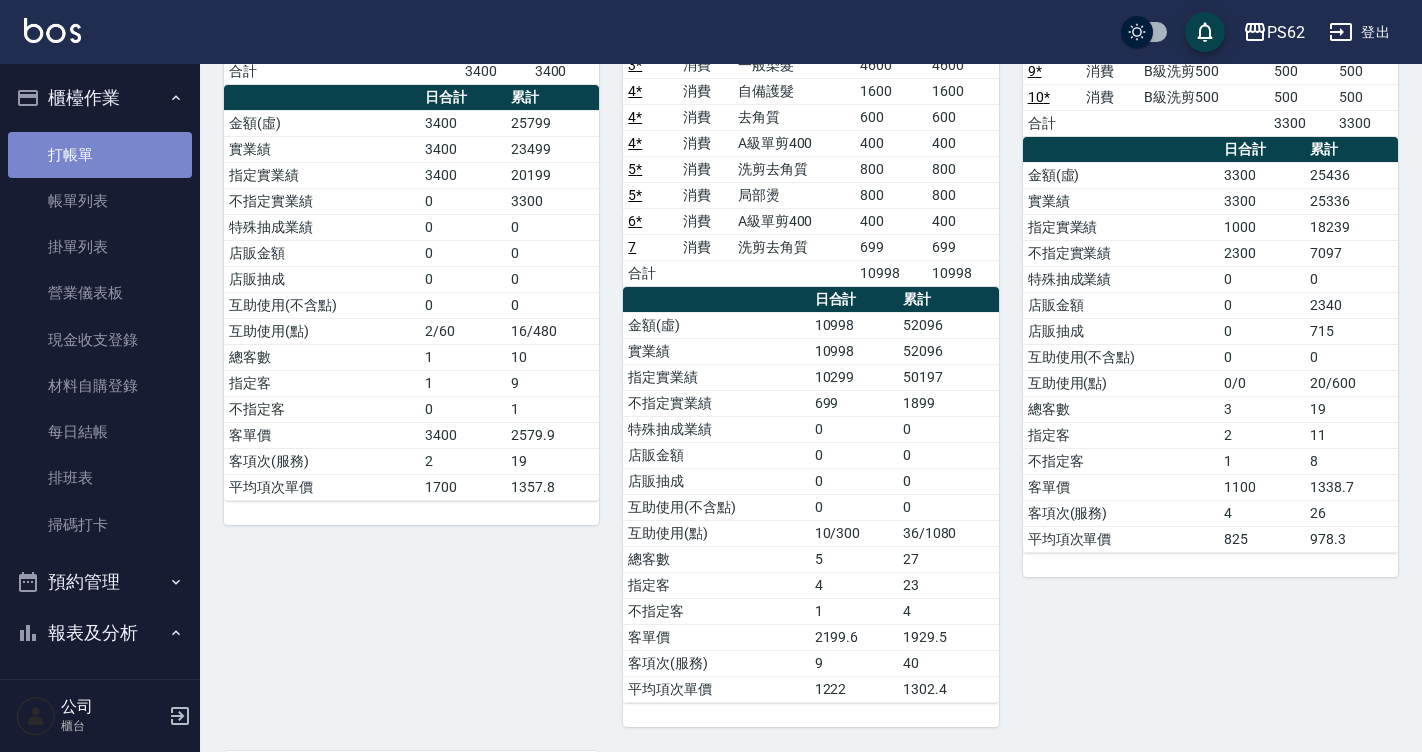click on "打帳單" at bounding box center (100, 155) 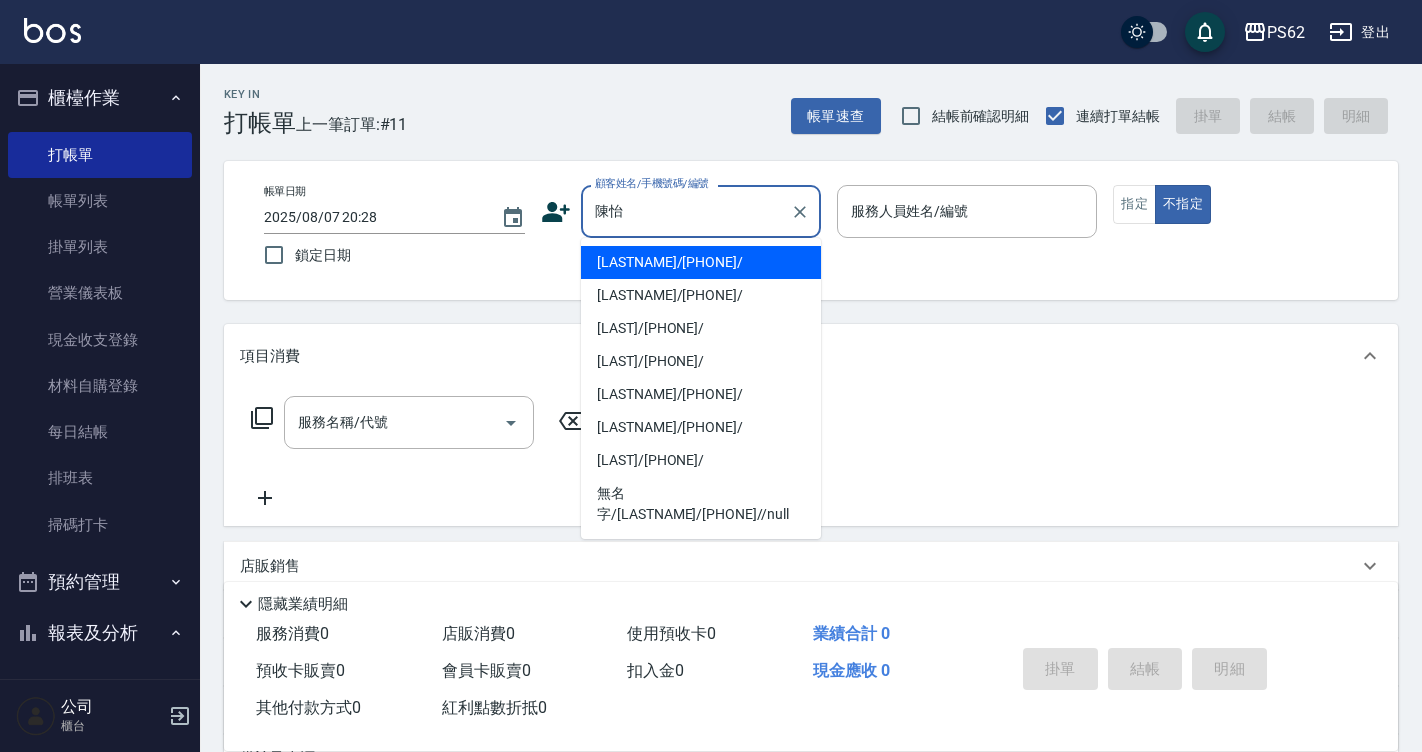 click on "[LASTNAME]/[PHONE]/" at bounding box center [701, 262] 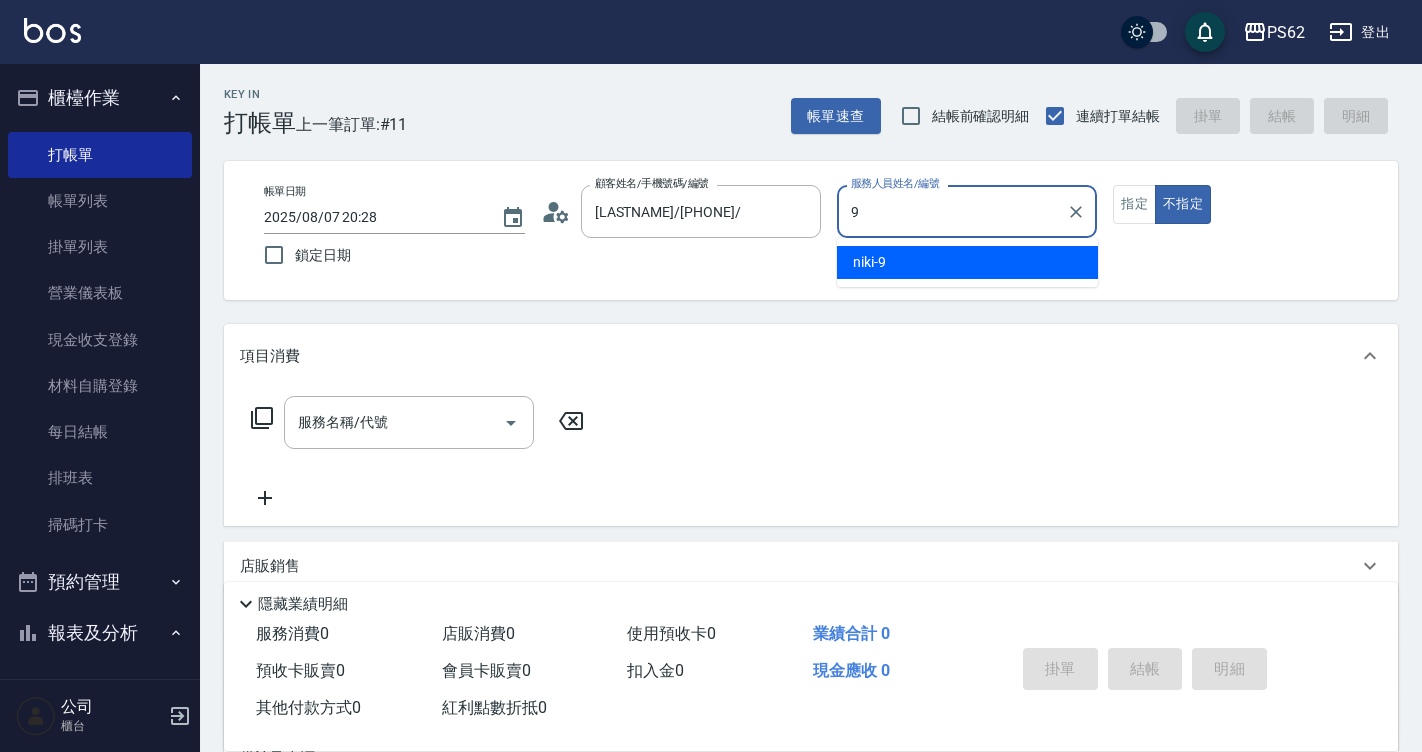 type on "niki-9" 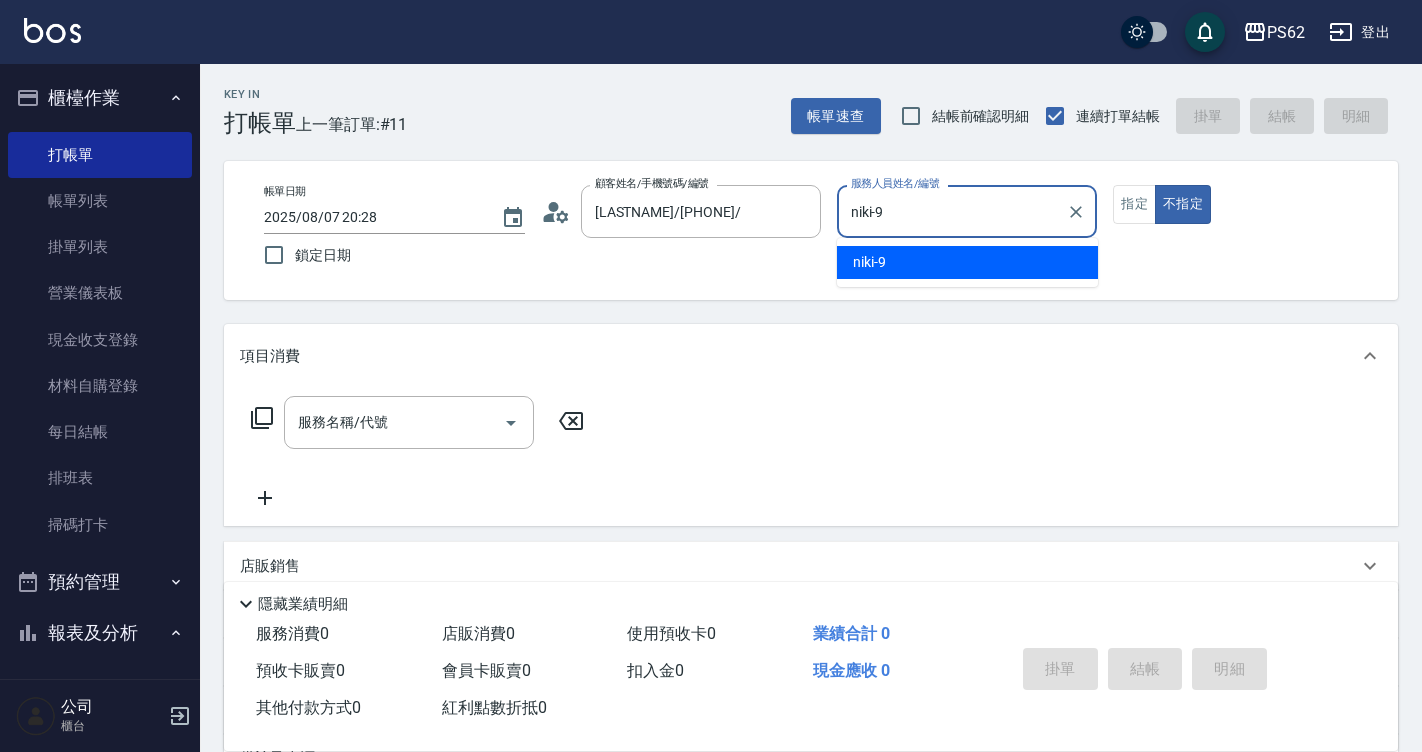 type on "false" 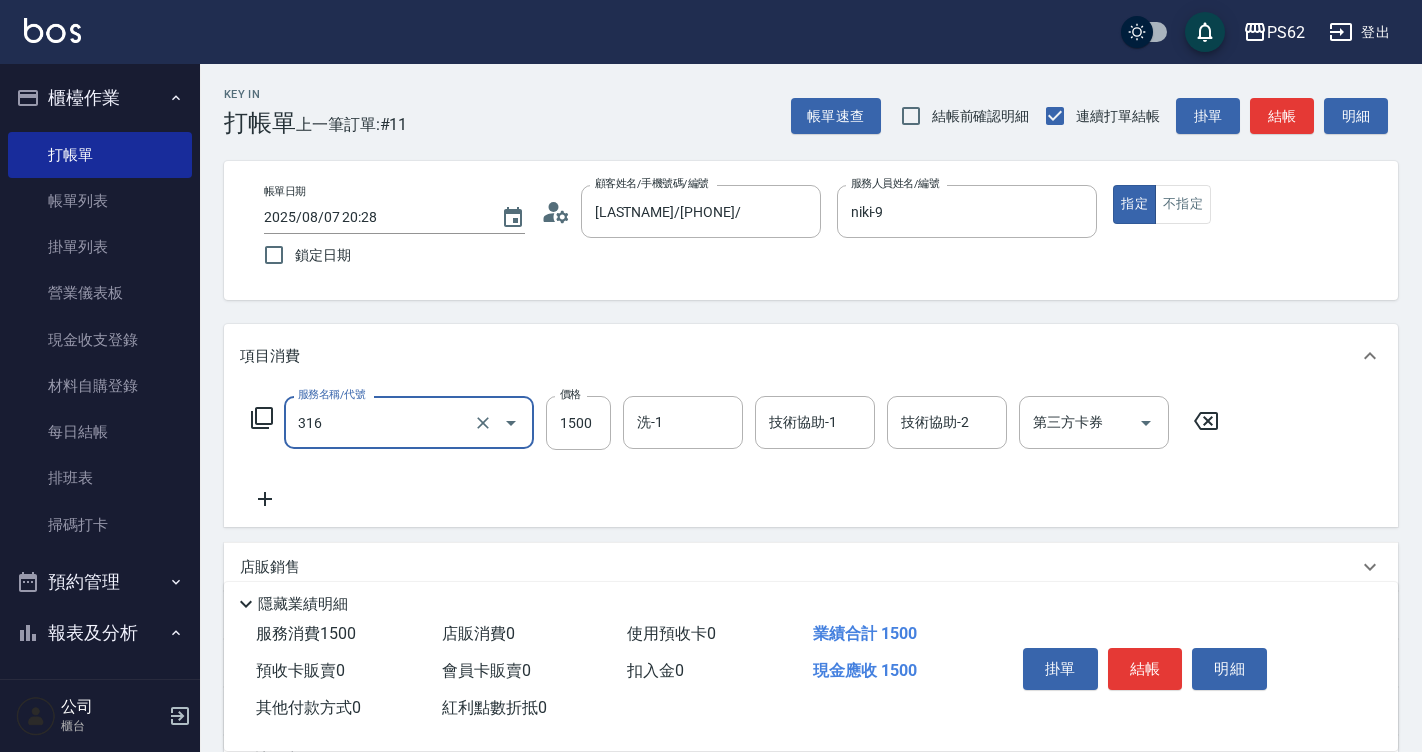 type on "頂級染髮(316)" 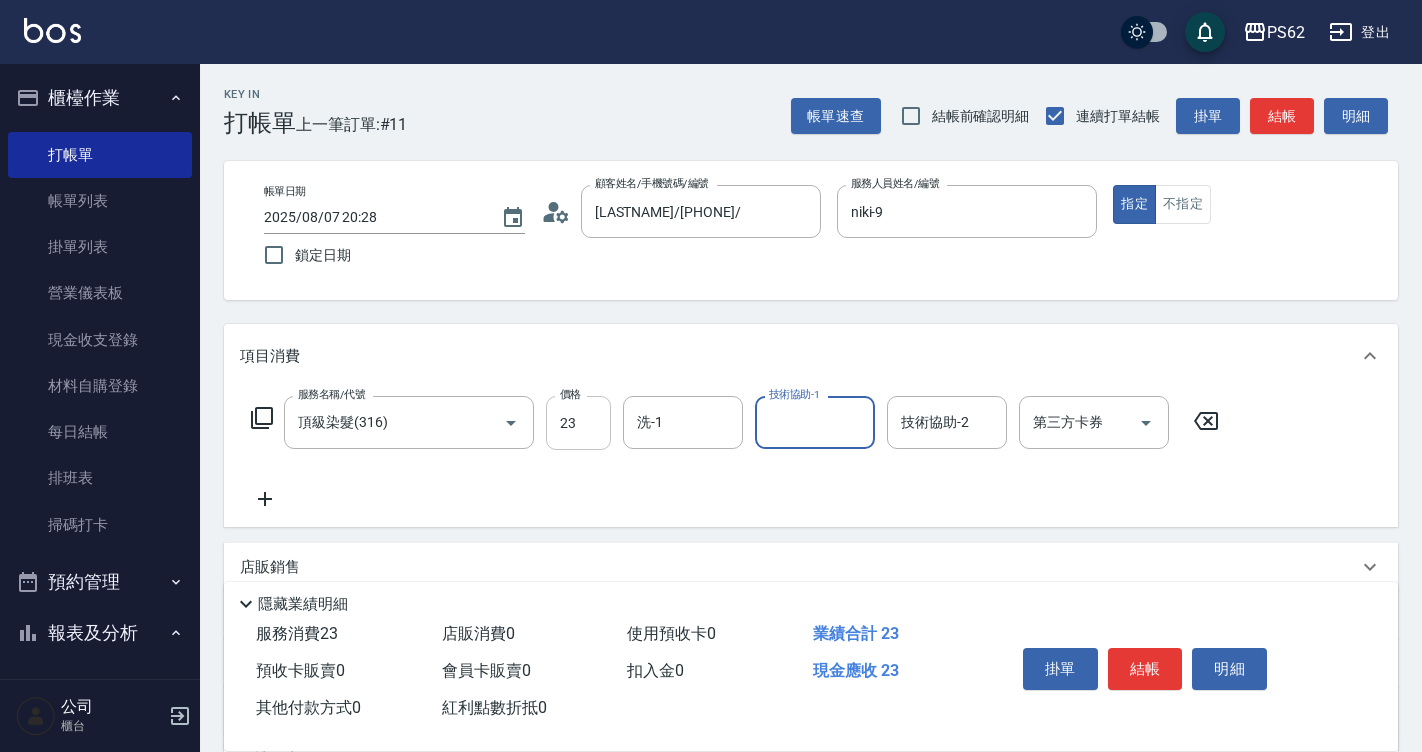 click on "23" at bounding box center [578, 423] 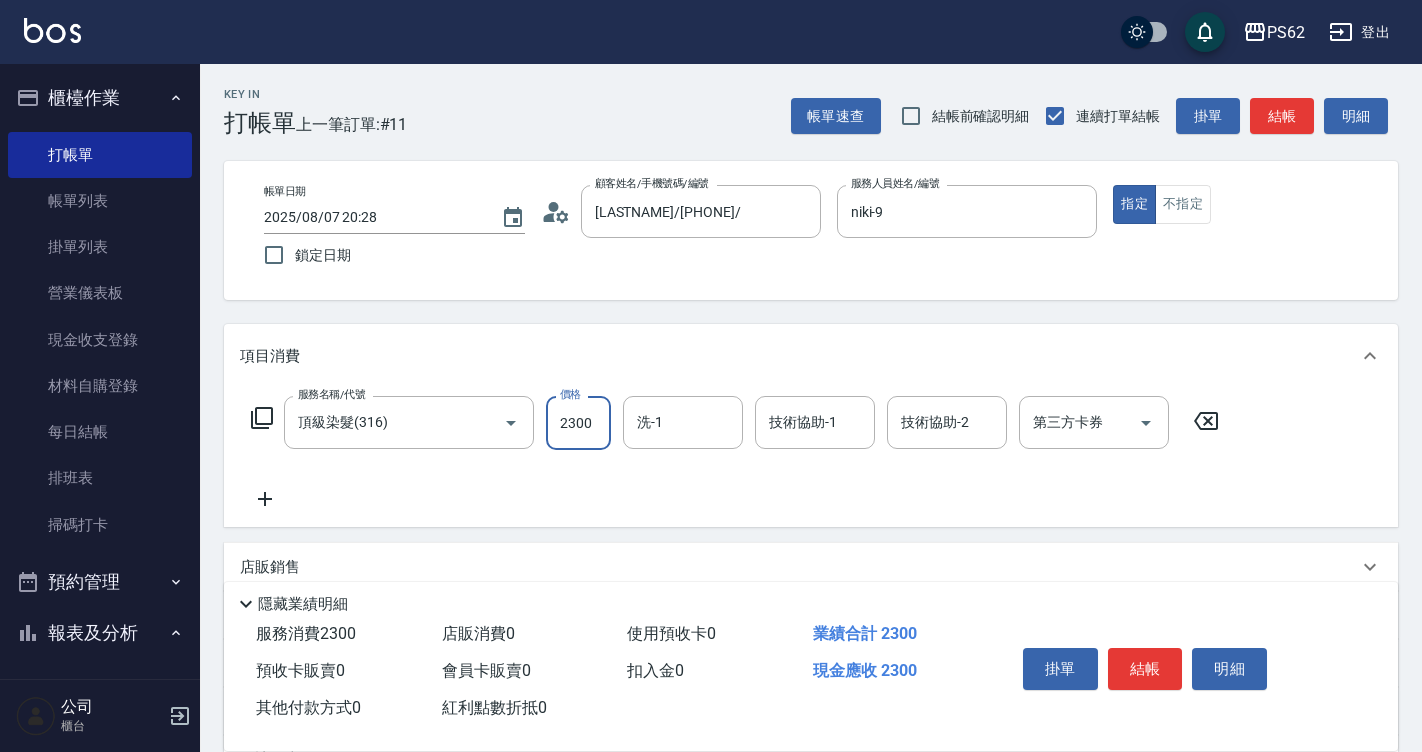 type on "2300" 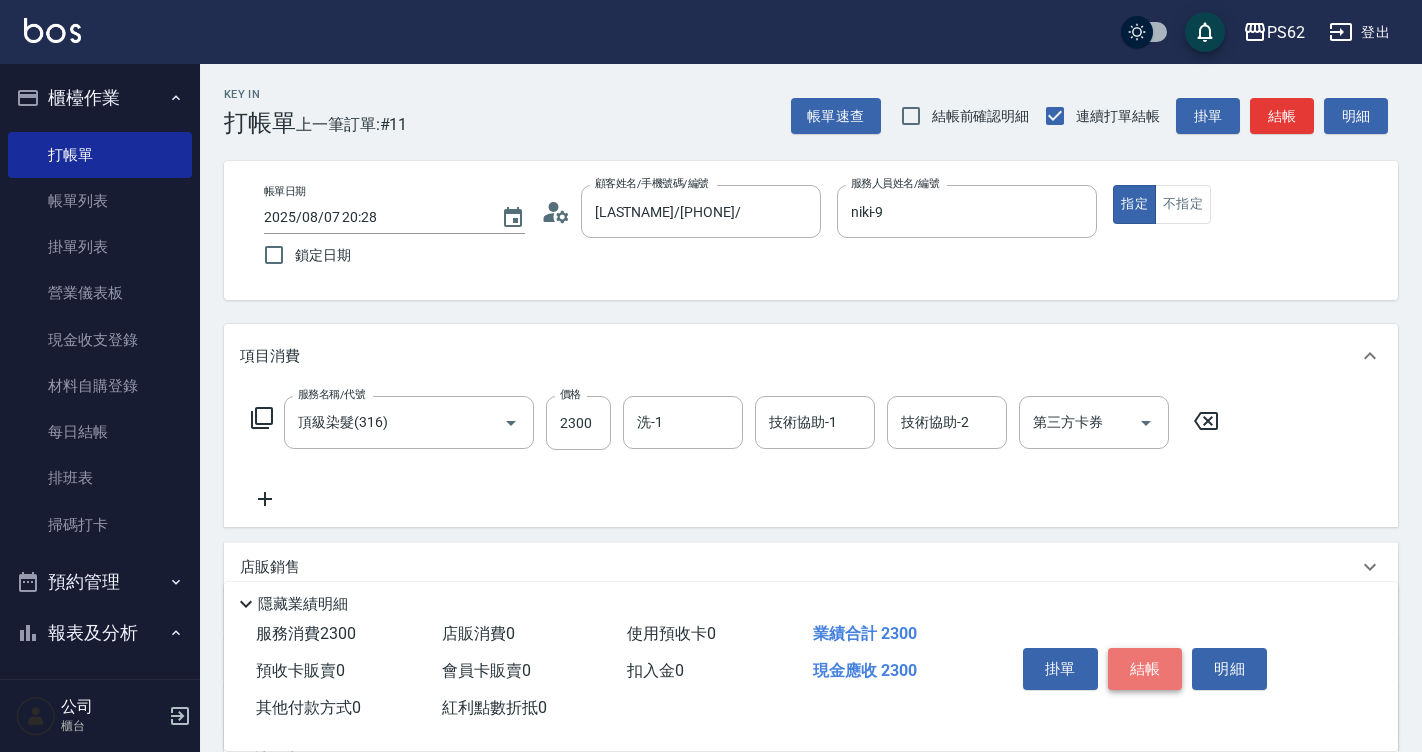click on "結帳" at bounding box center [1145, 669] 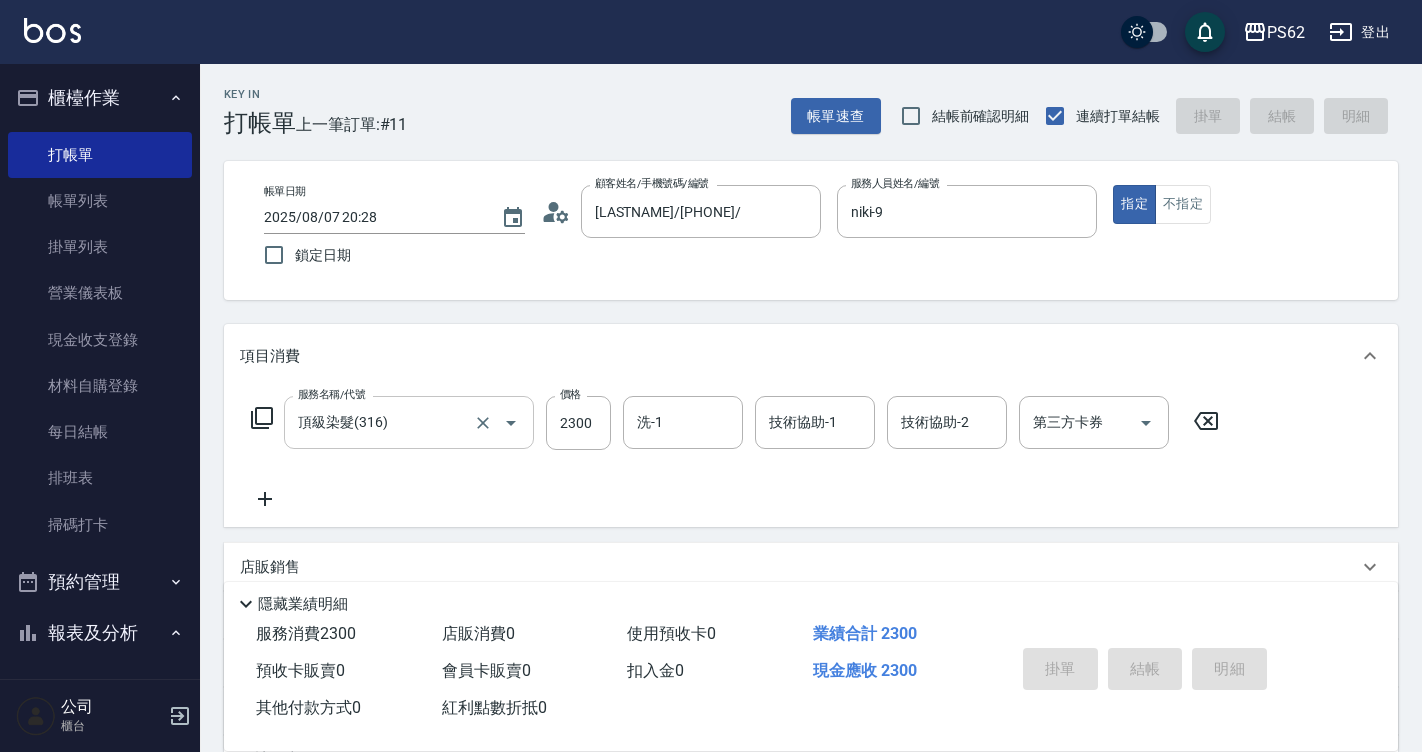 type 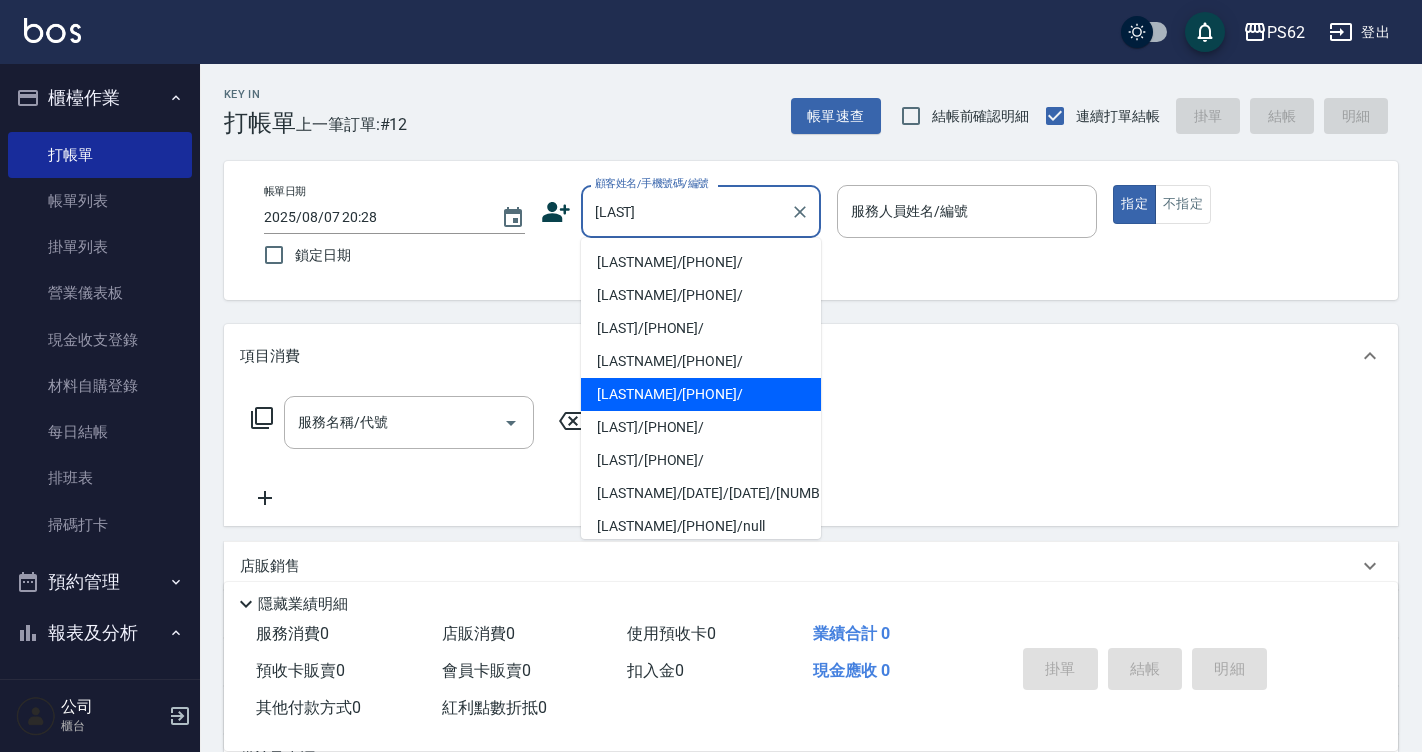 click on "[LASTNAME]/[PHONE]/" at bounding box center (701, 394) 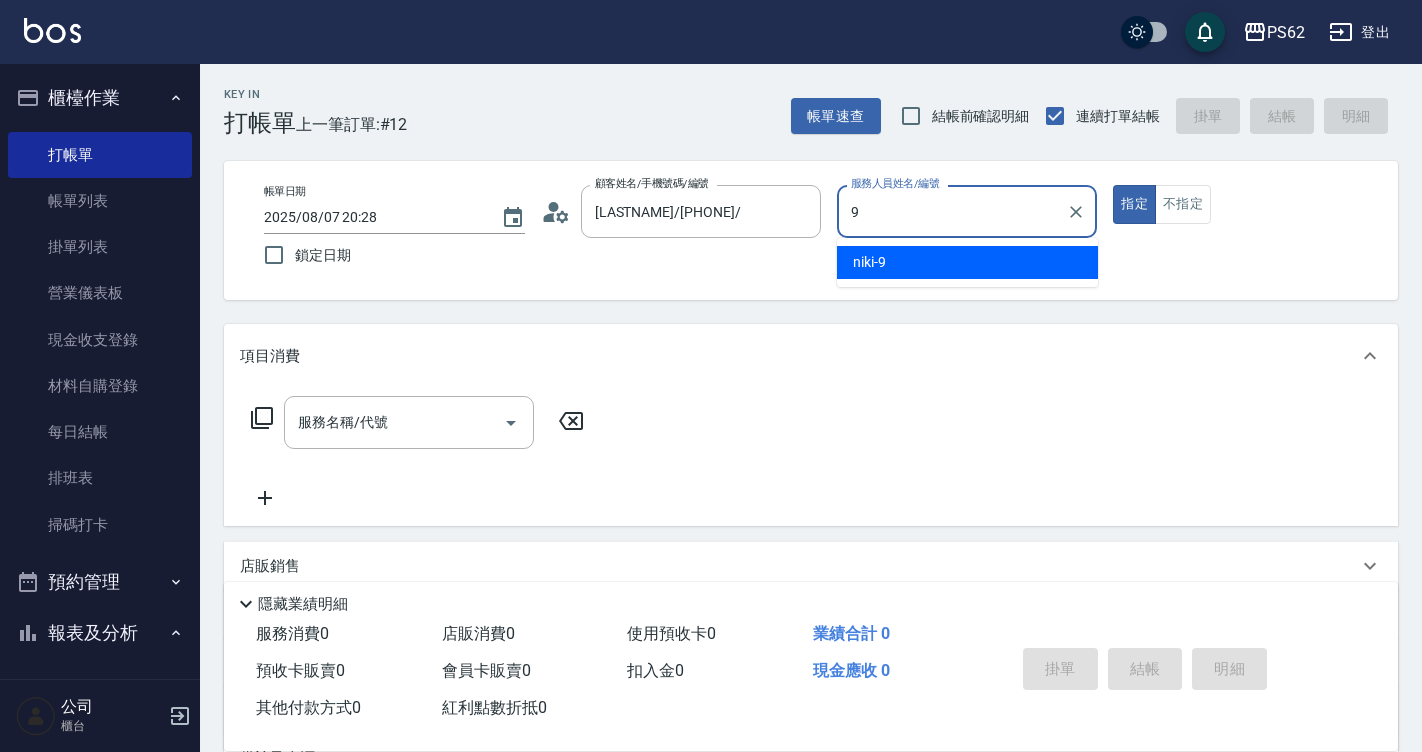 type on "niki-9" 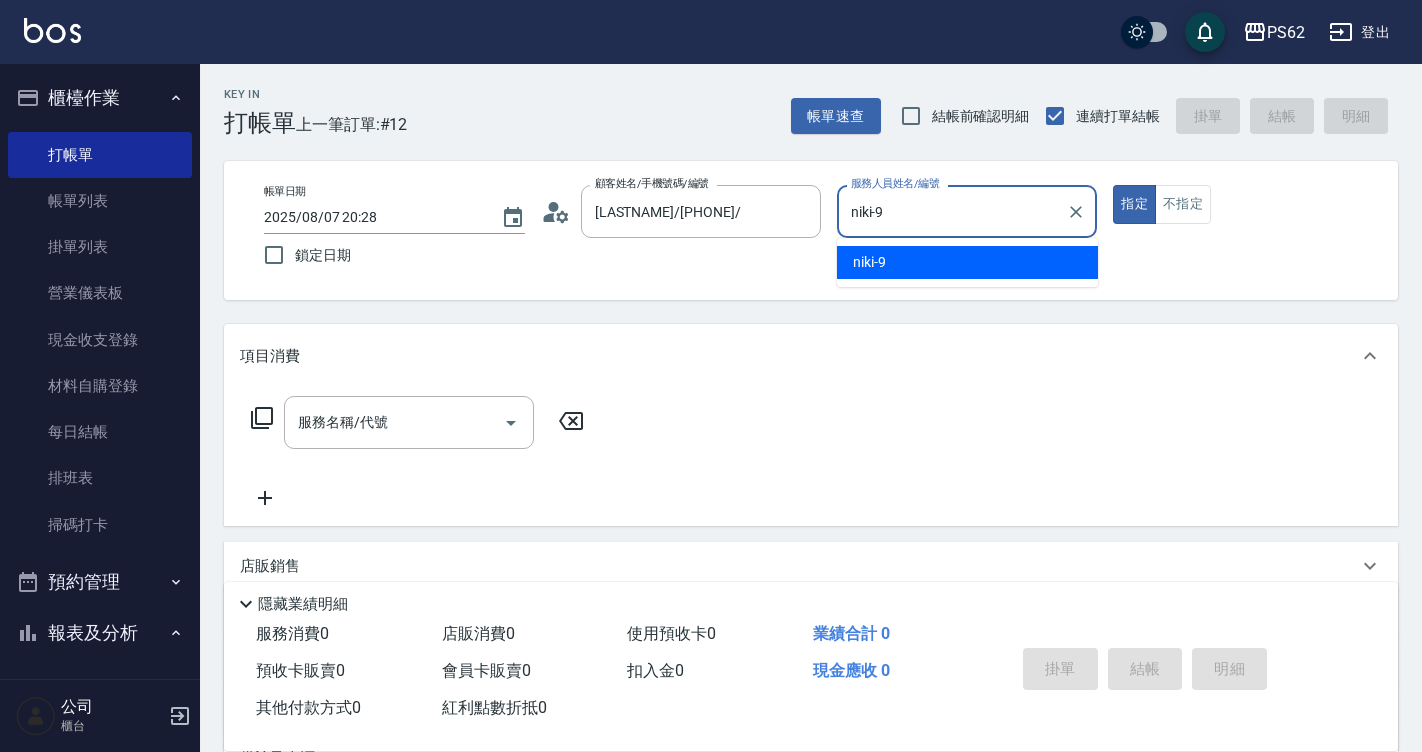 type on "true" 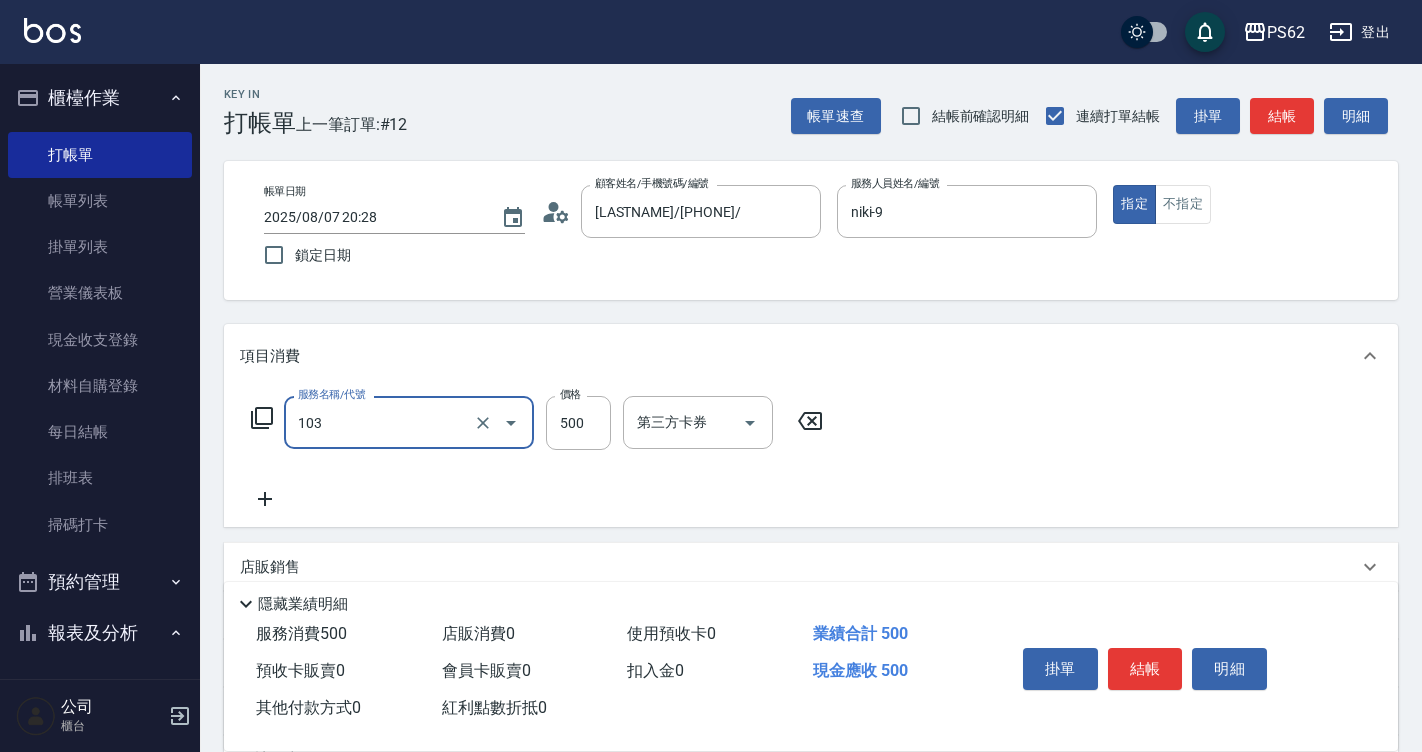 type on "B級洗剪500(103)" 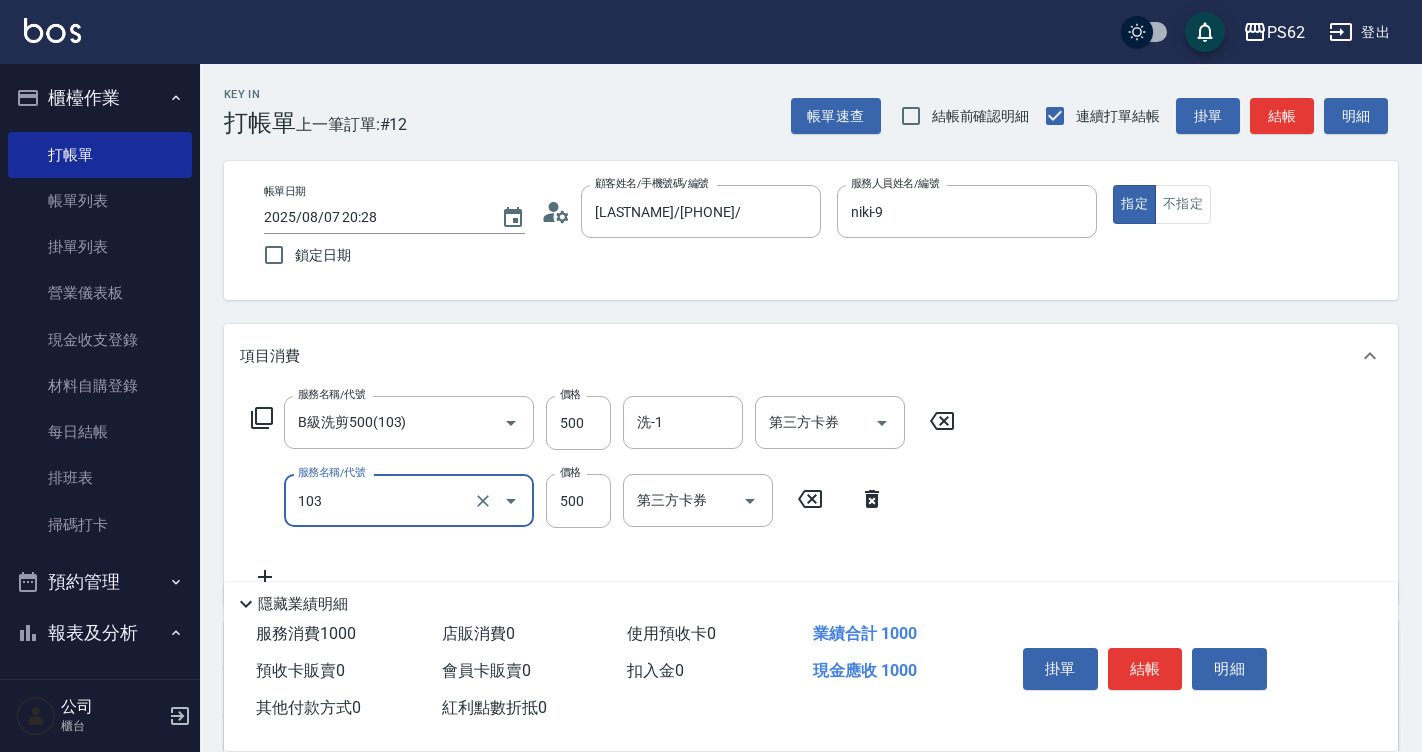 type on "B級洗剪500(103)" 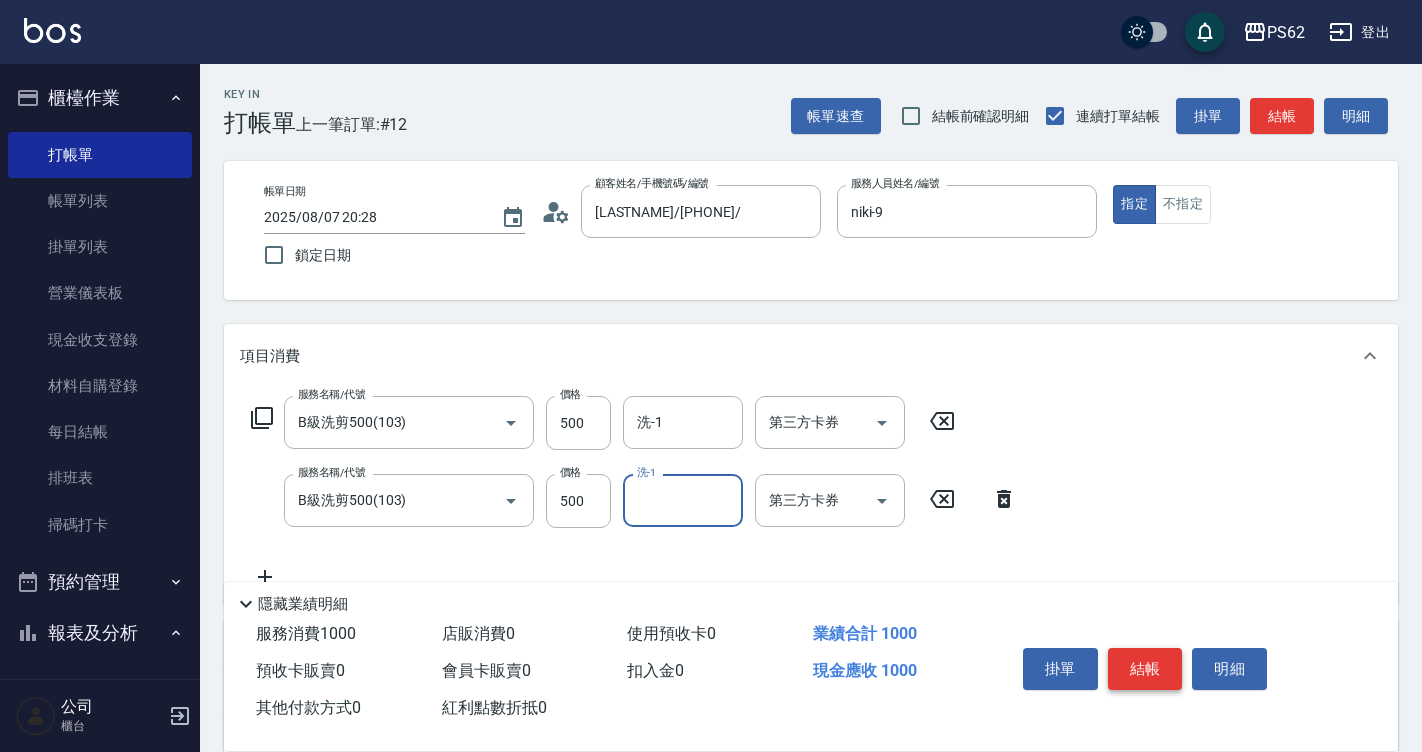 click on "結帳" at bounding box center [1145, 669] 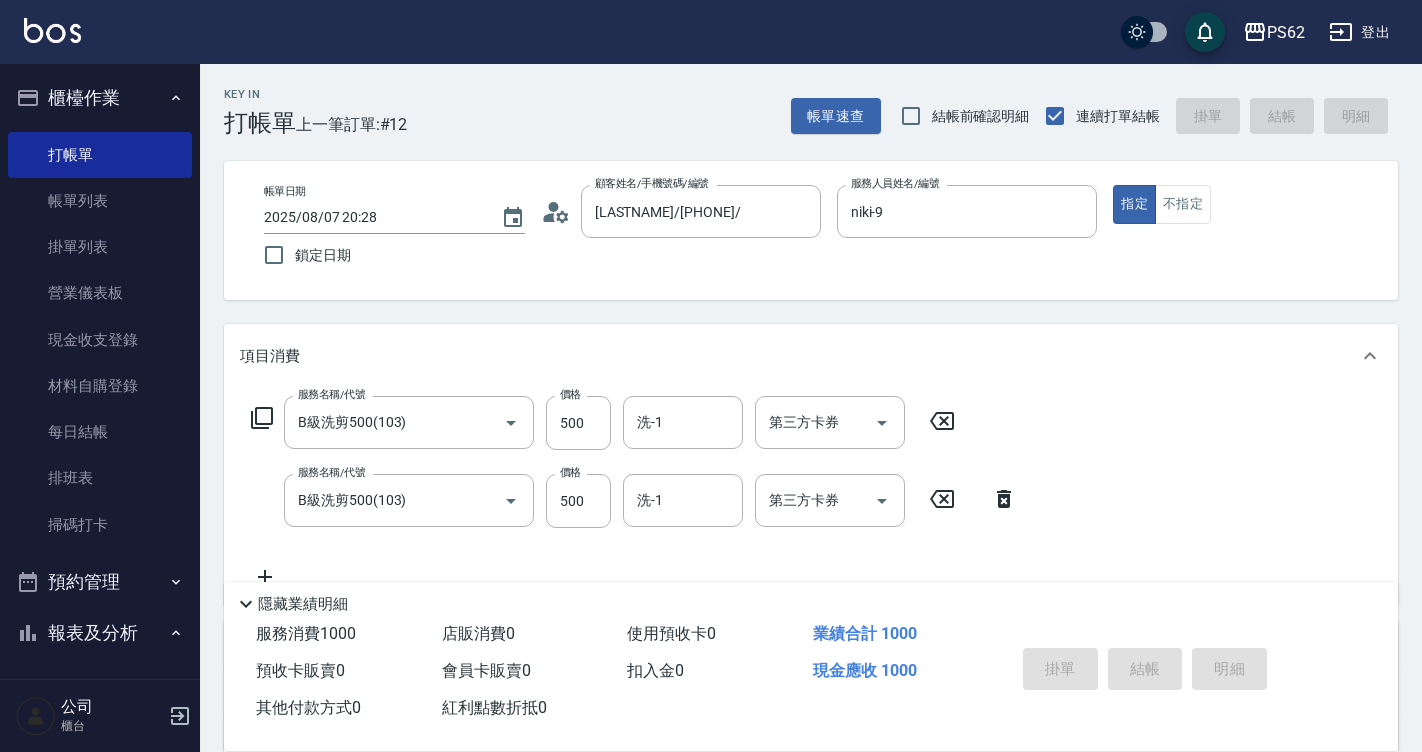 type on "2025/08/07 20:29" 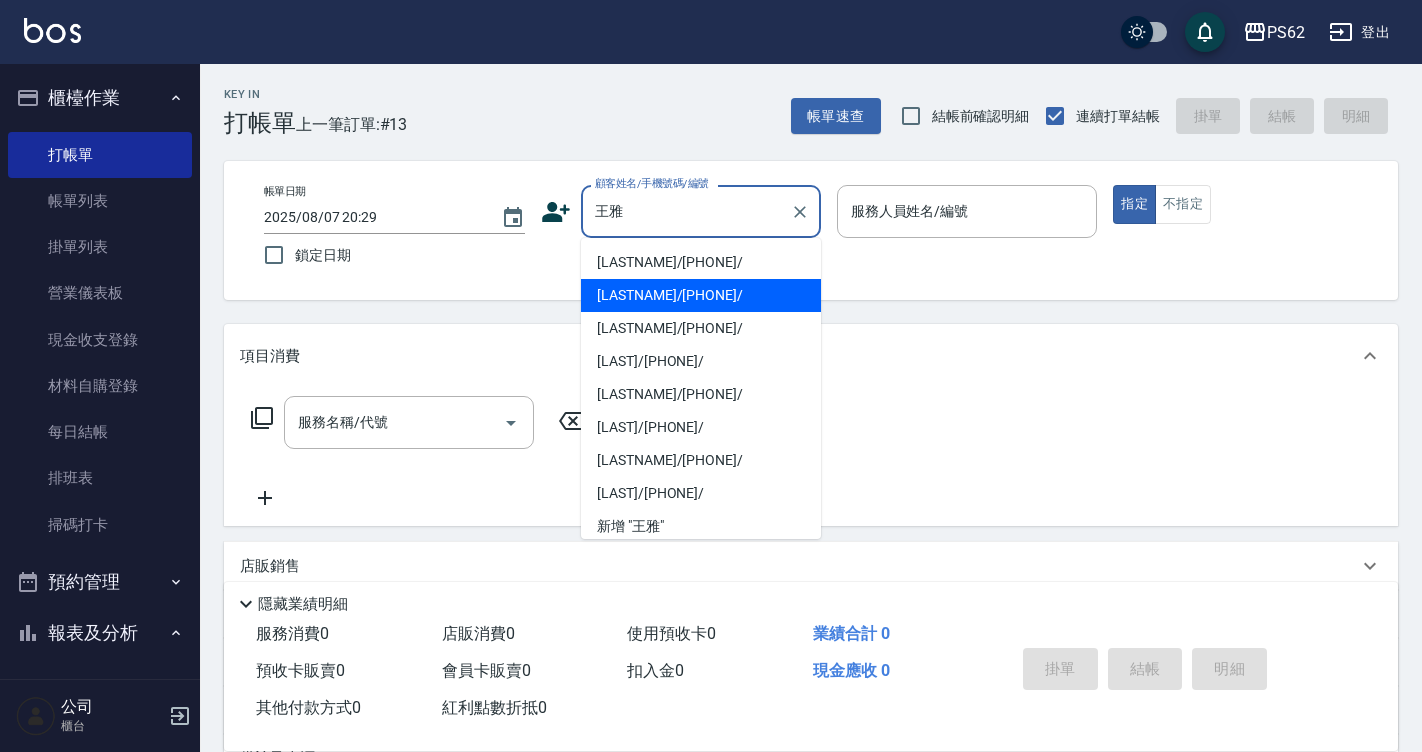 click on "[LASTNAME]/[PHONE]/" at bounding box center [701, 295] 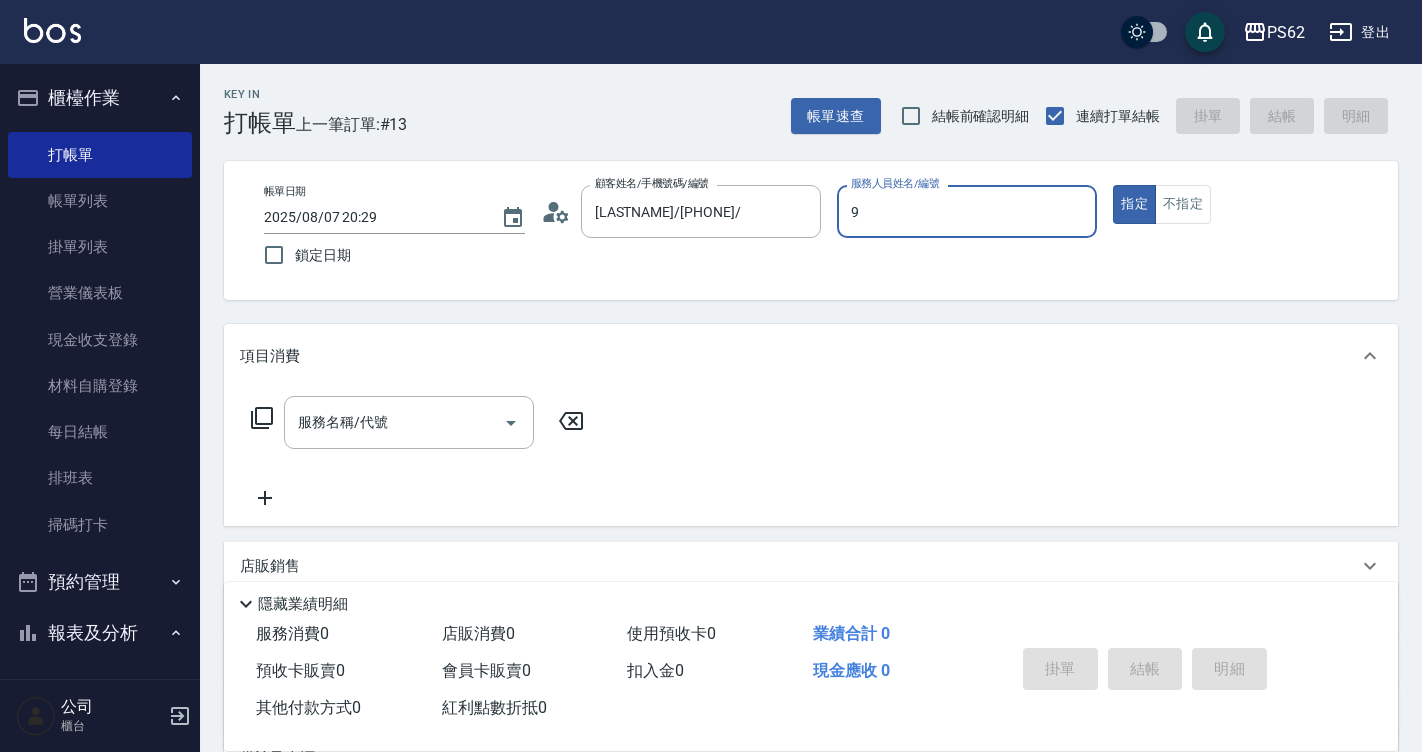 type on "niki-9" 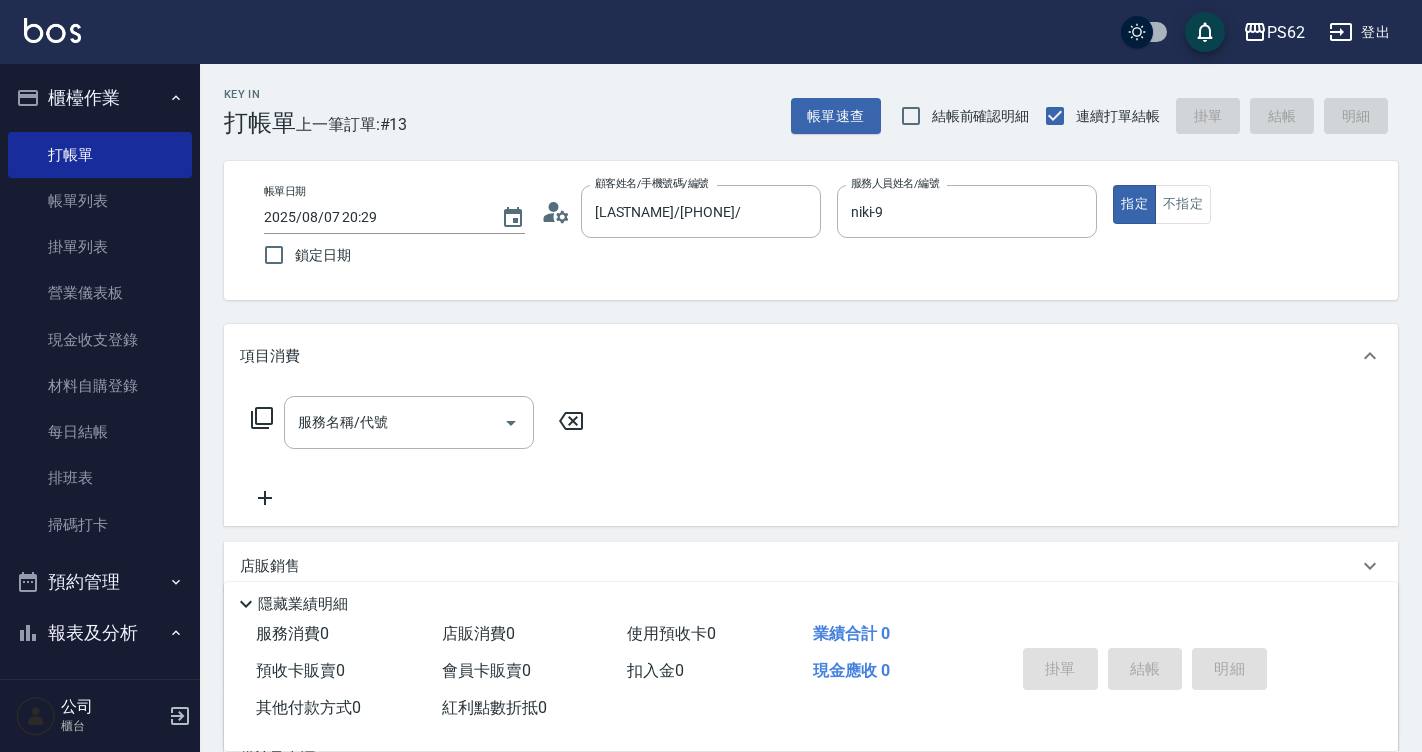 click on "服務名稱/代號 服務名稱/代號" at bounding box center [418, 422] 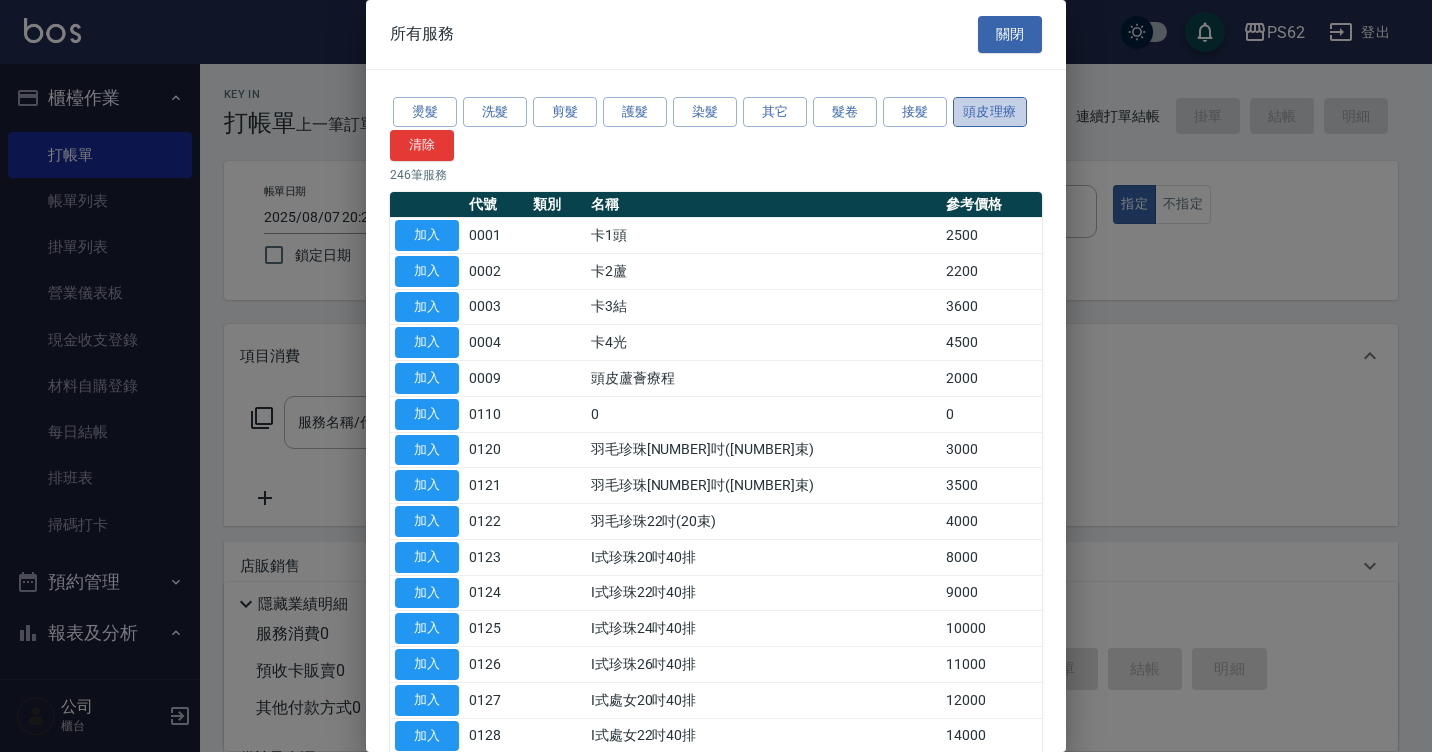 click on "頭皮理療" at bounding box center [990, 112] 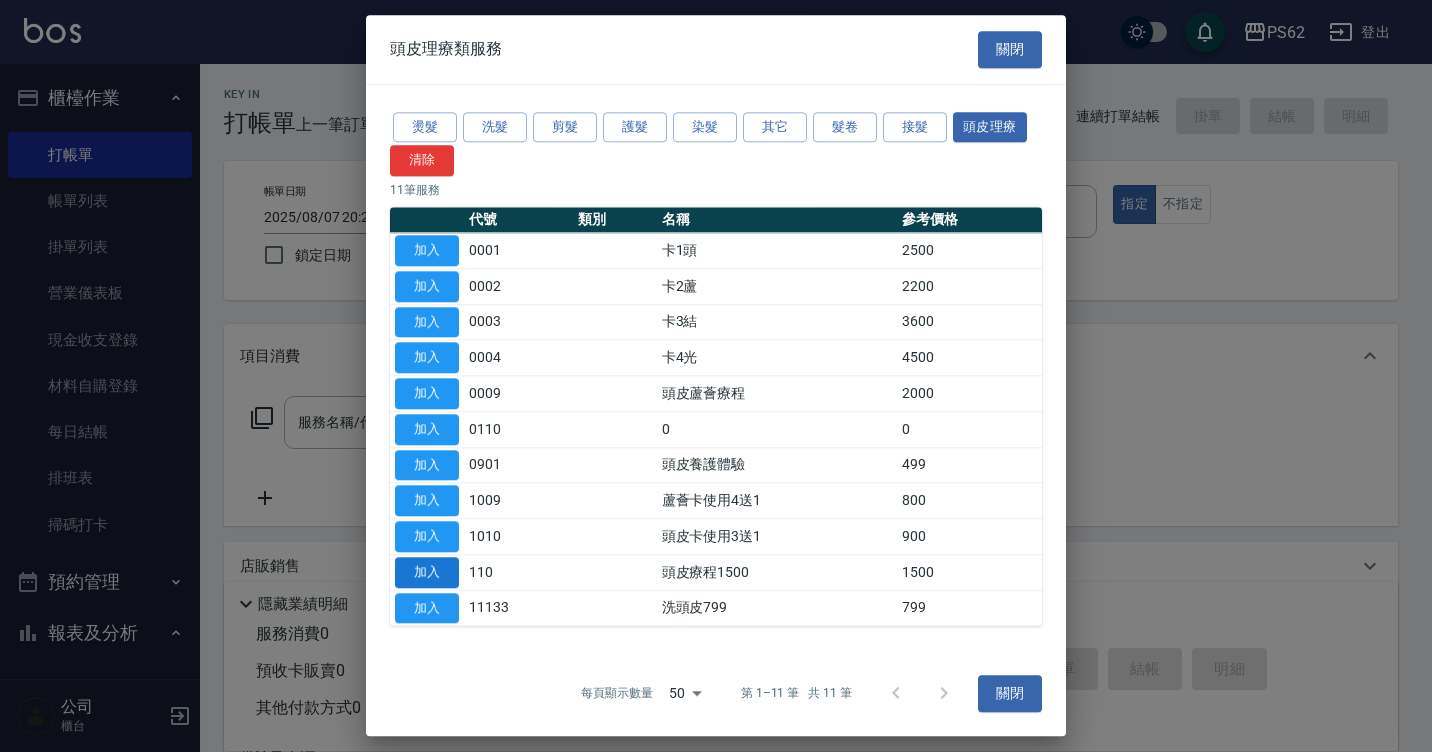click on "加入" at bounding box center [427, 572] 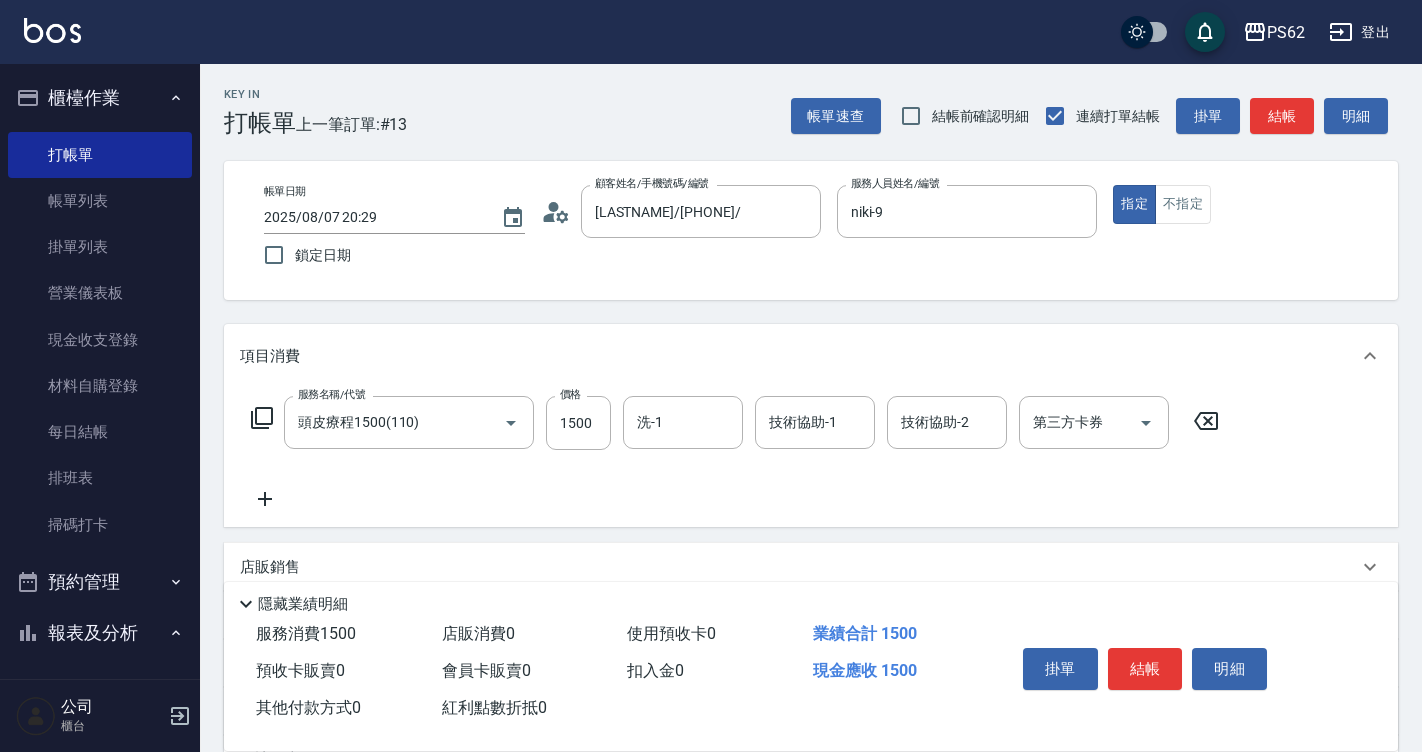 click 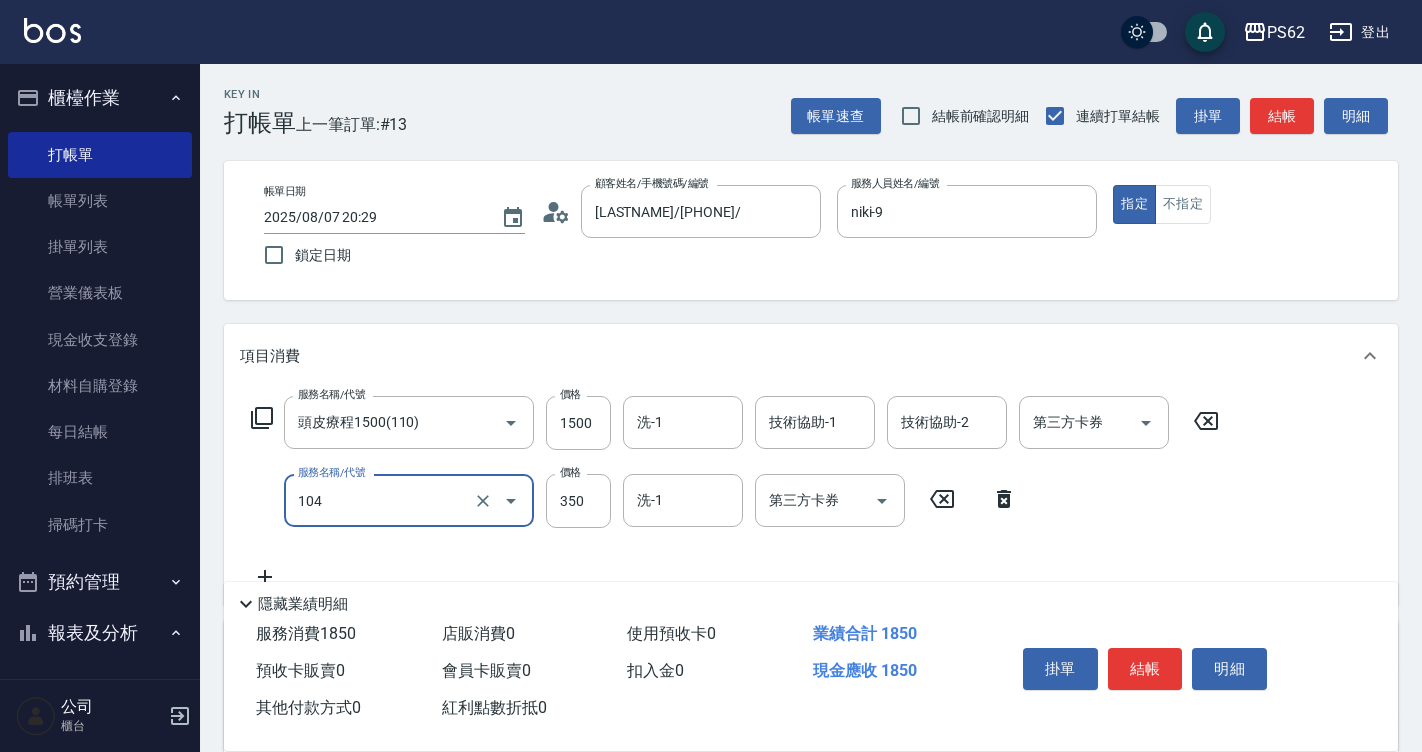 type on "B級單剪350(104)" 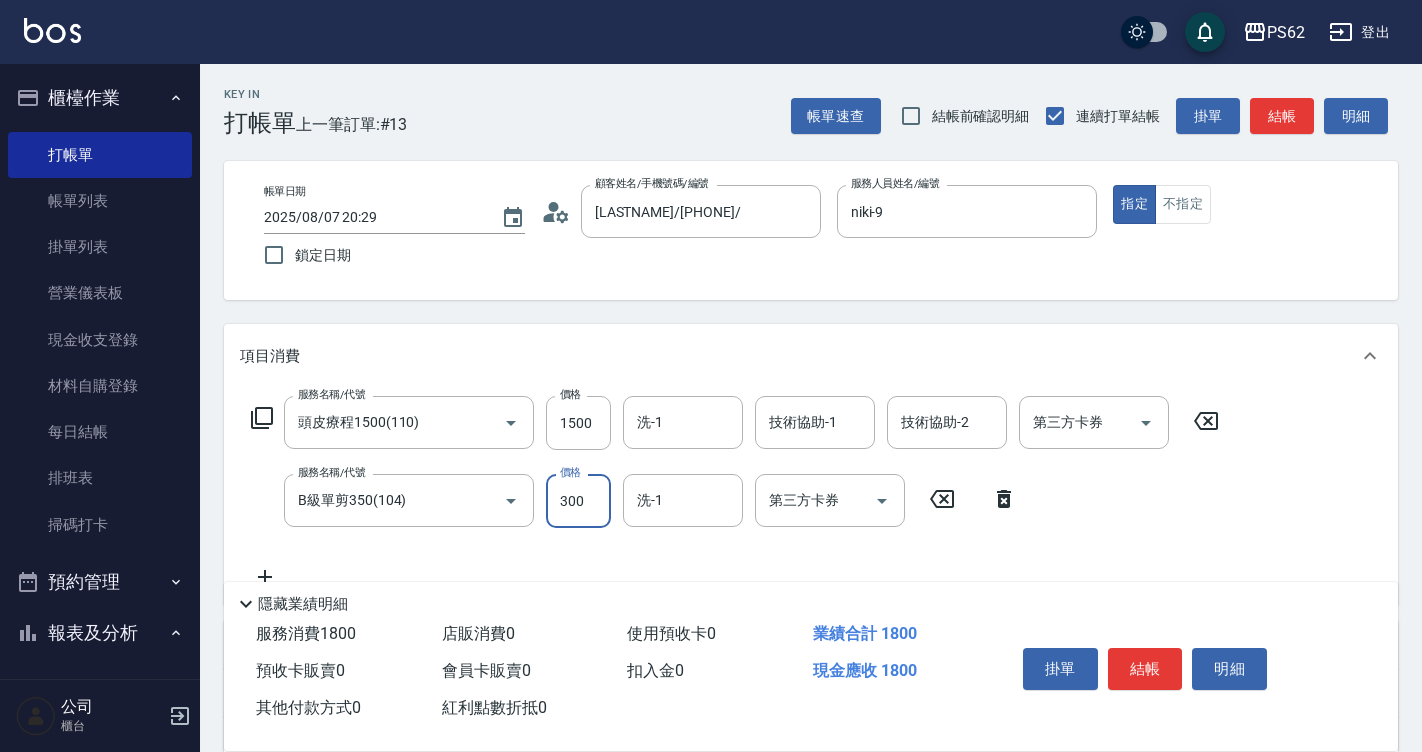 type on "300" 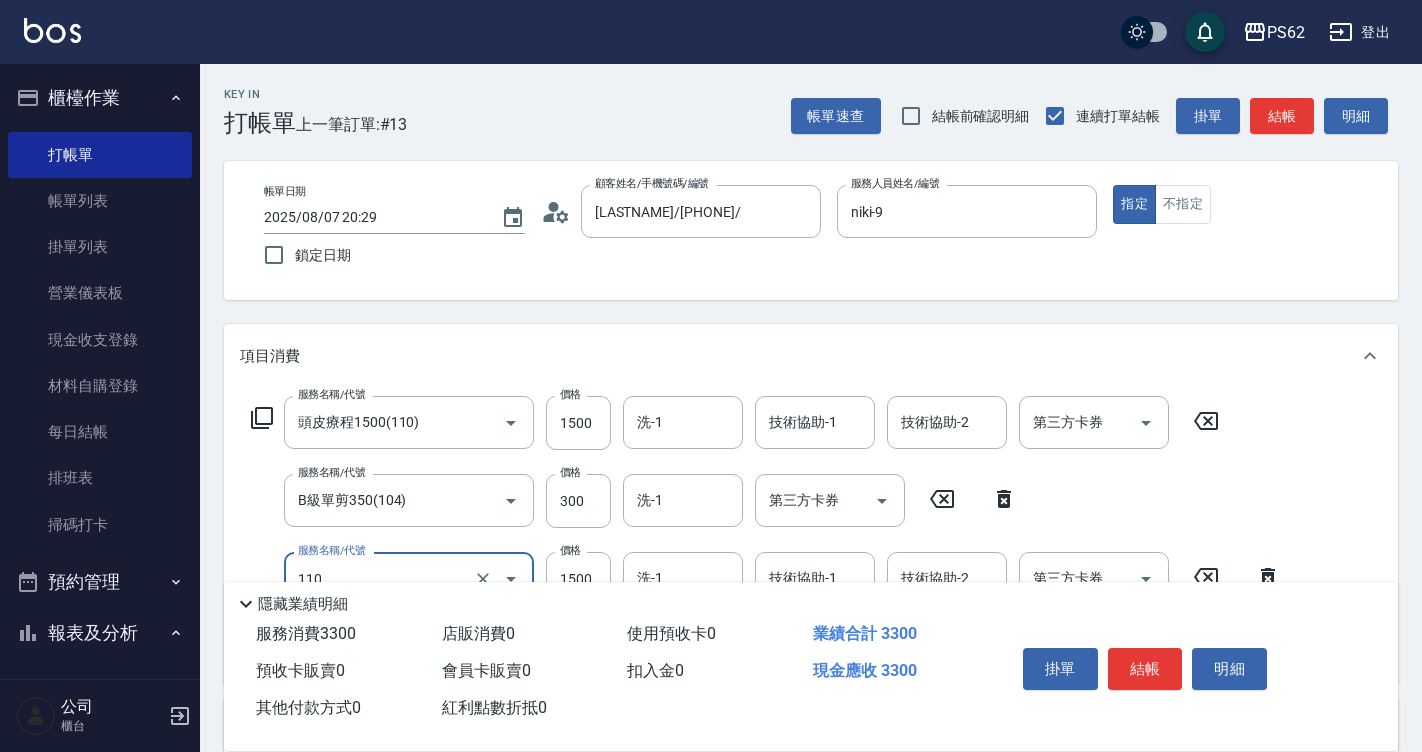 type on "頭皮療程1500(110)" 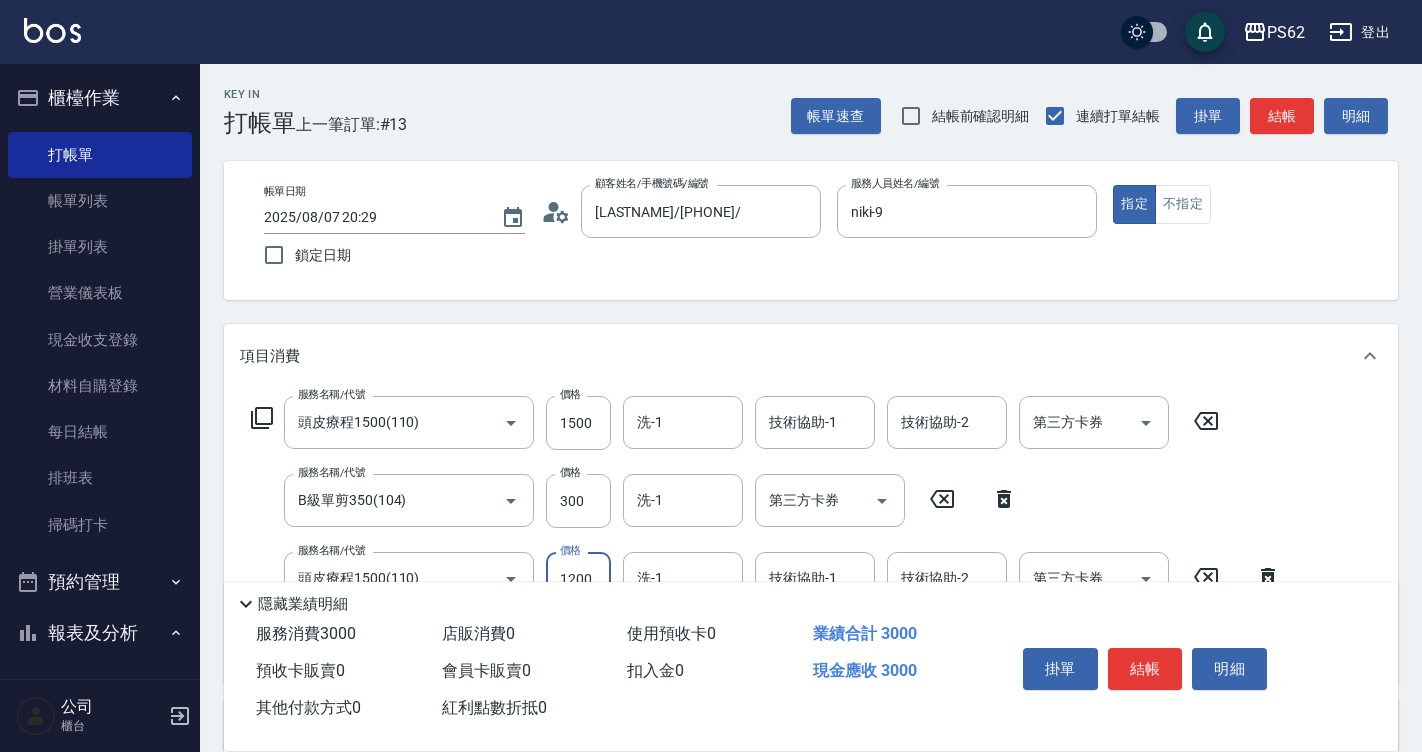 type on "1200" 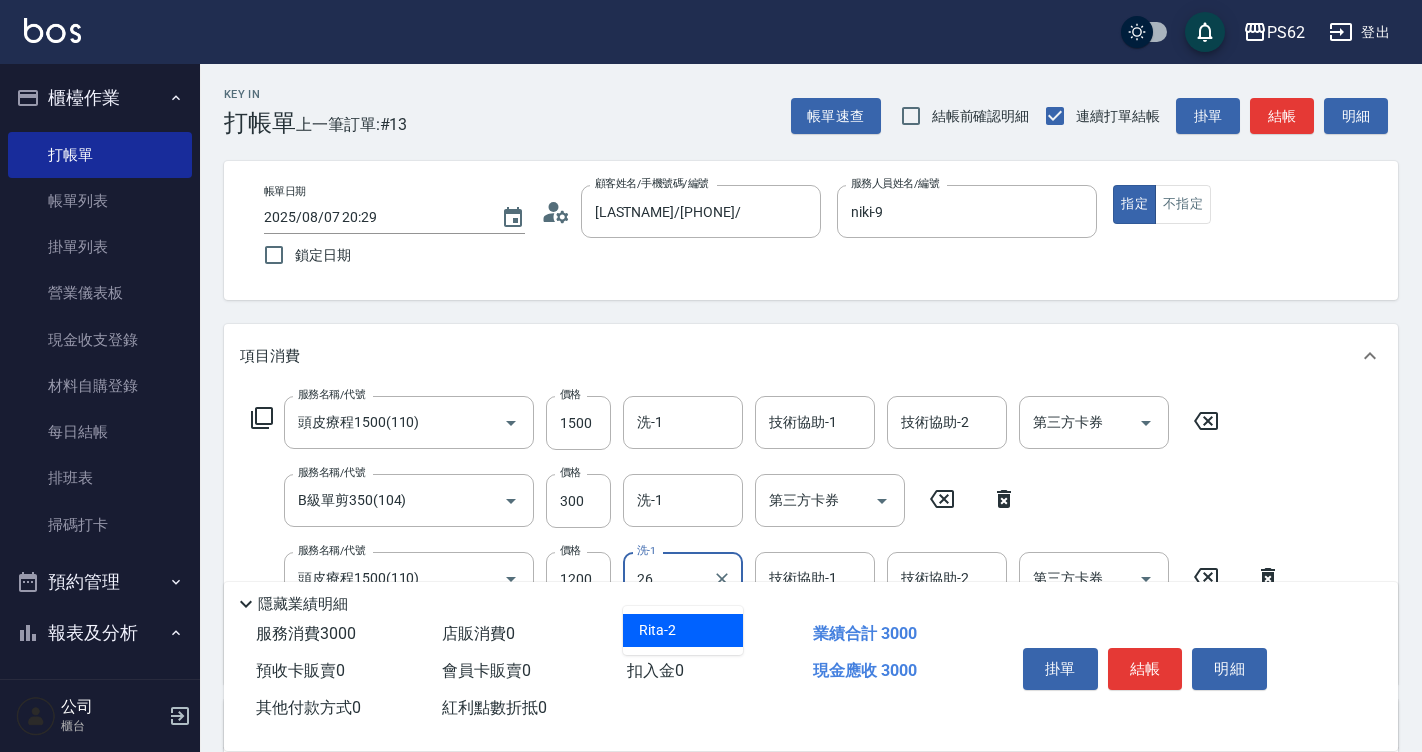 type on "小欣-26" 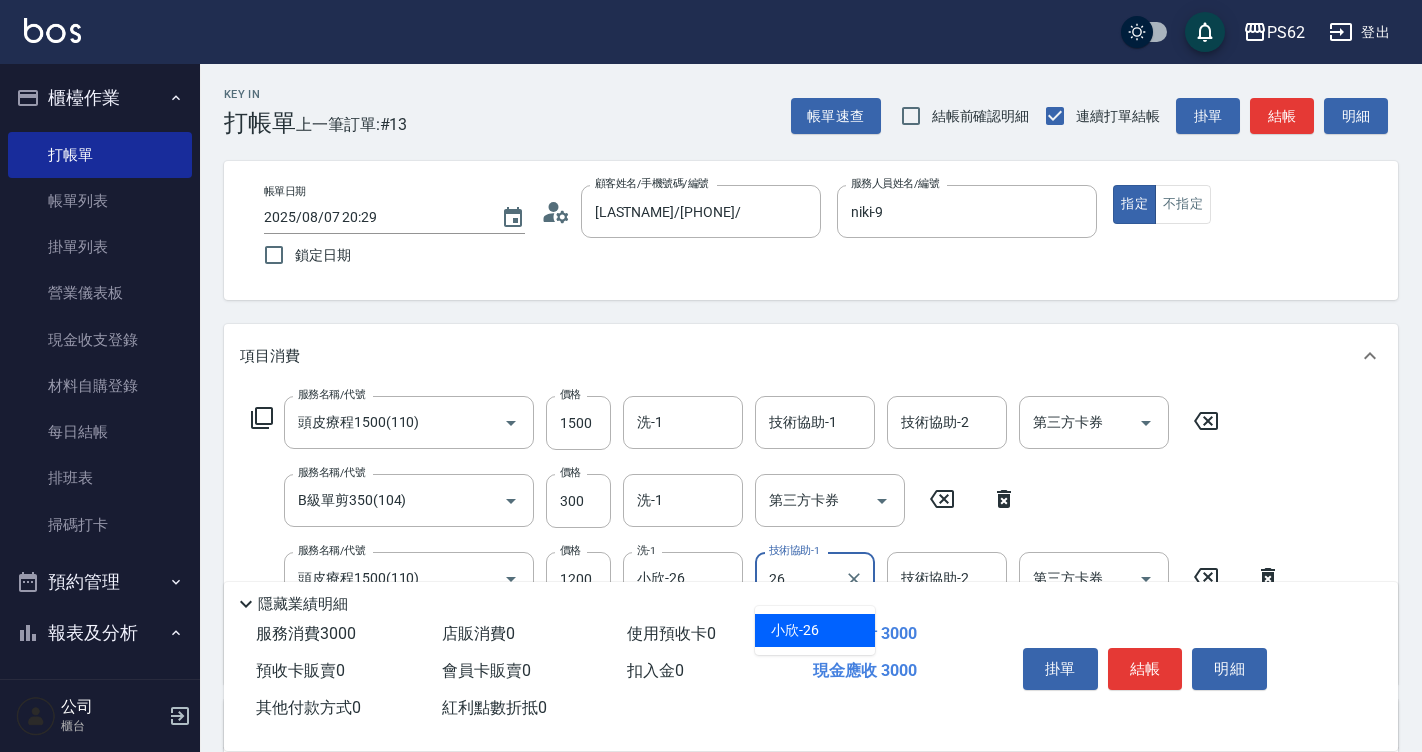 type on "小欣-26" 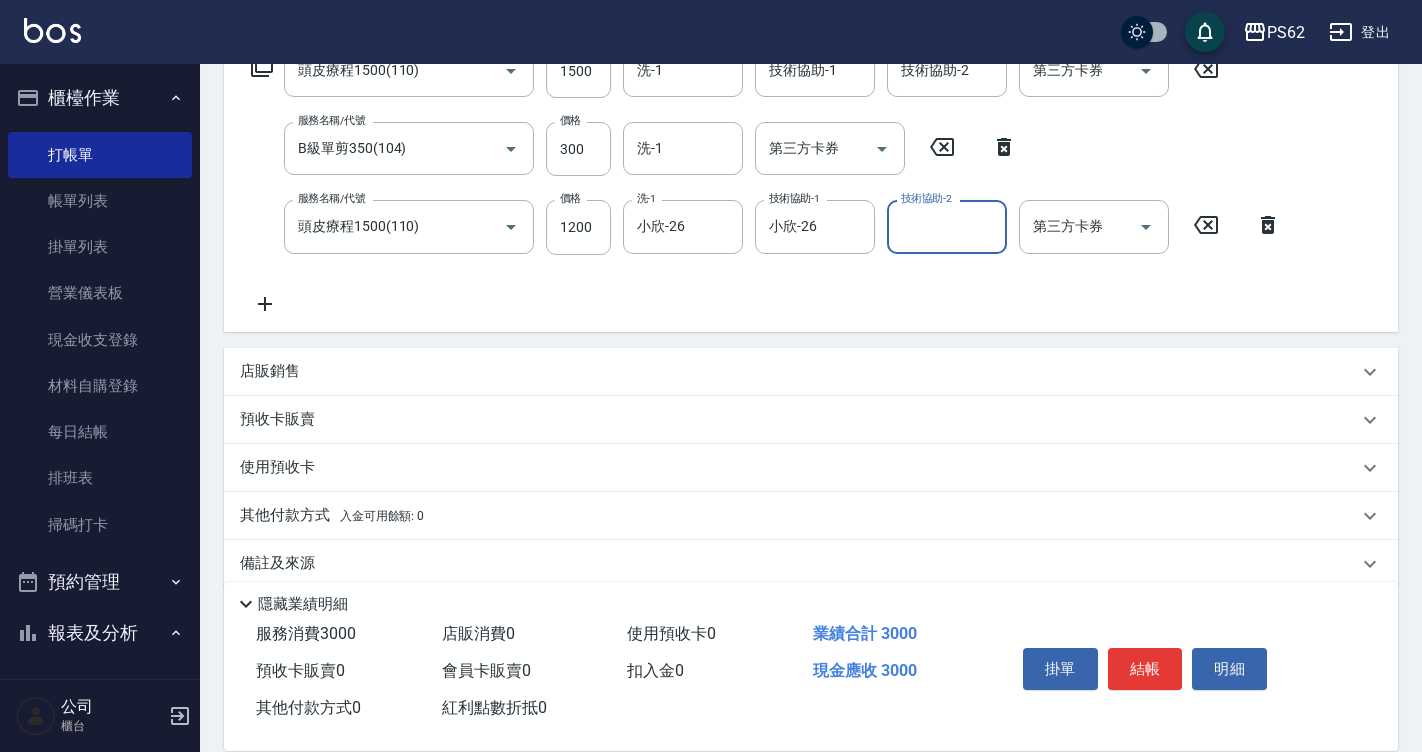 scroll, scrollTop: 380, scrollLeft: 0, axis: vertical 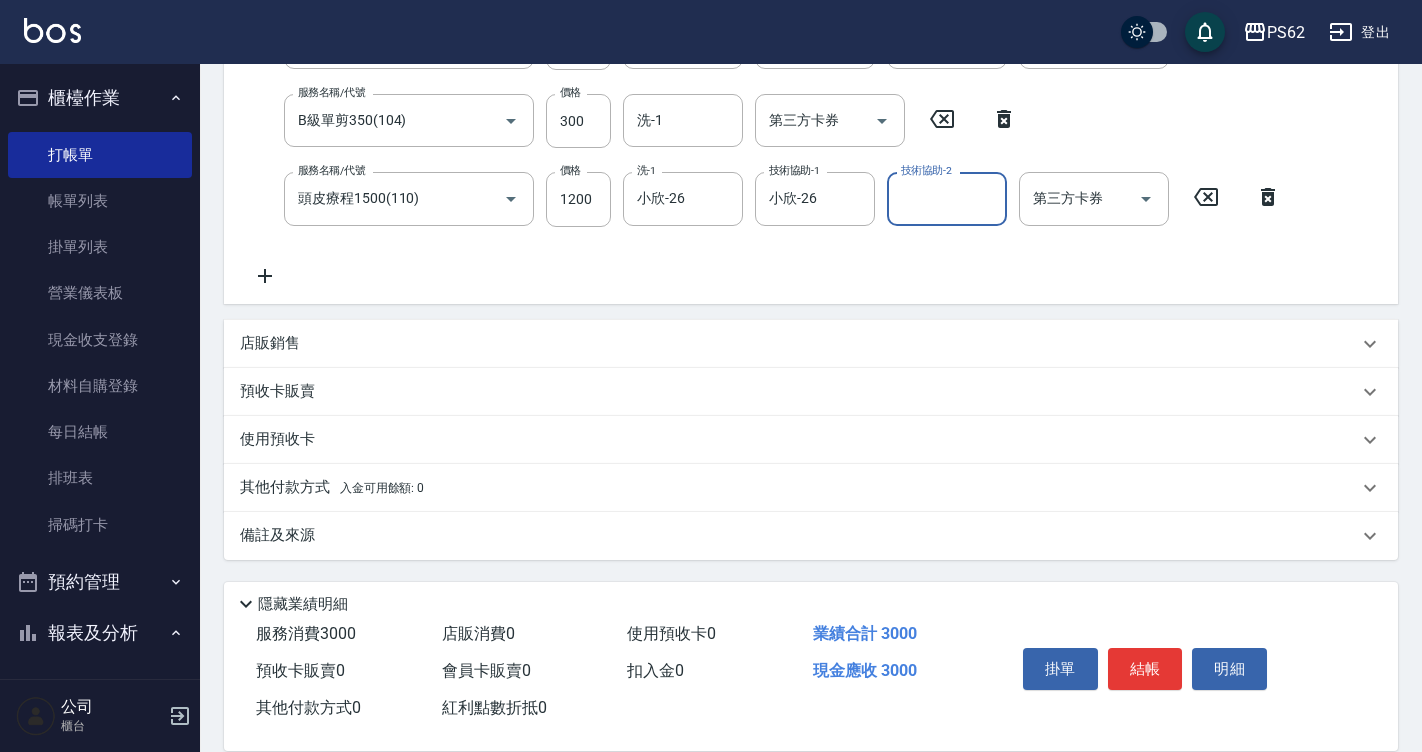 click on "其他付款方式 入金可用餘額: 0" at bounding box center (332, 488) 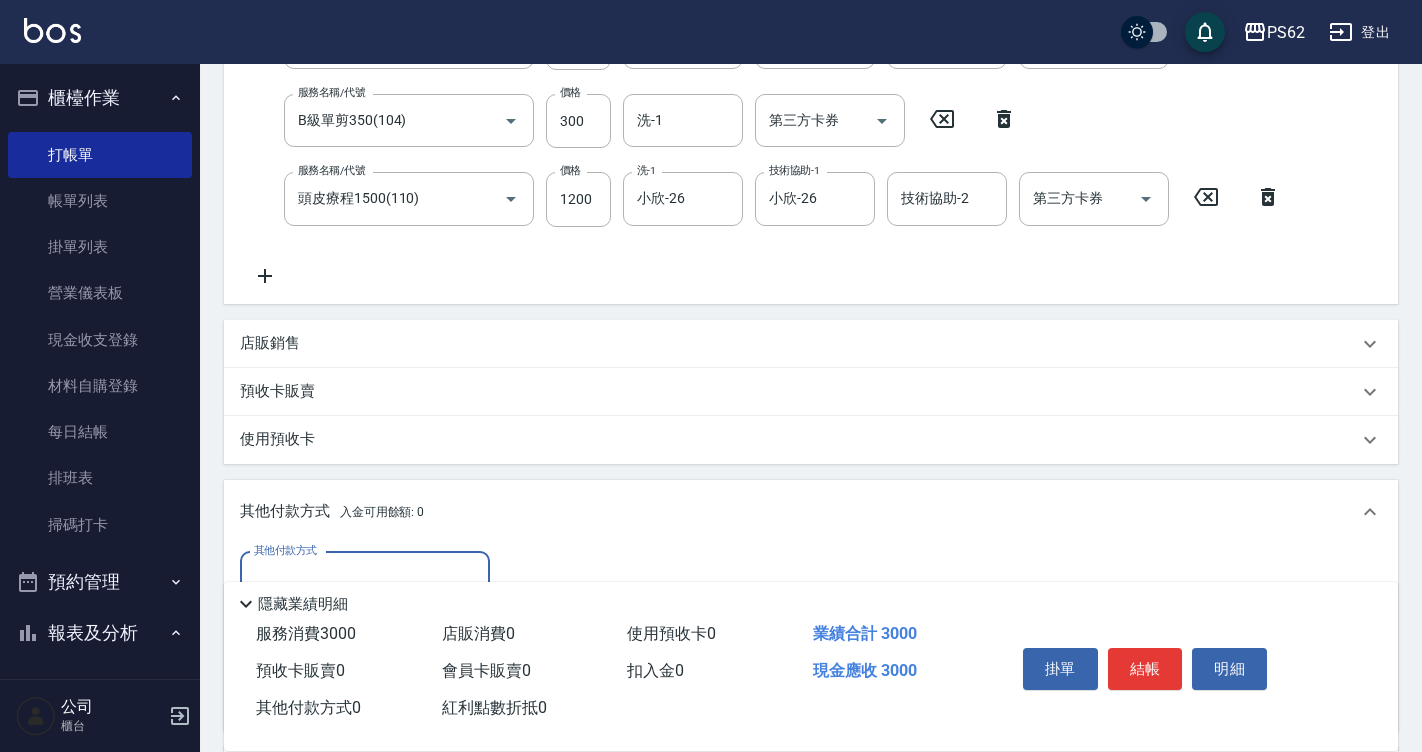 scroll, scrollTop: 0, scrollLeft: 0, axis: both 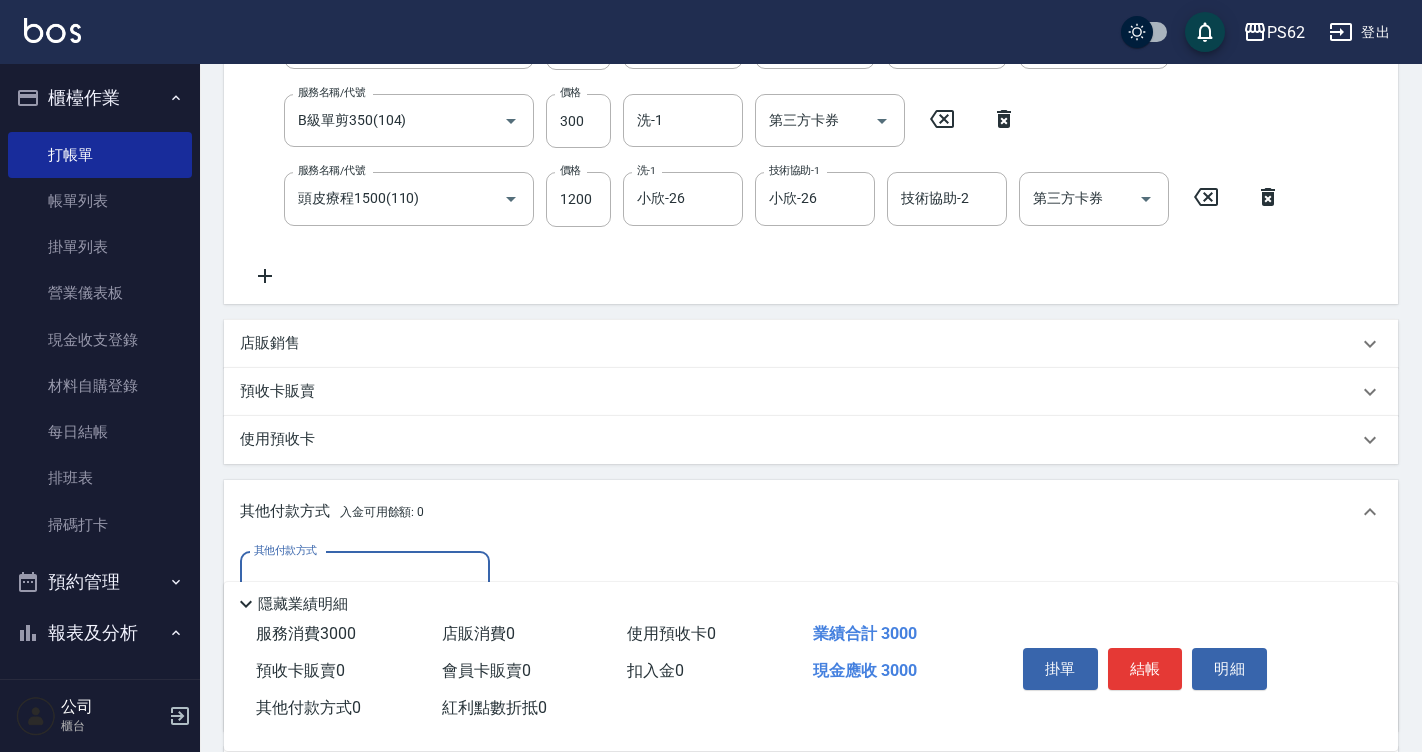 click on "其他付款方式" at bounding box center [365, 578] 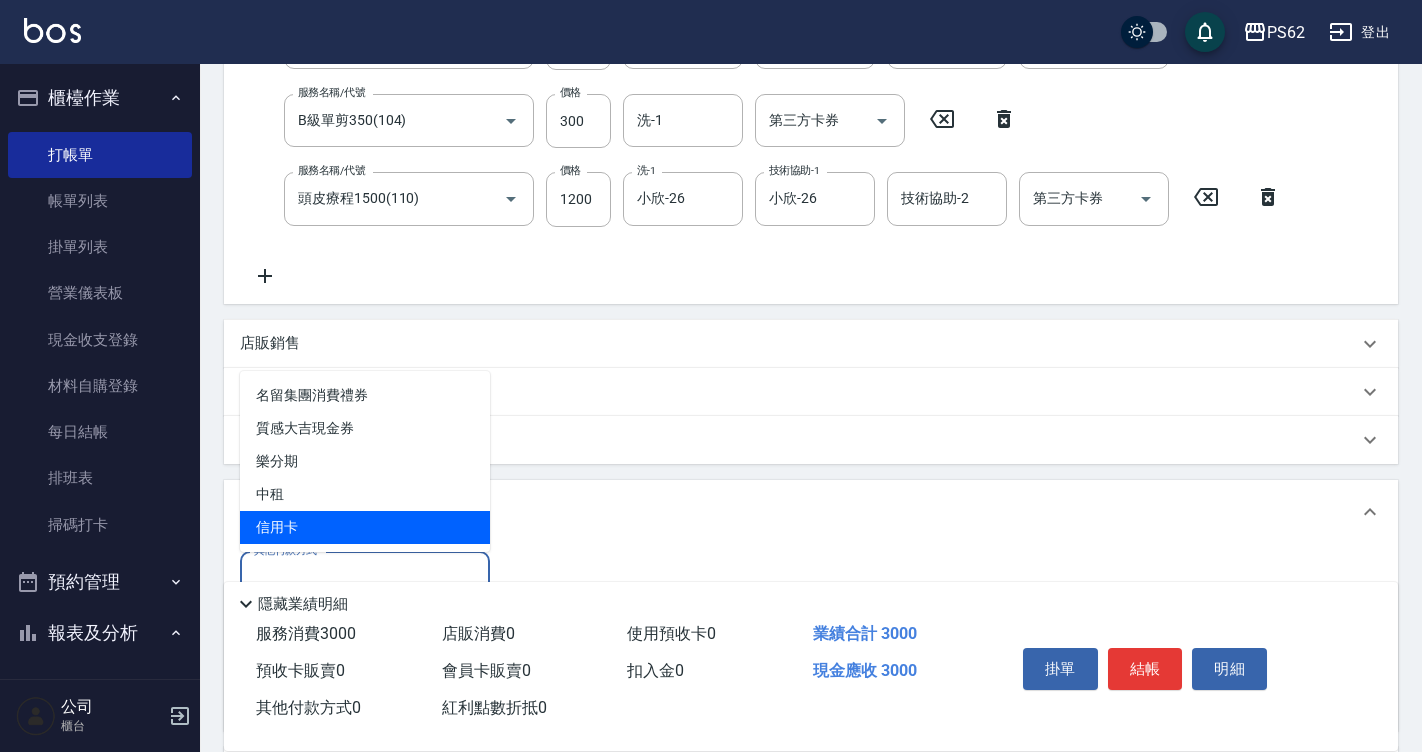 click on "信用卡" at bounding box center (365, 527) 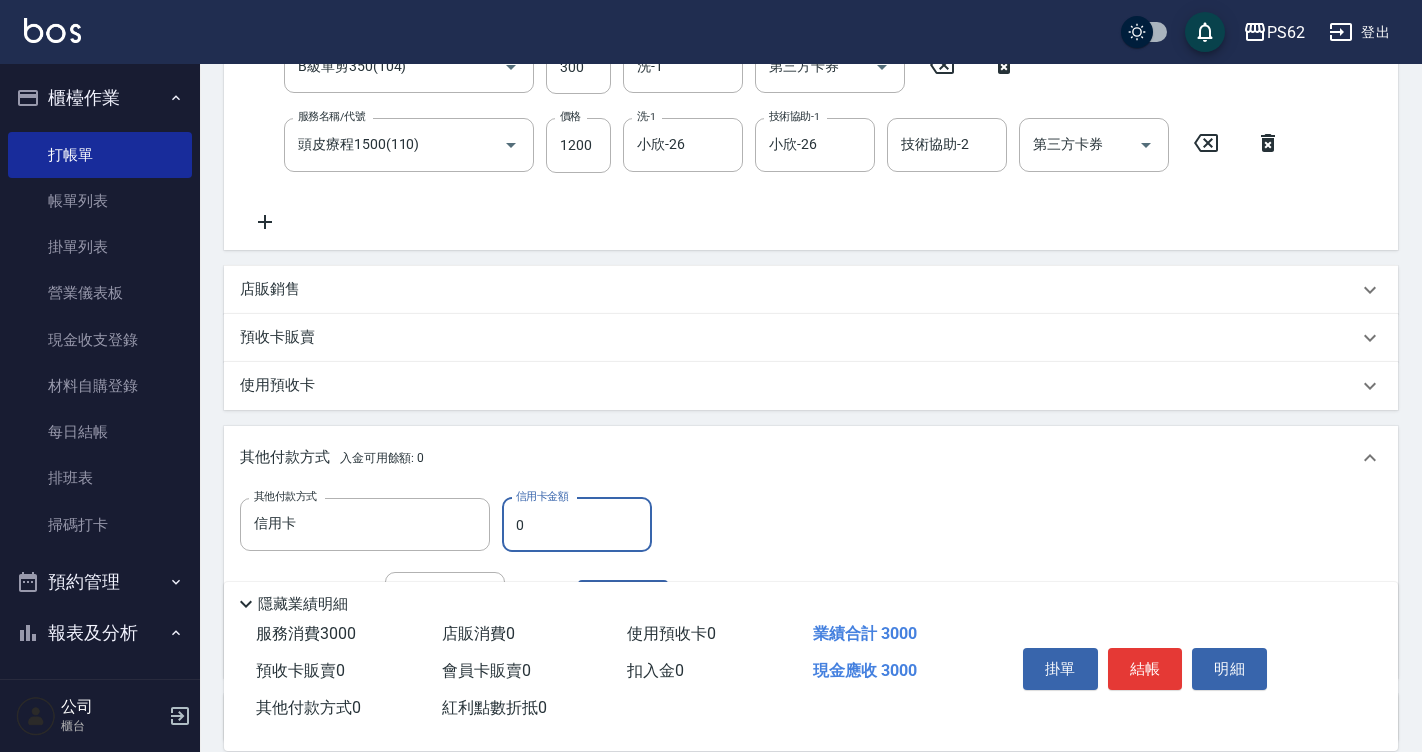 scroll, scrollTop: 480, scrollLeft: 0, axis: vertical 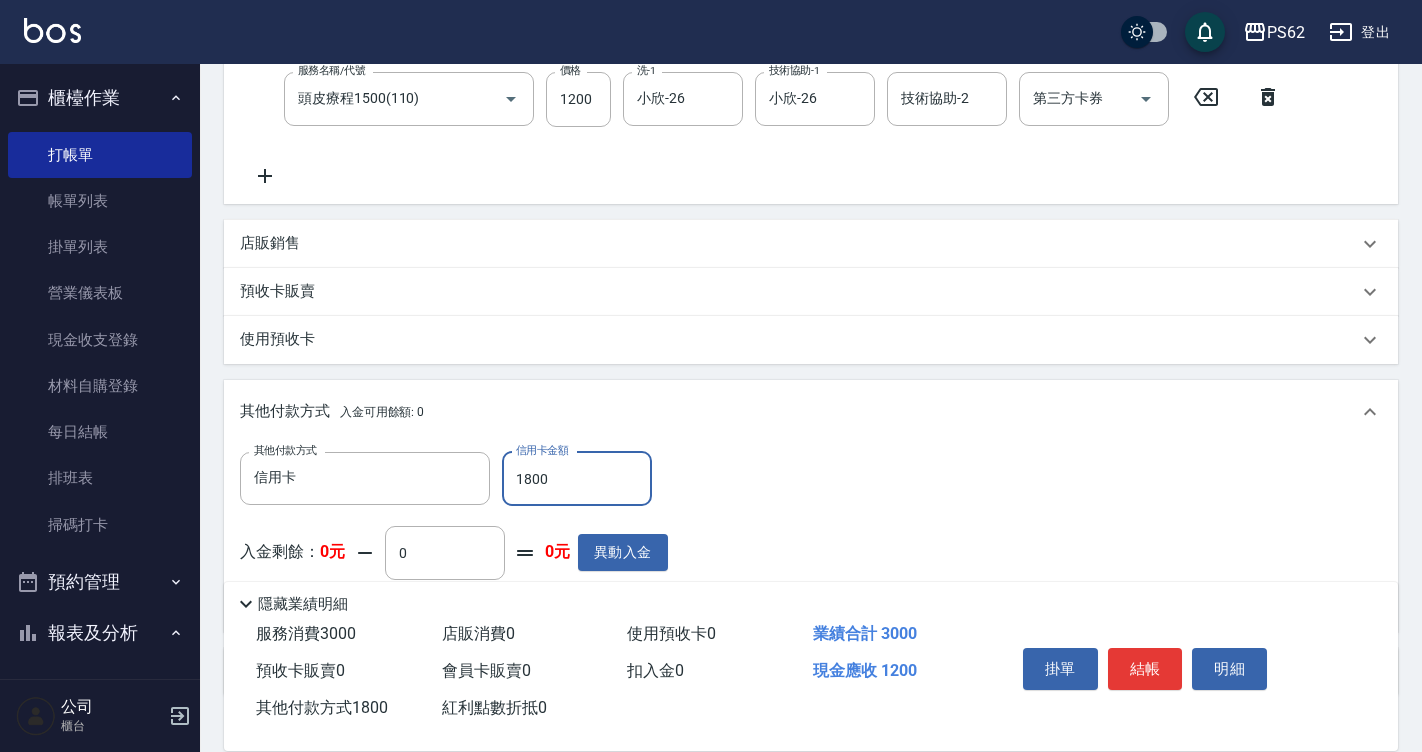 type on "1800" 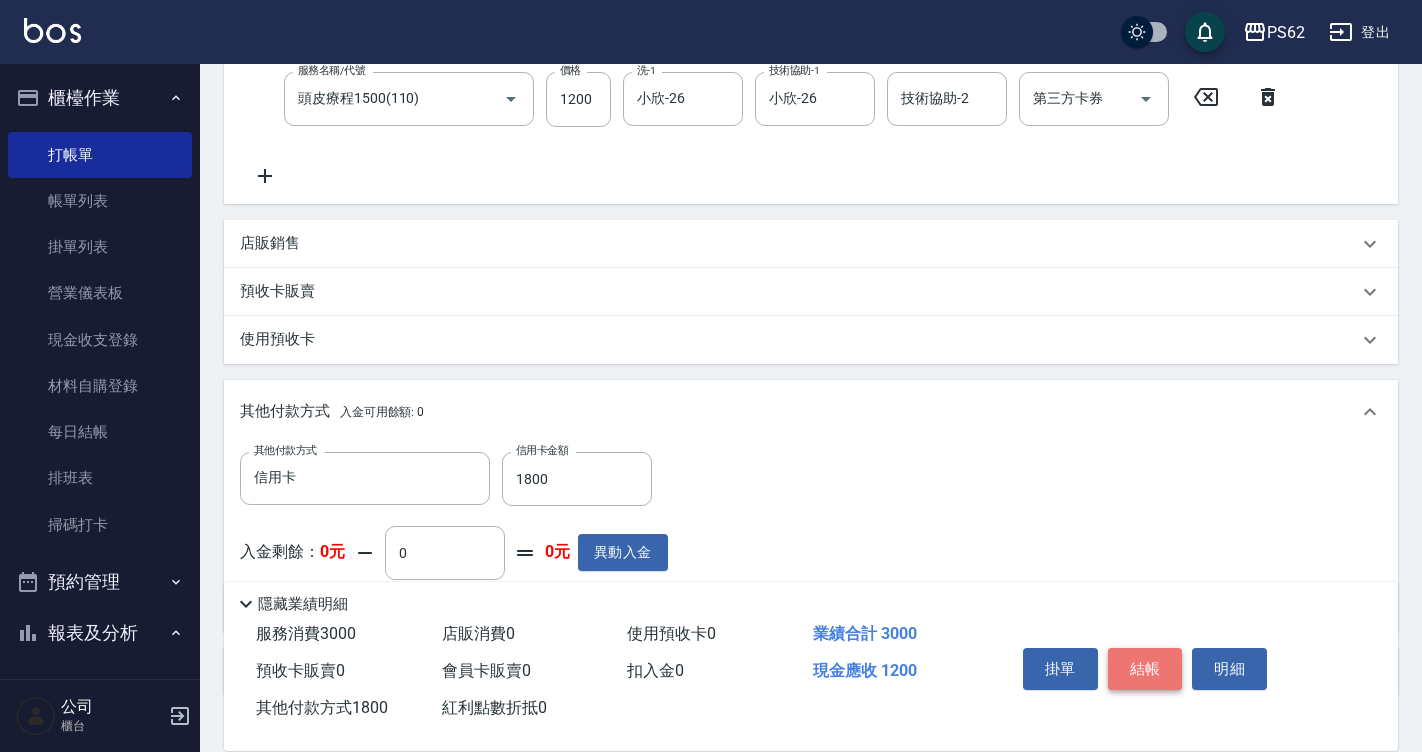 click on "結帳" at bounding box center [1145, 669] 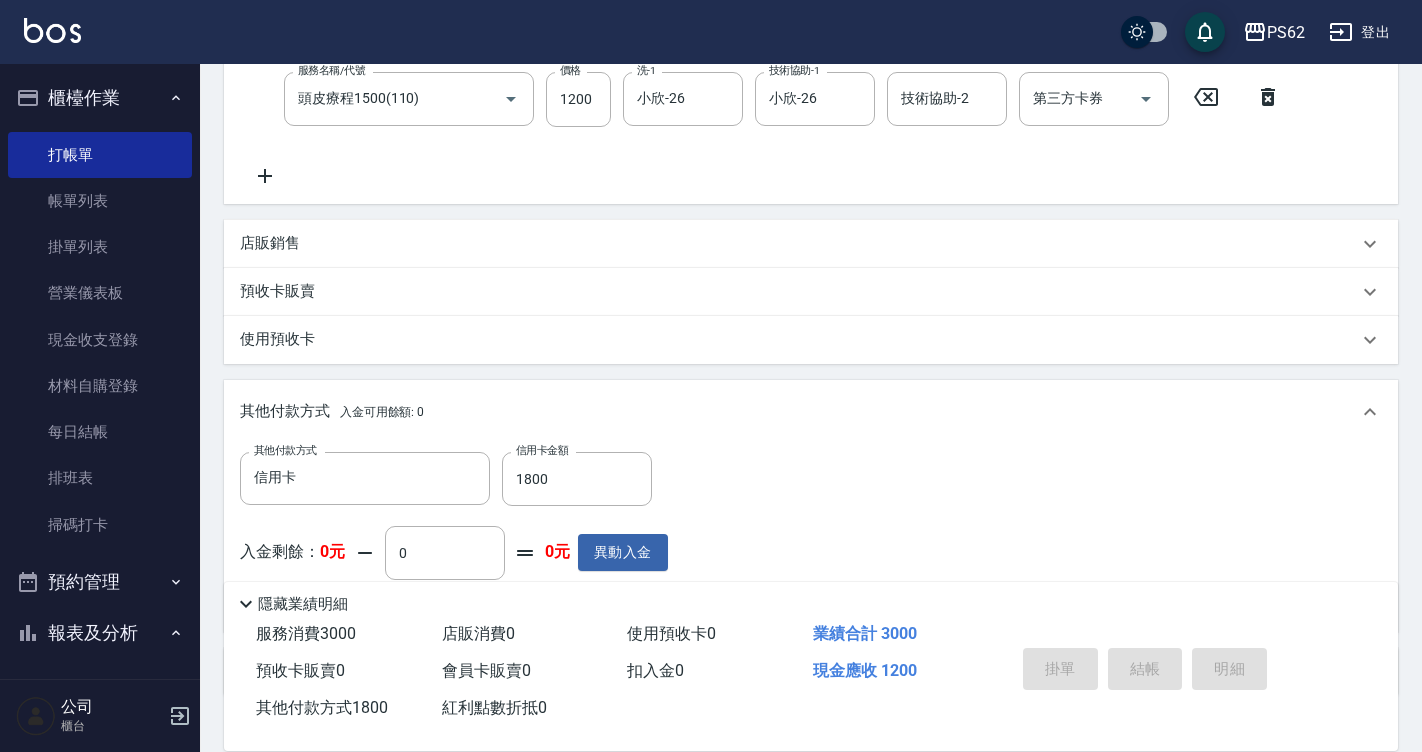 type on "2025/08/07 20:30" 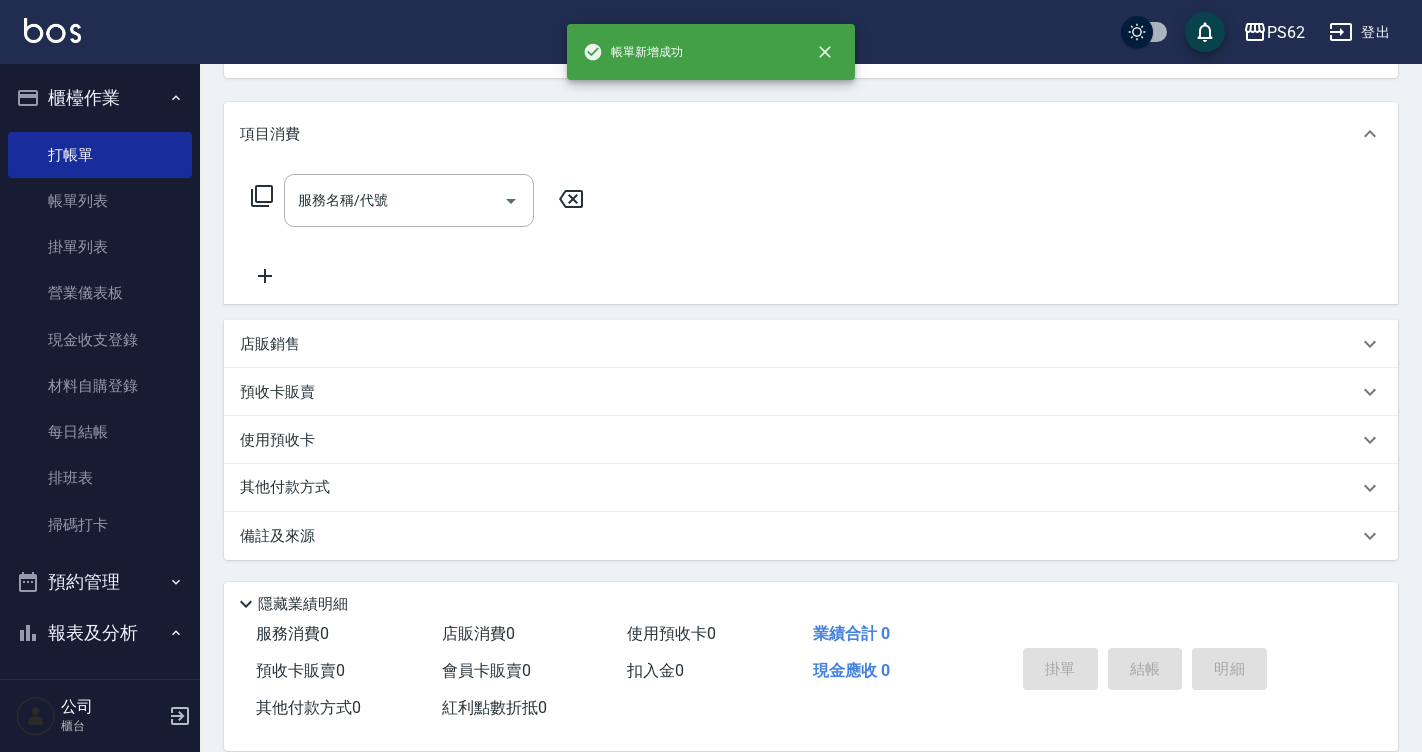 scroll, scrollTop: 0, scrollLeft: 0, axis: both 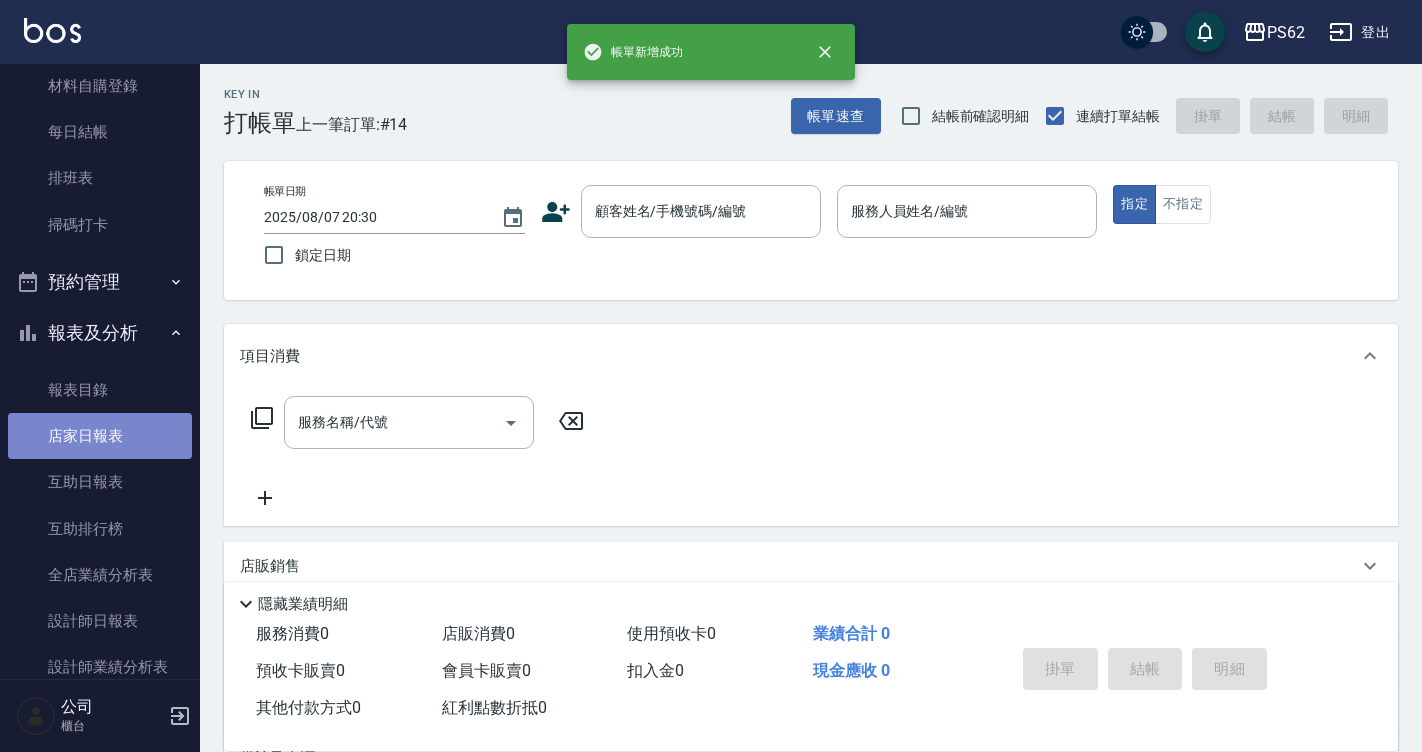 click on "店家日報表" at bounding box center [100, 436] 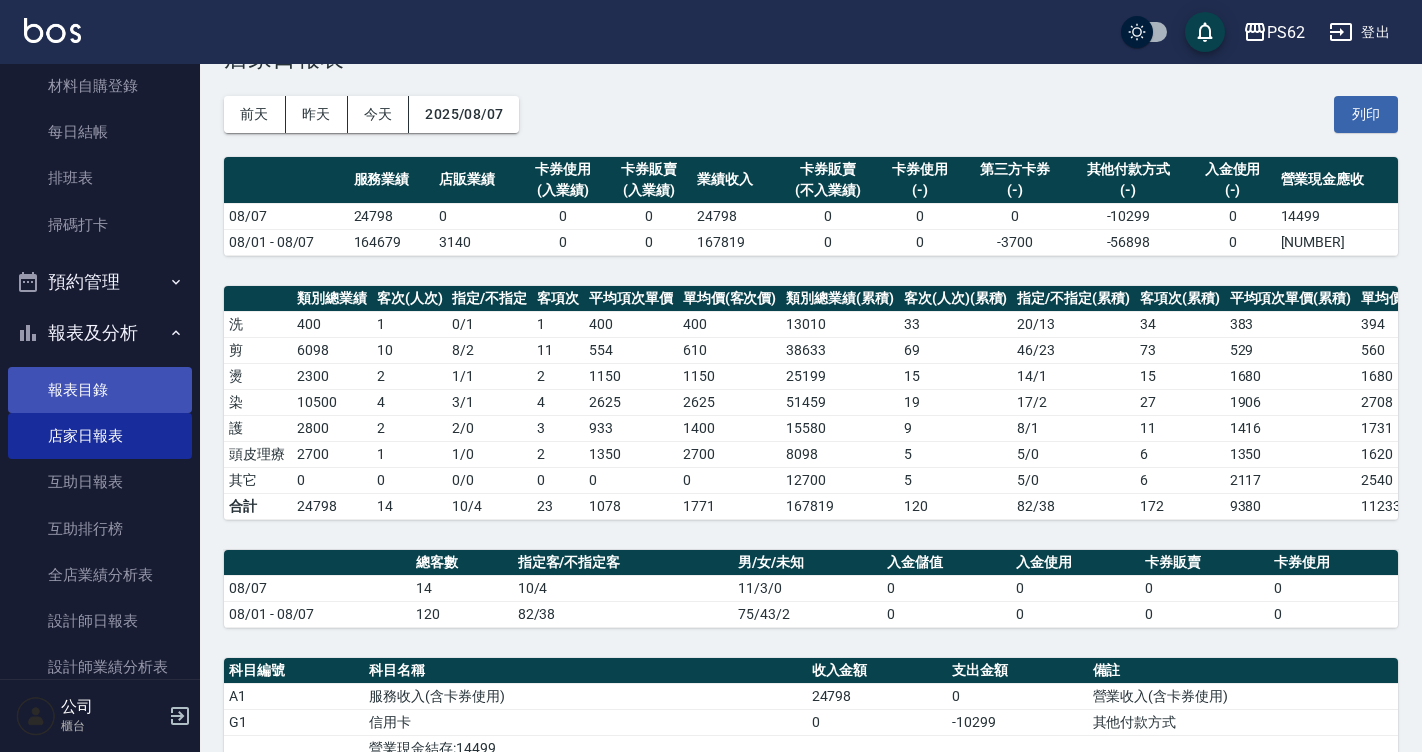 scroll, scrollTop: 0, scrollLeft: 0, axis: both 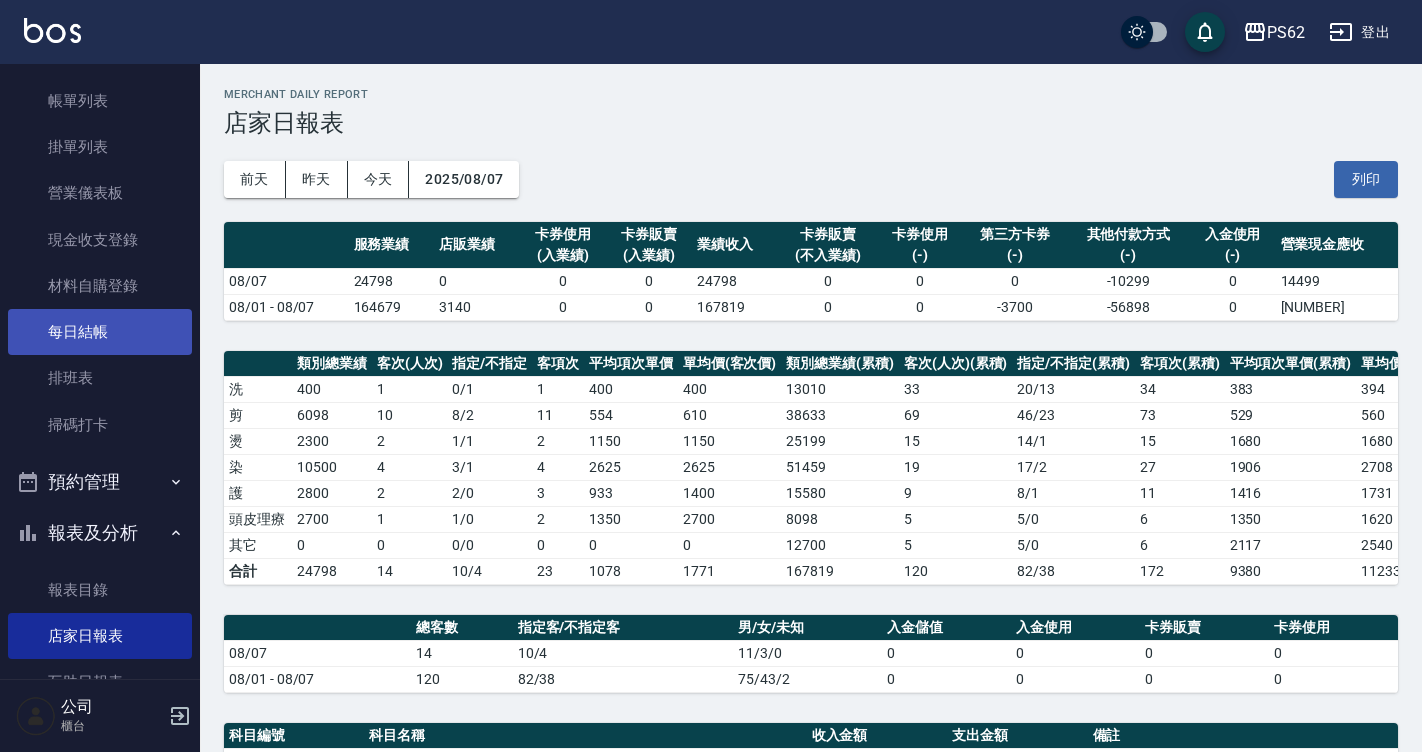 click on "每日結帳" at bounding box center [100, 332] 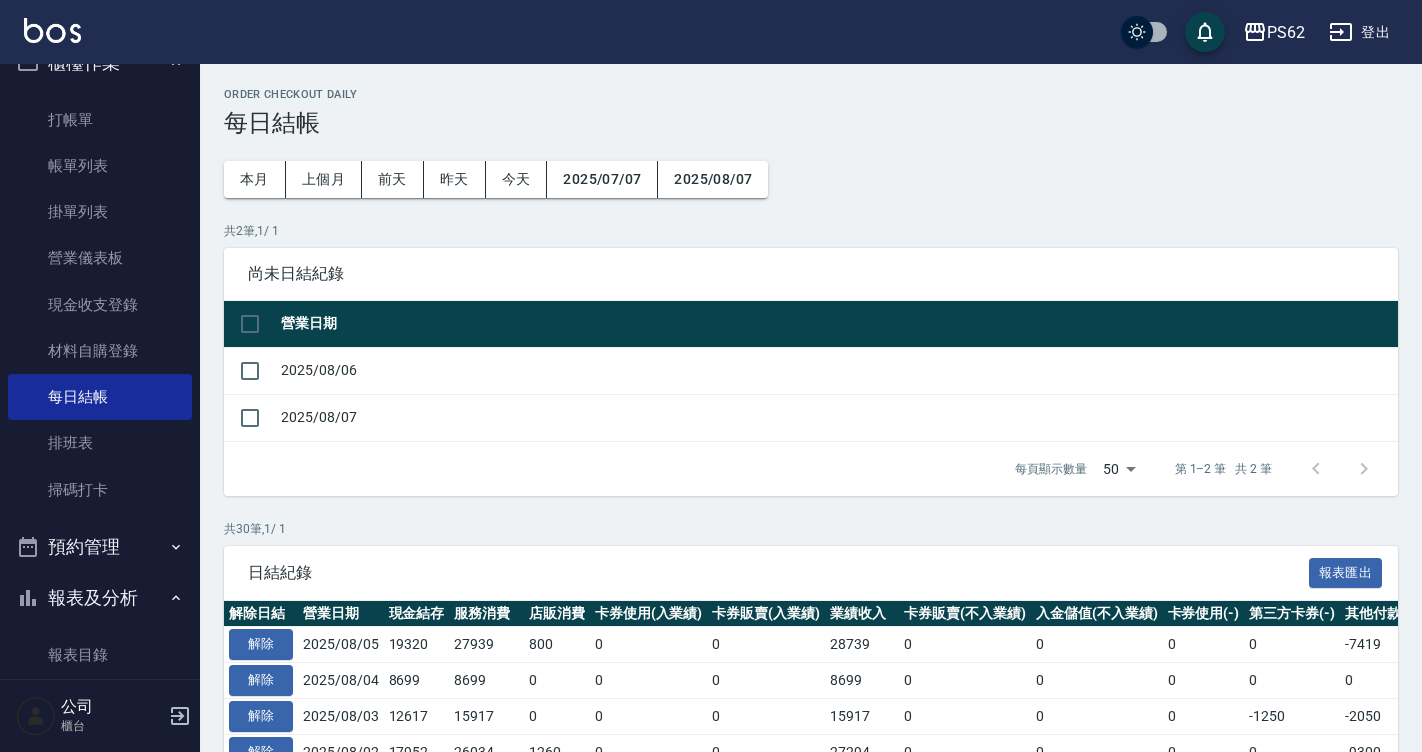 scroll, scrollTop: 0, scrollLeft: 0, axis: both 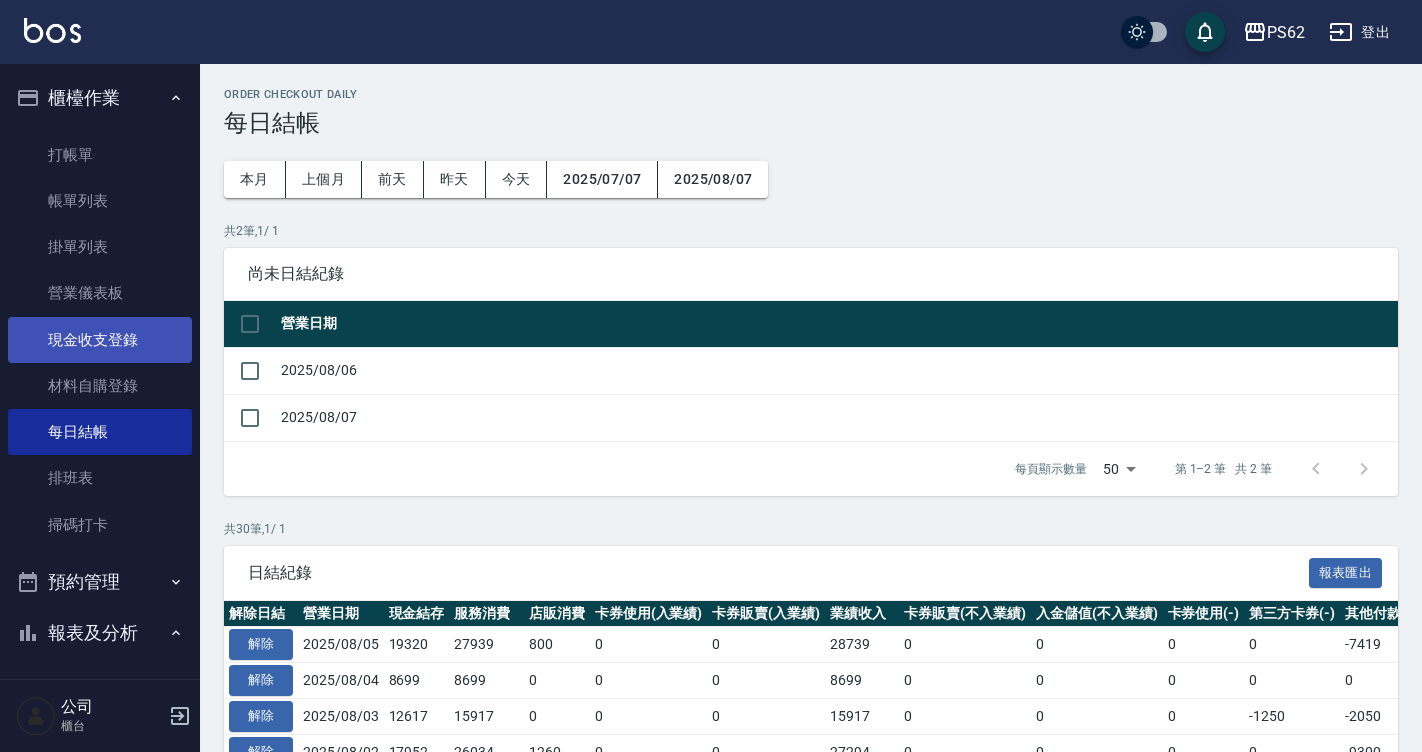 click on "現金收支登錄" at bounding box center [100, 340] 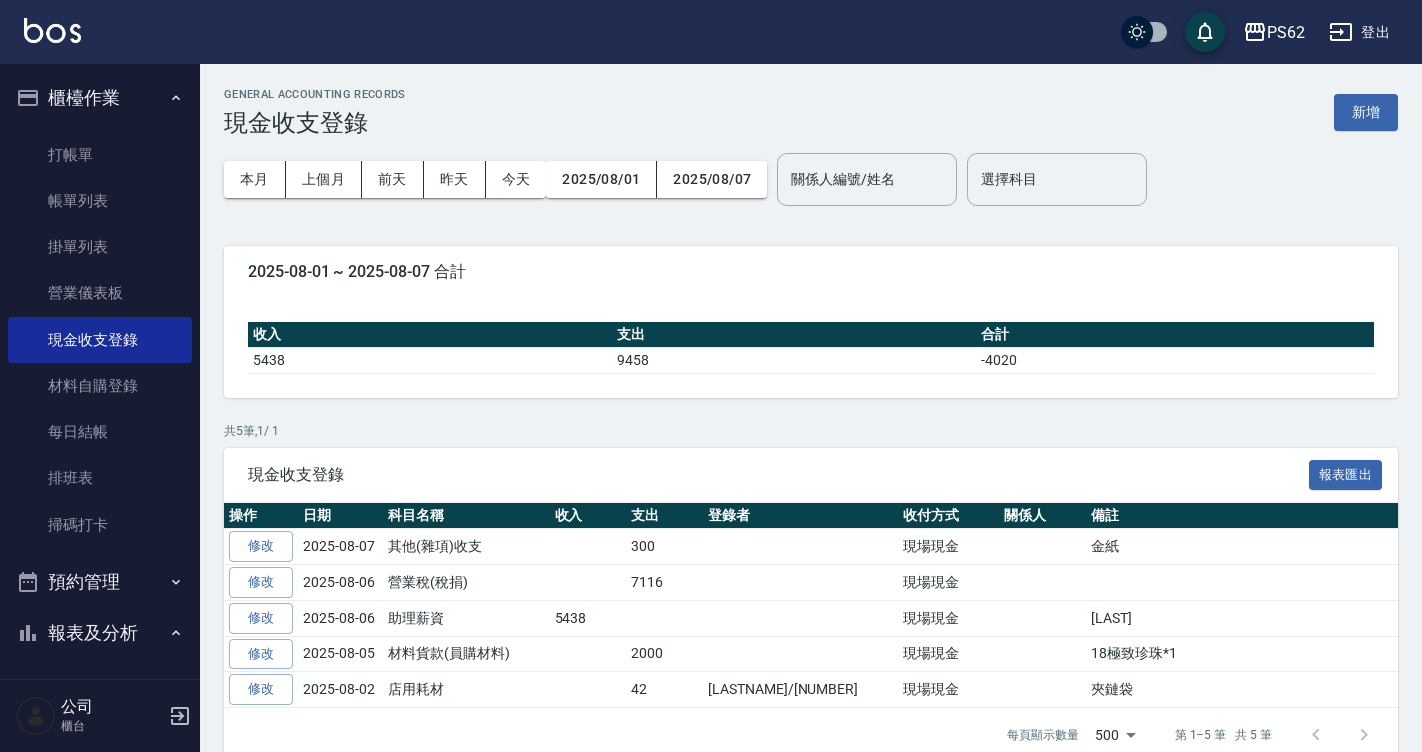 click on "新增" at bounding box center [1366, 112] 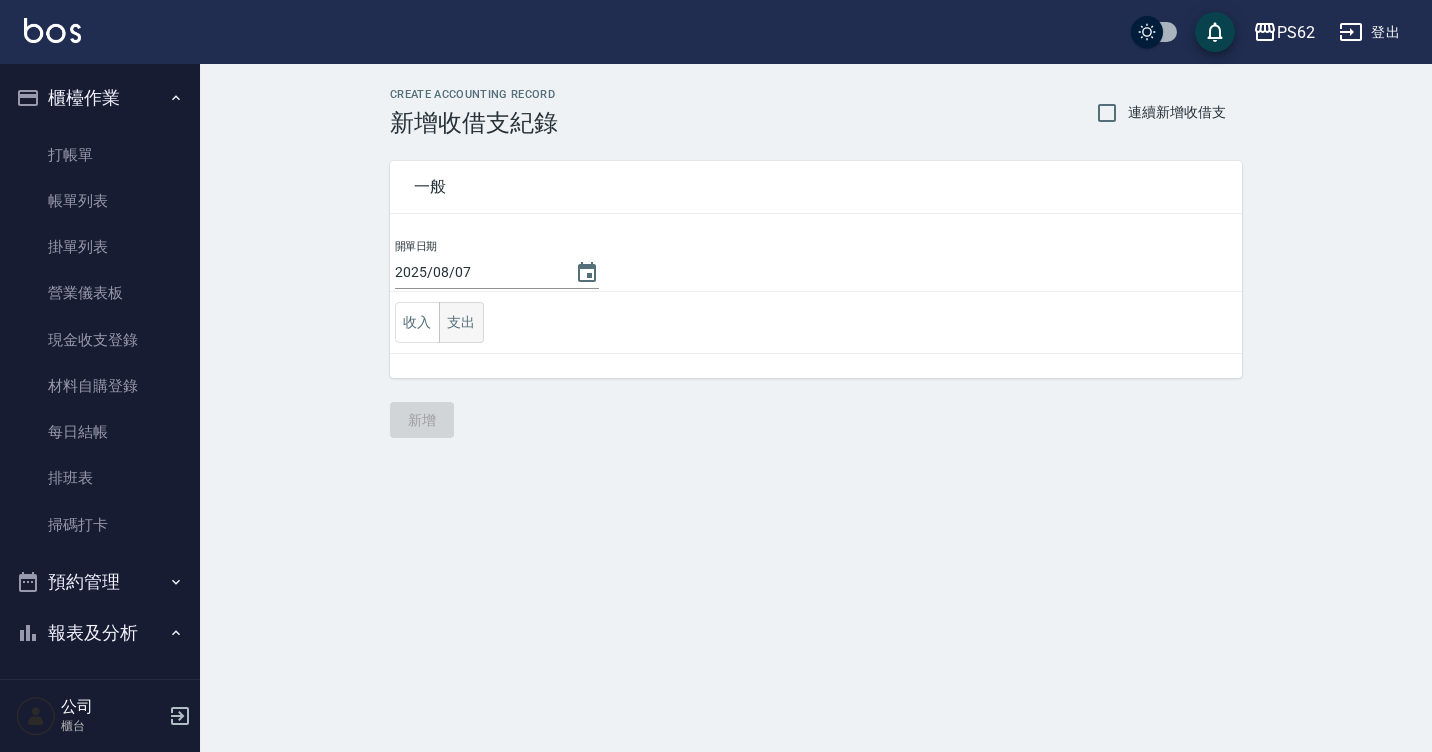 click on "支出" at bounding box center (461, 322) 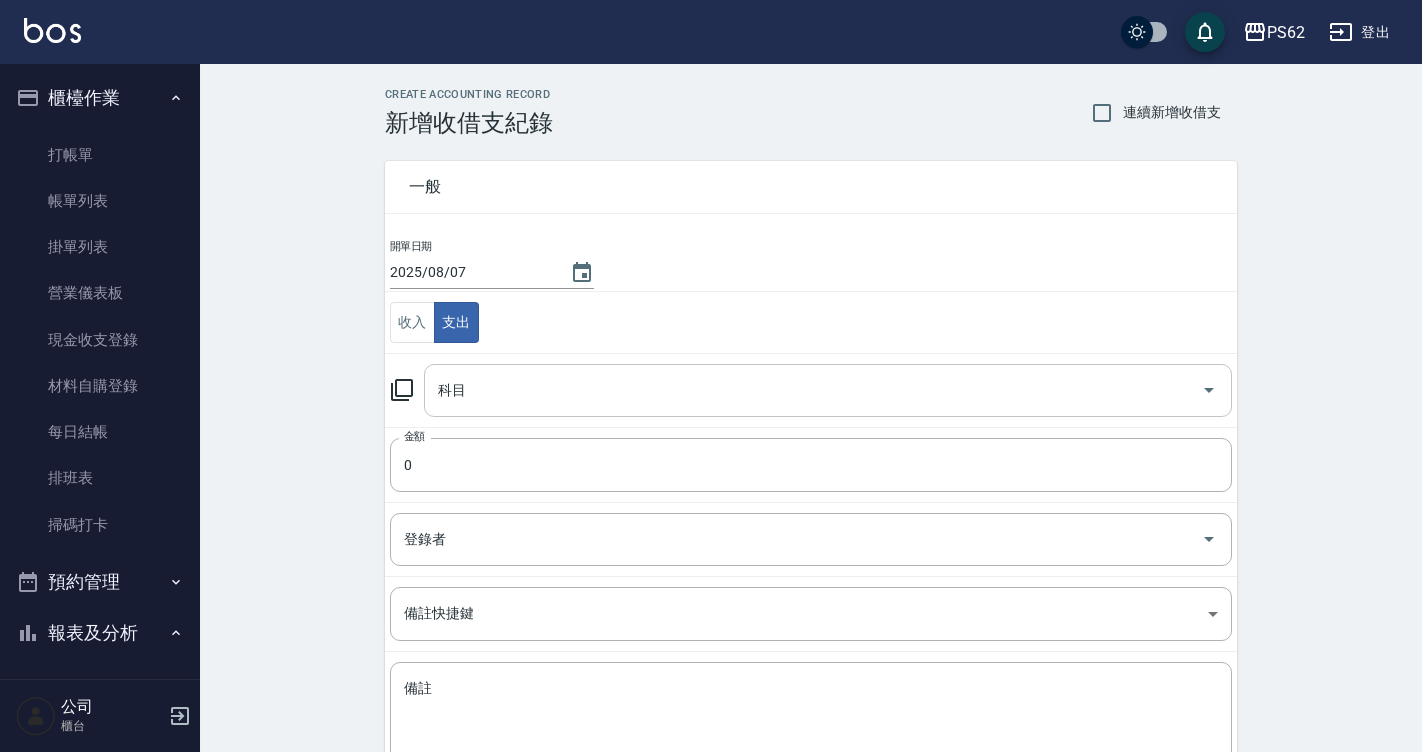 click on "科目" at bounding box center (813, 390) 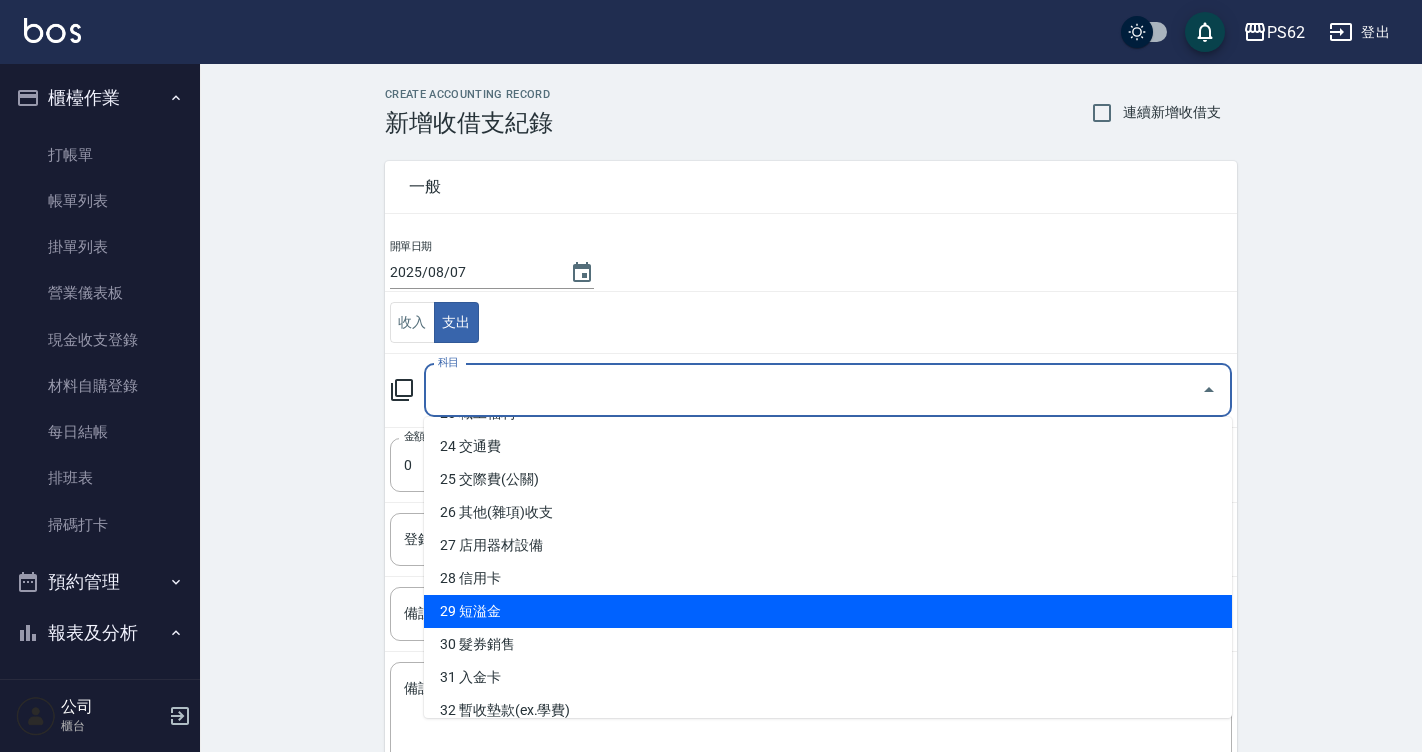 scroll, scrollTop: 800, scrollLeft: 0, axis: vertical 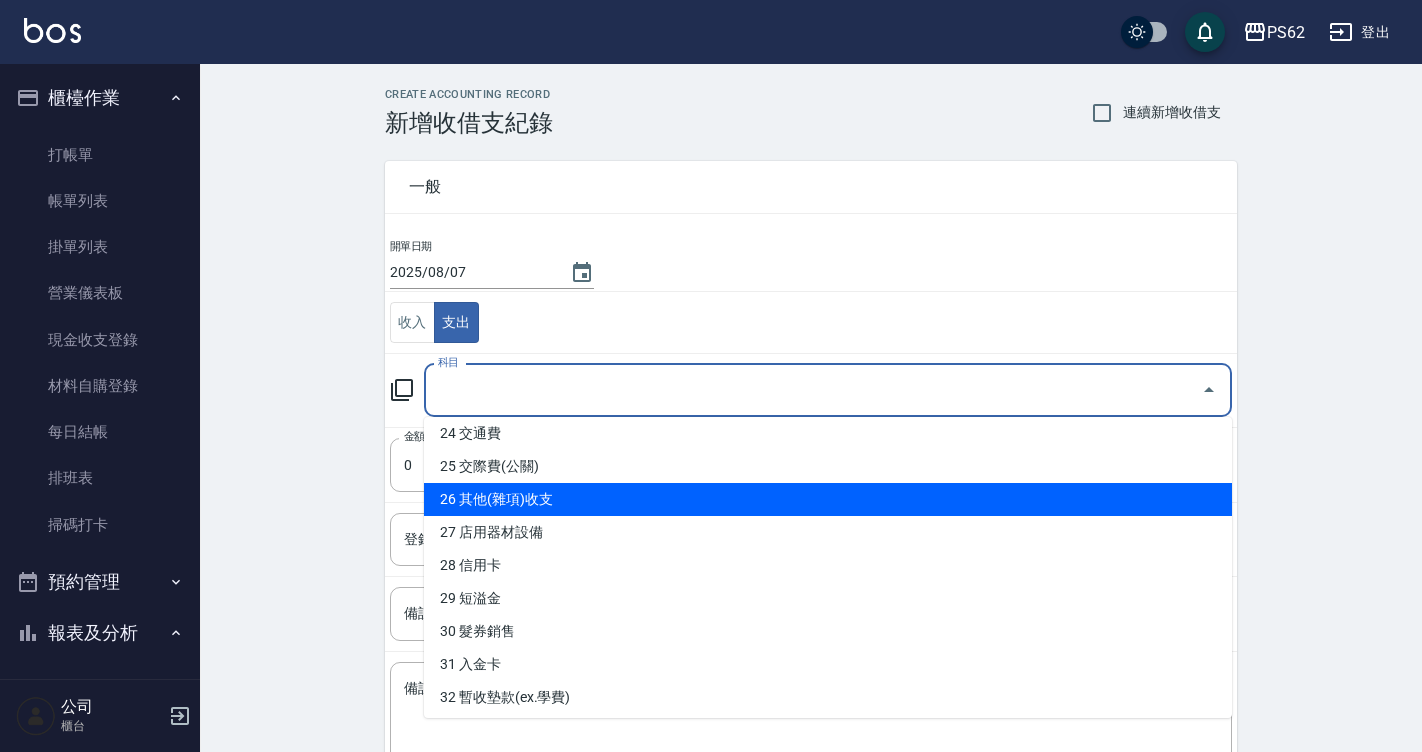 click on "26 其他(雜項)收支" at bounding box center (828, 499) 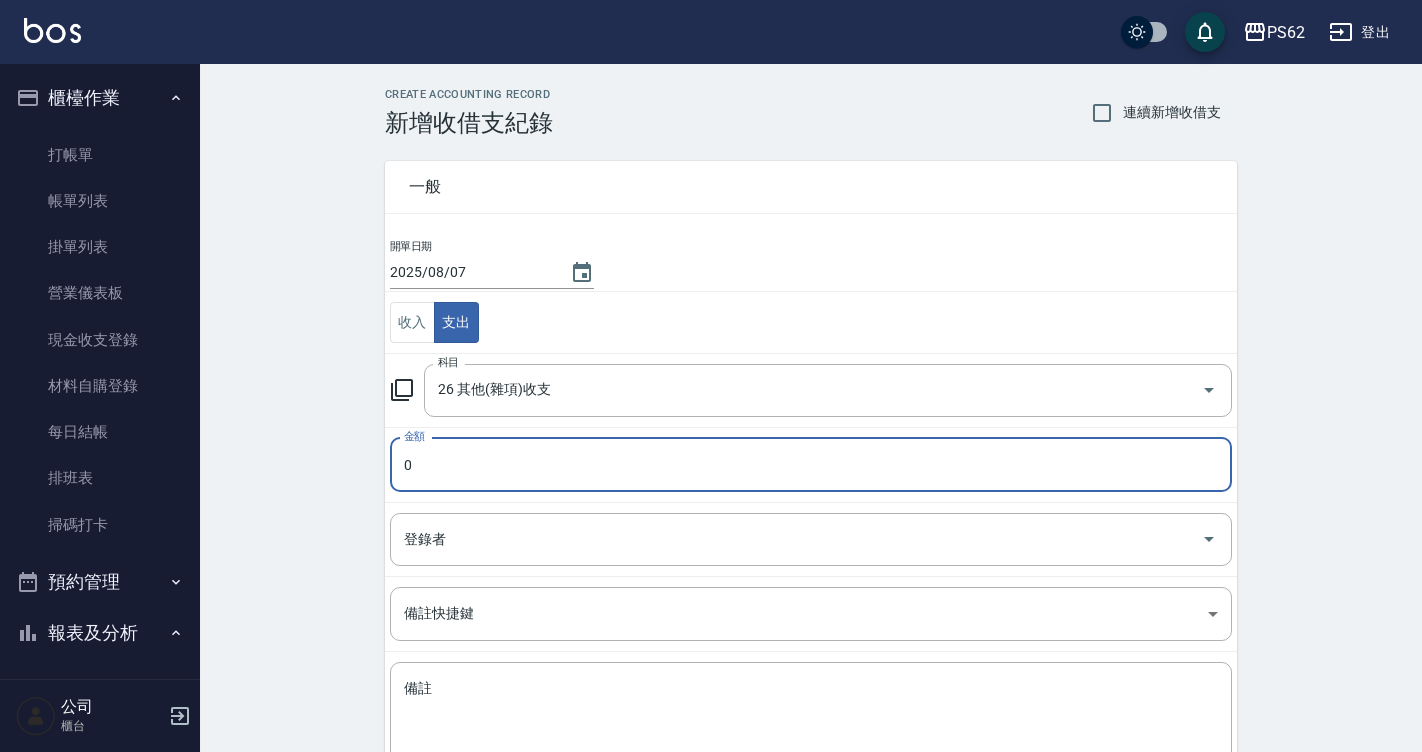 click on "0" at bounding box center (811, 465) 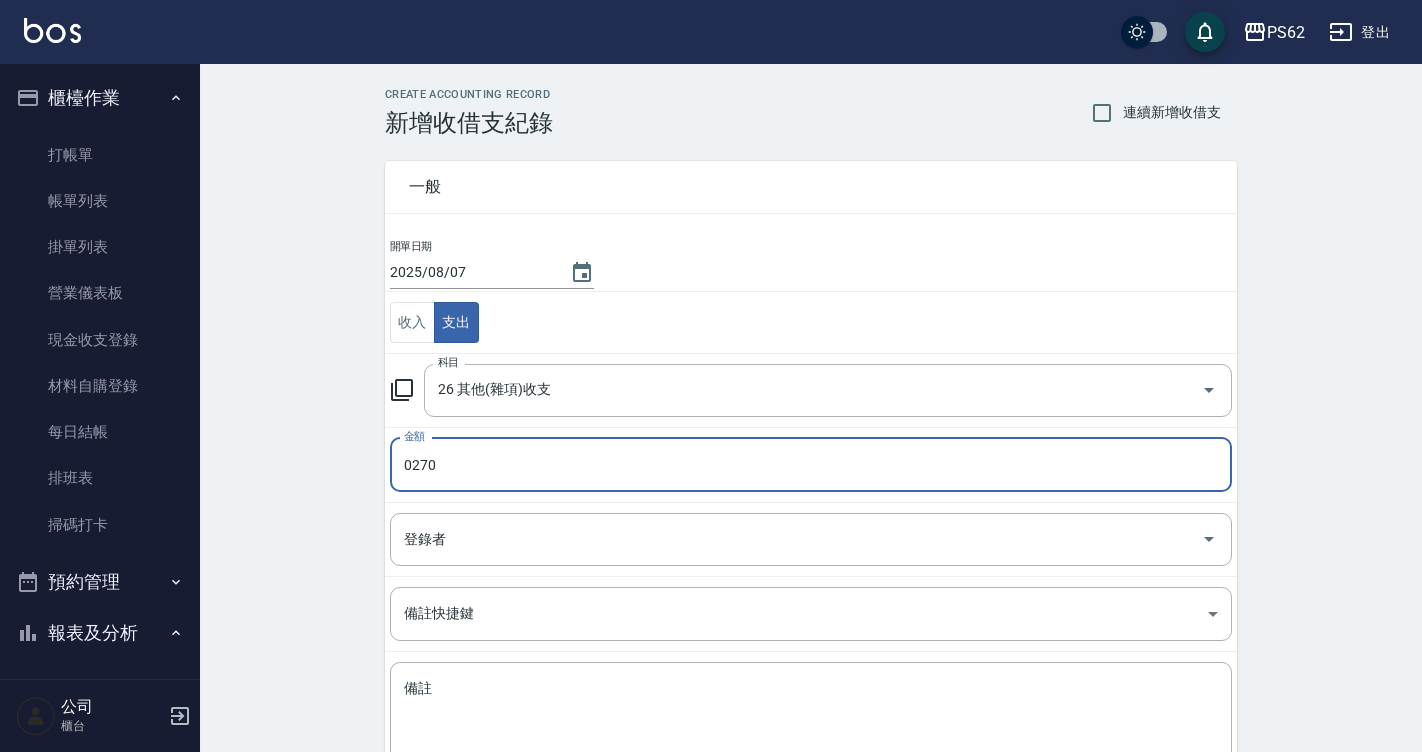 click on "0270" at bounding box center [811, 465] 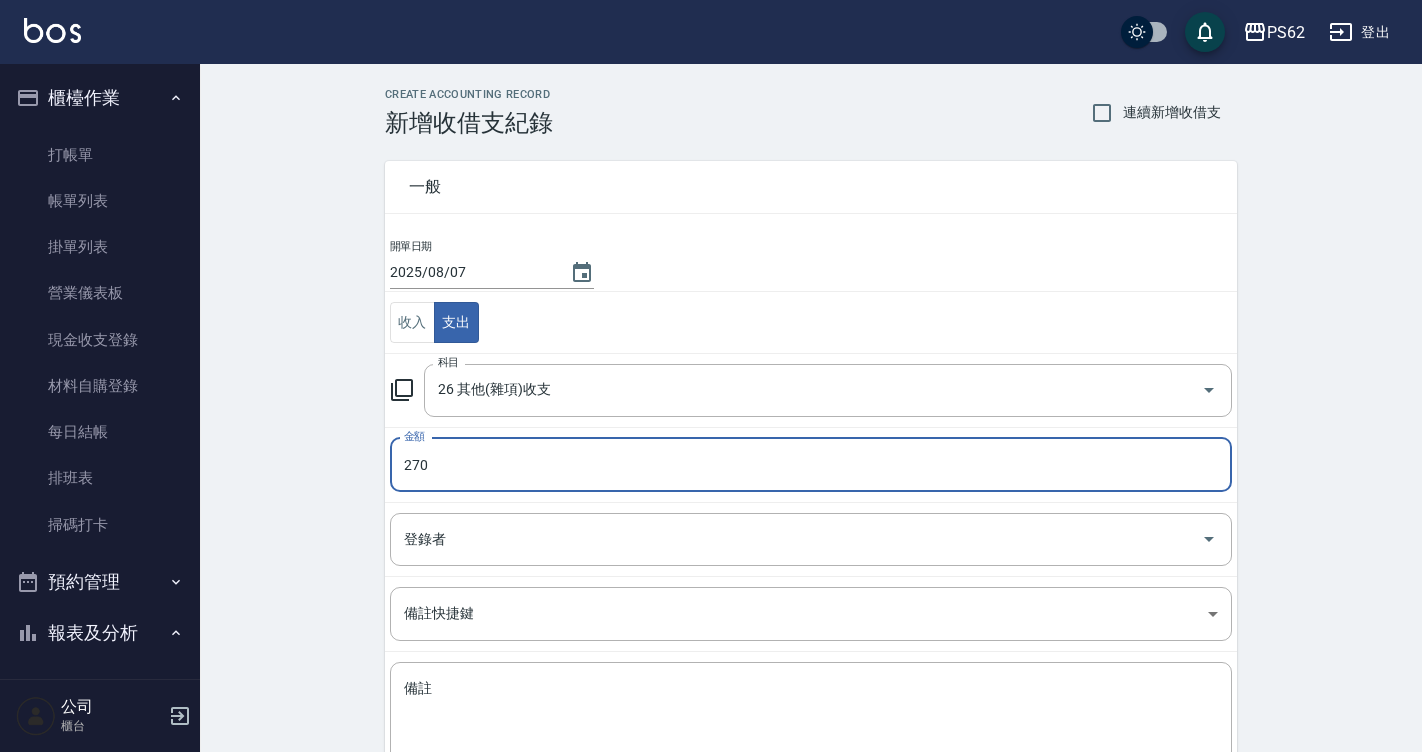type on "270" 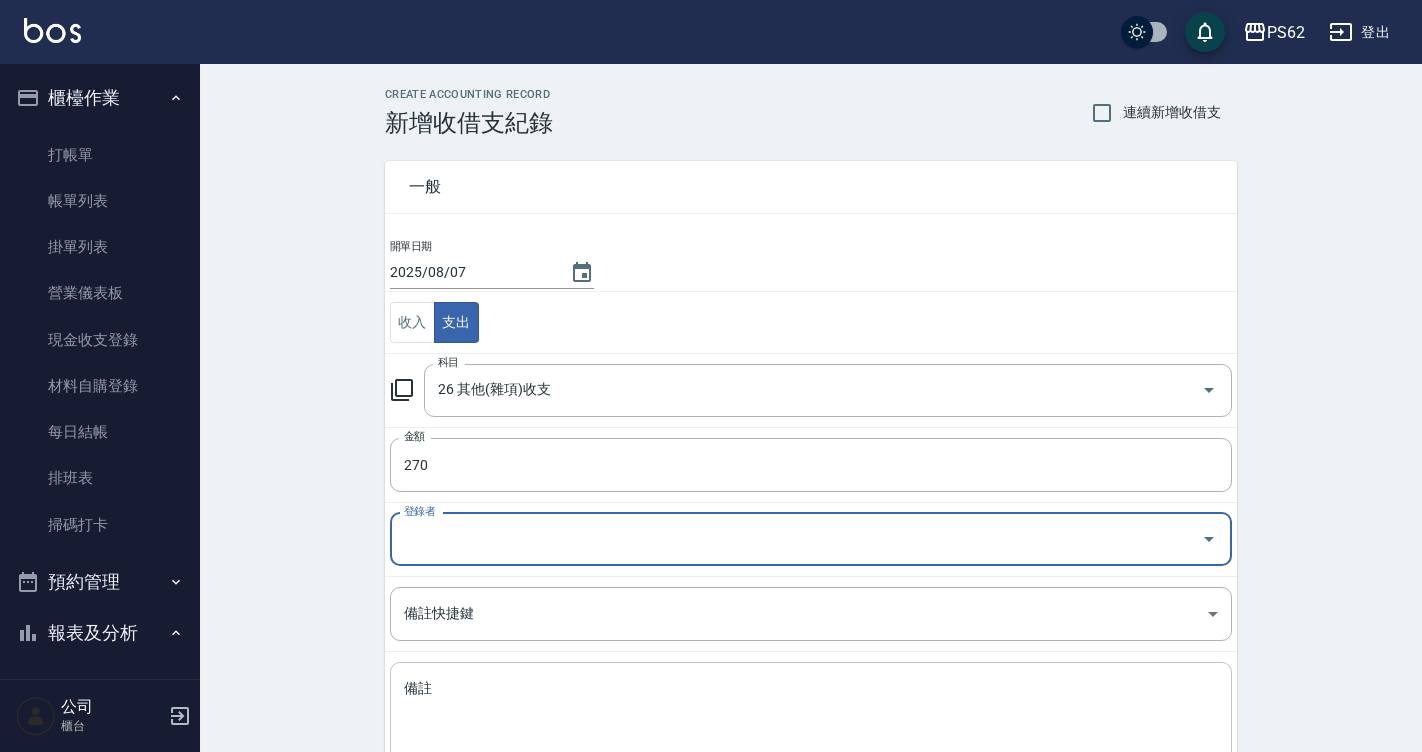 click on "備註" at bounding box center (811, 713) 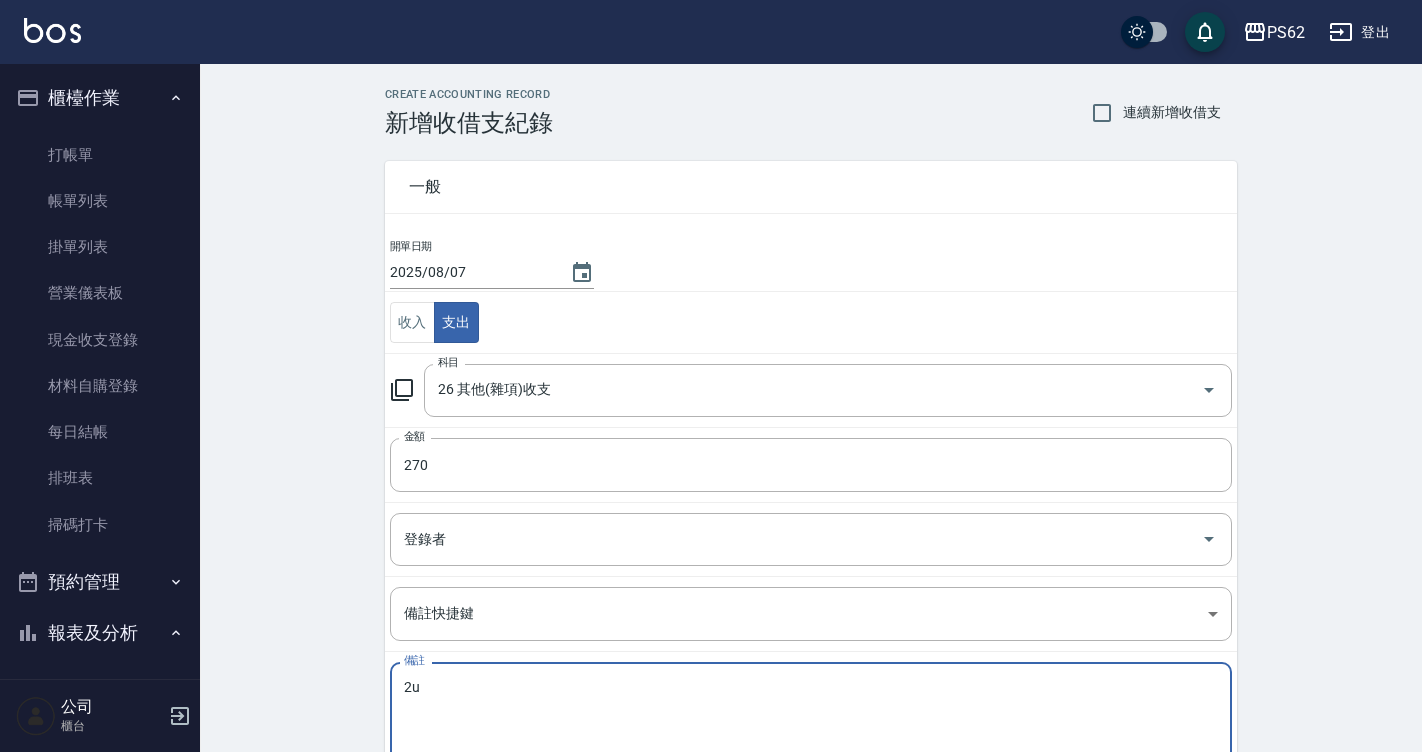 type on "2" 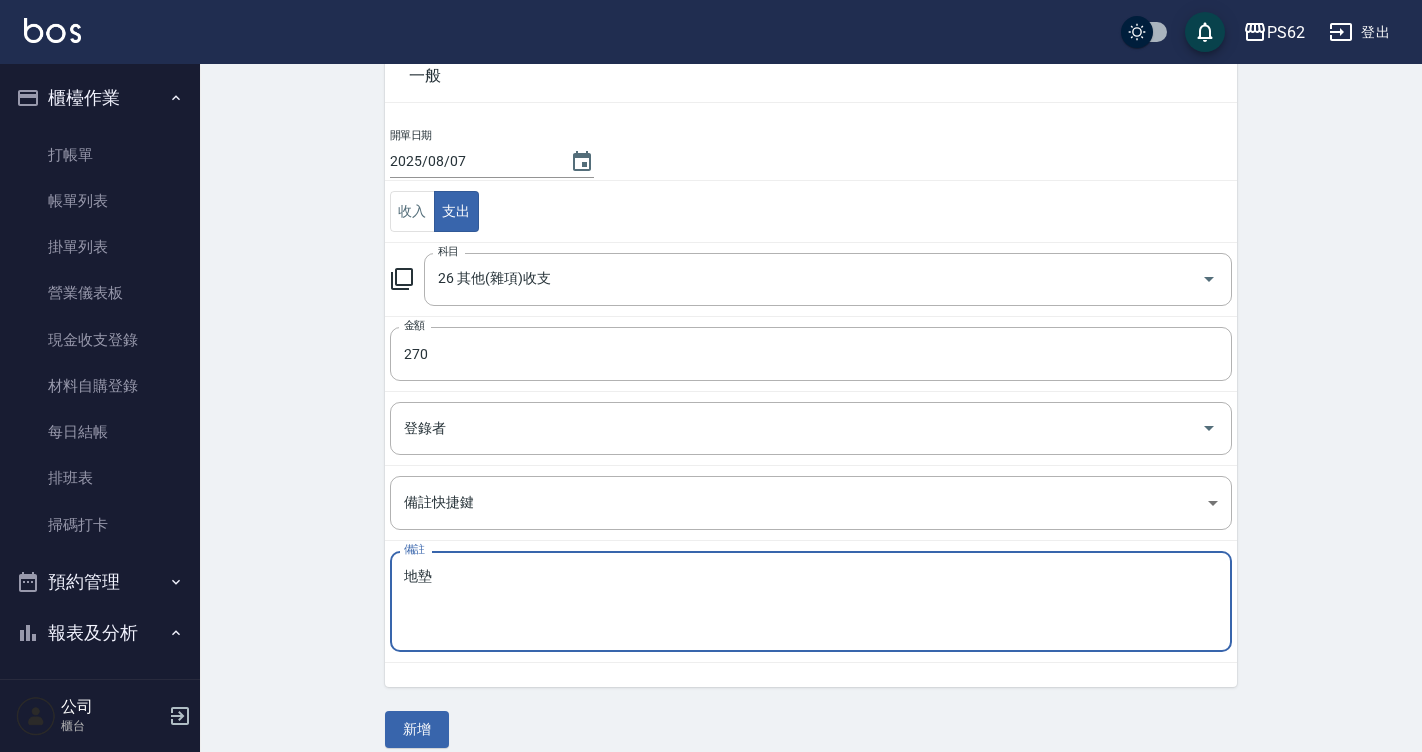 scroll, scrollTop: 131, scrollLeft: 0, axis: vertical 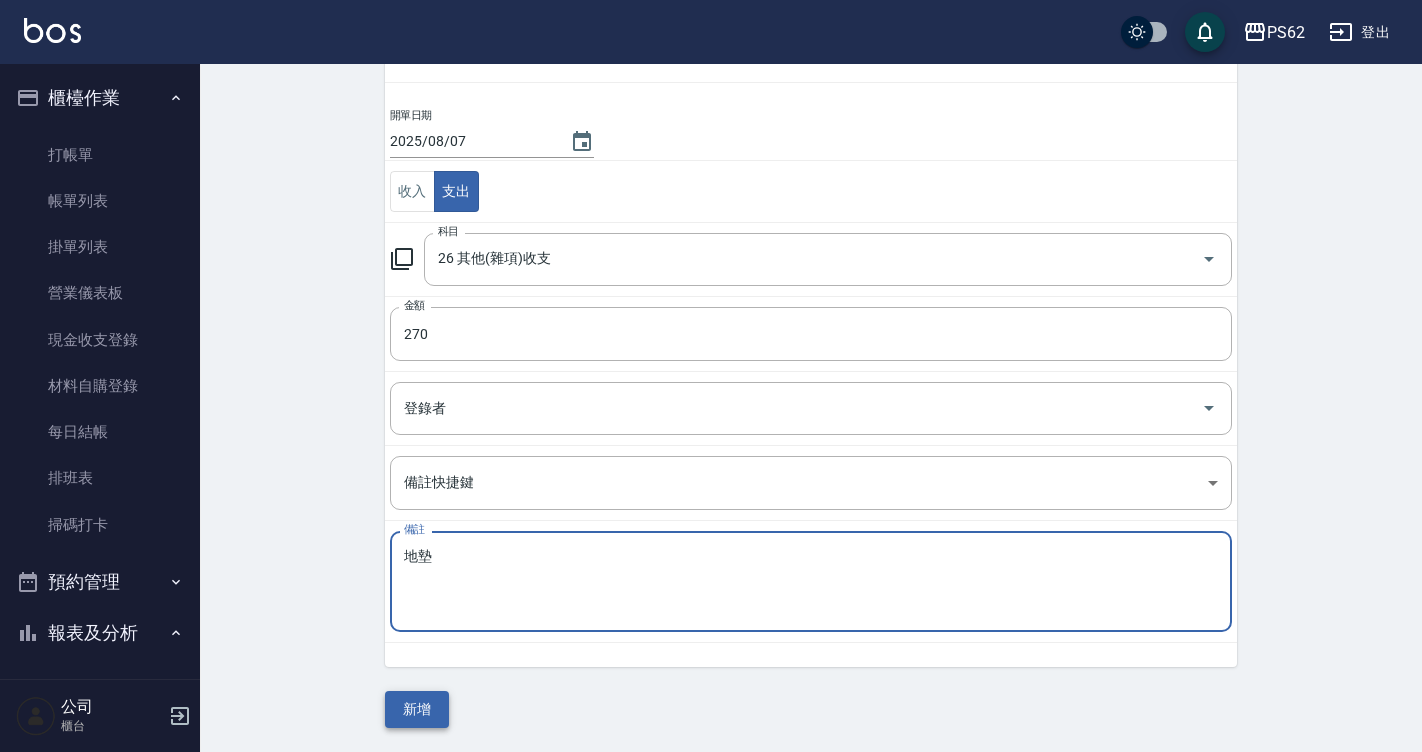type on "地墊" 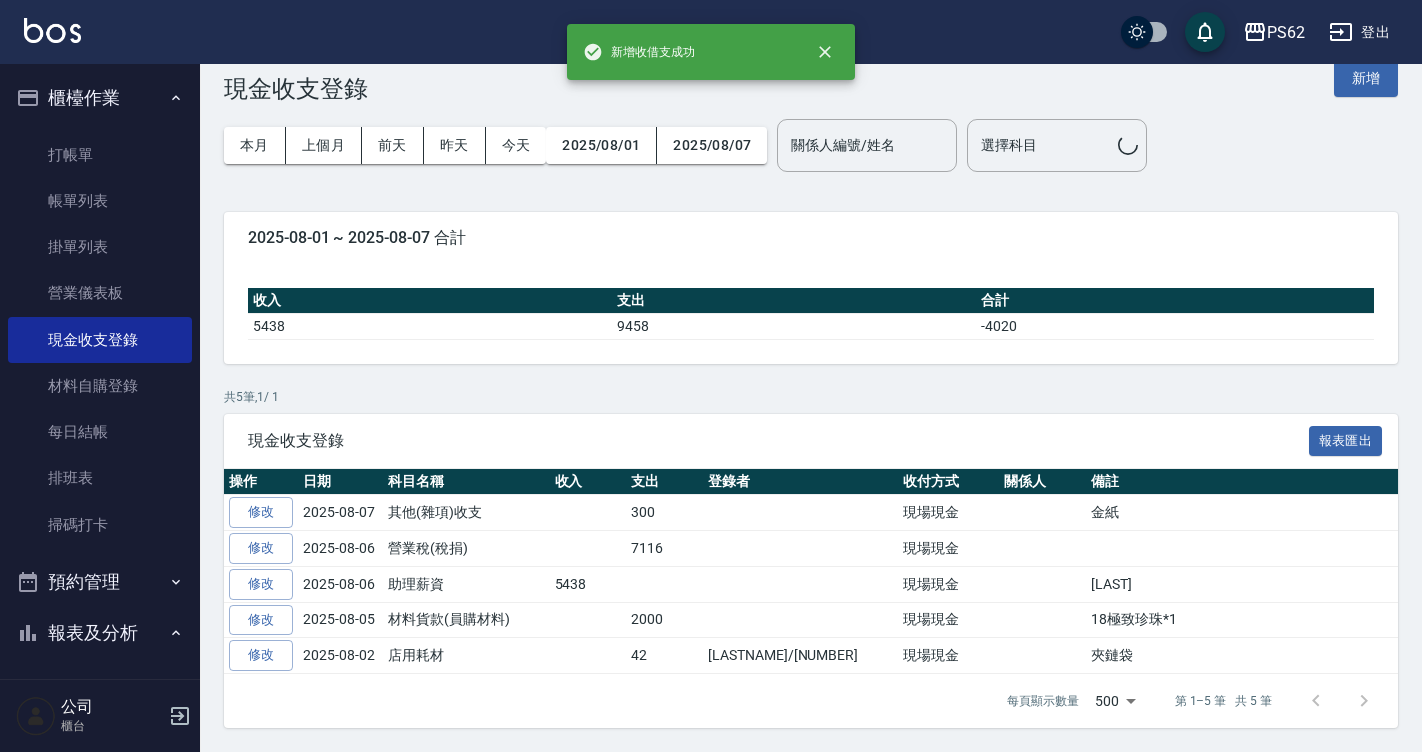 scroll, scrollTop: 0, scrollLeft: 0, axis: both 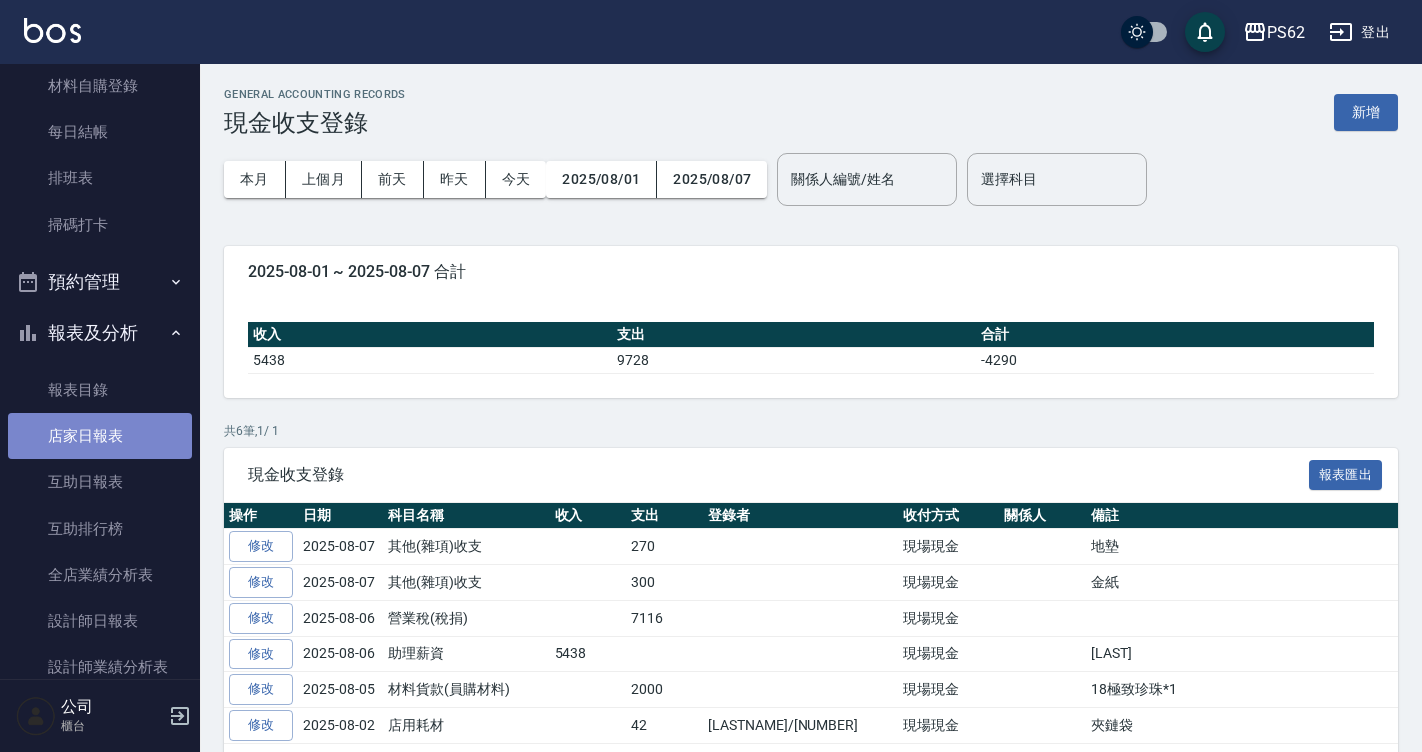 click on "店家日報表" at bounding box center (100, 436) 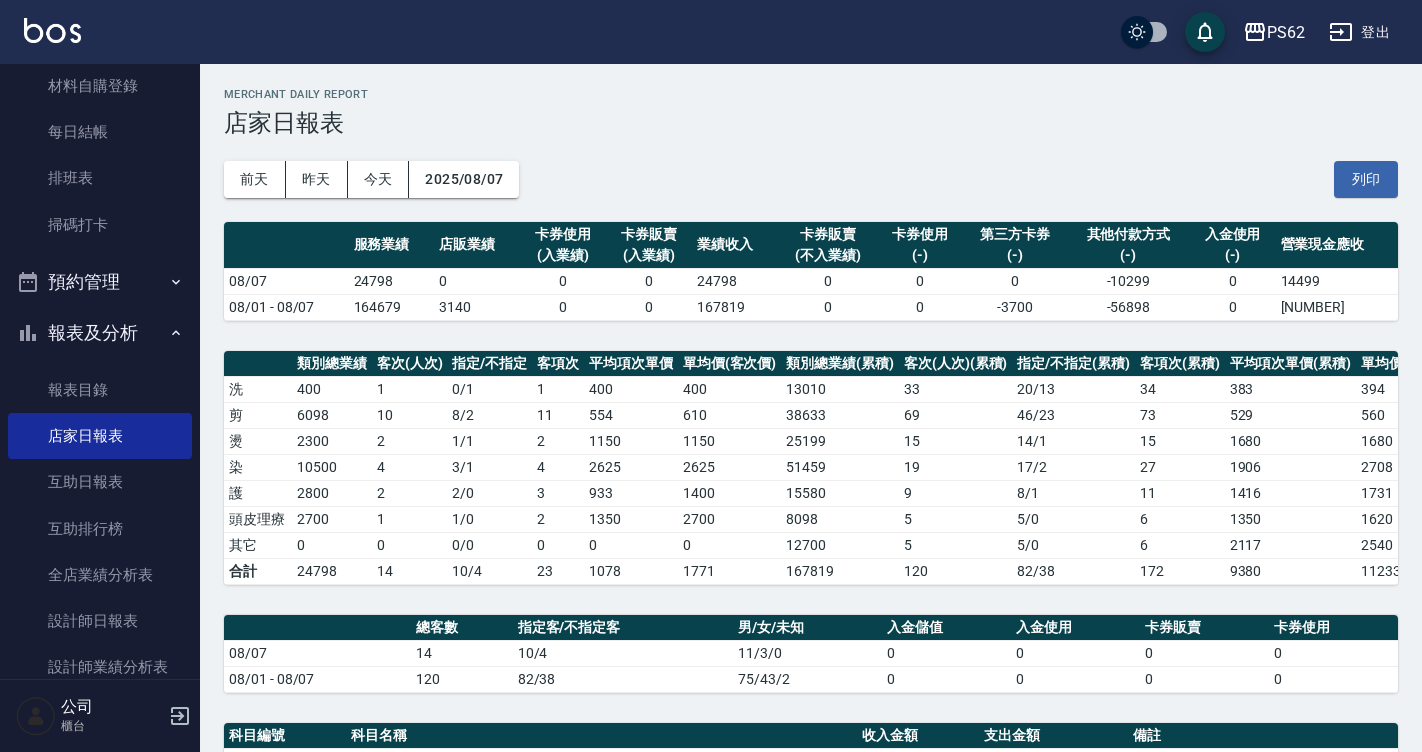 scroll, scrollTop: 528, scrollLeft: 0, axis: vertical 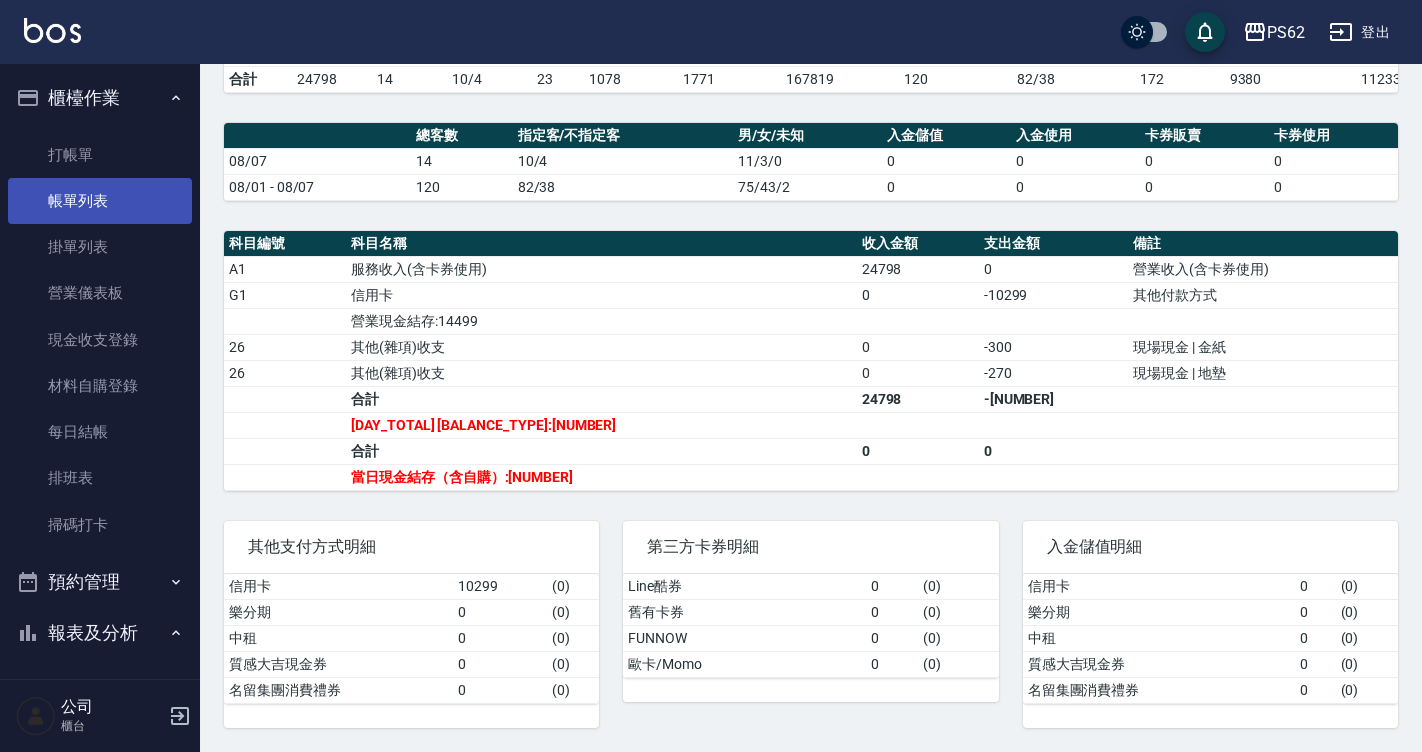 click on "帳單列表" at bounding box center [100, 201] 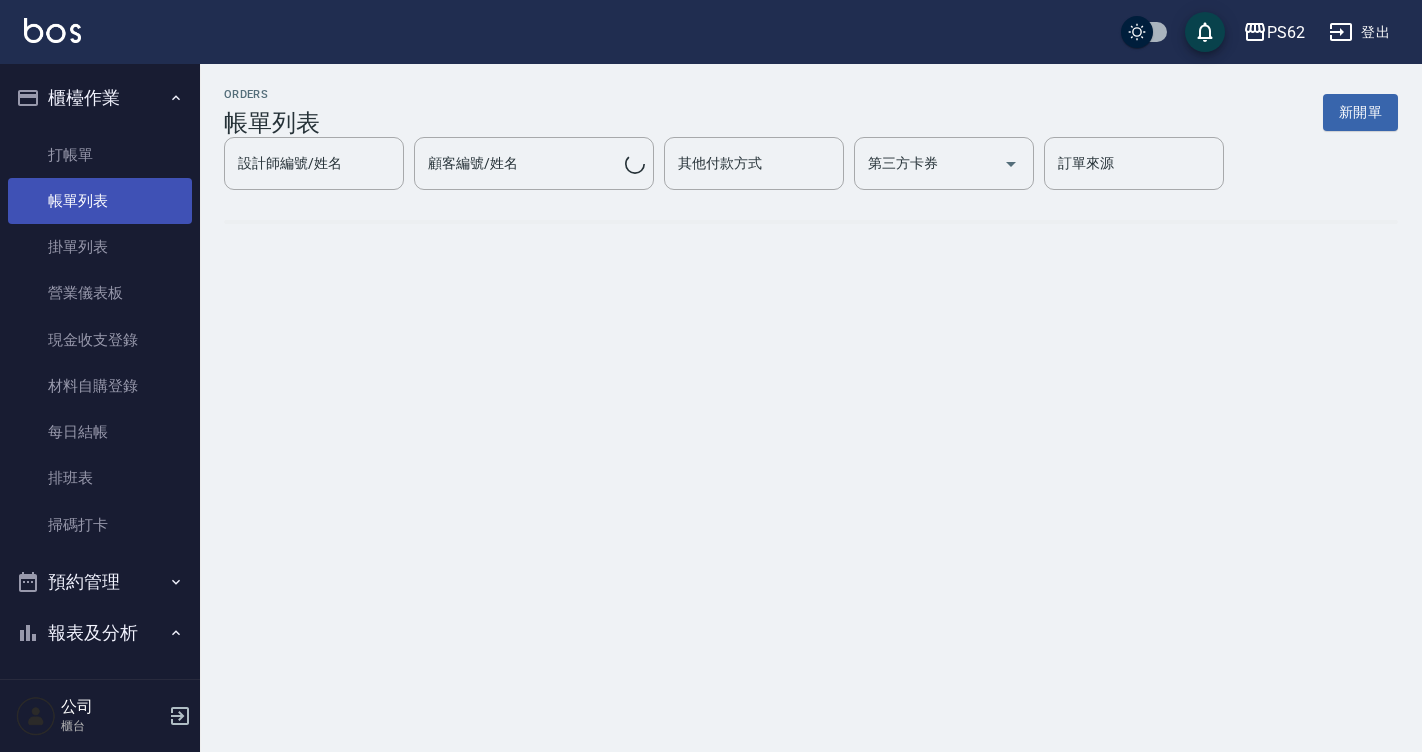 scroll, scrollTop: 0, scrollLeft: 0, axis: both 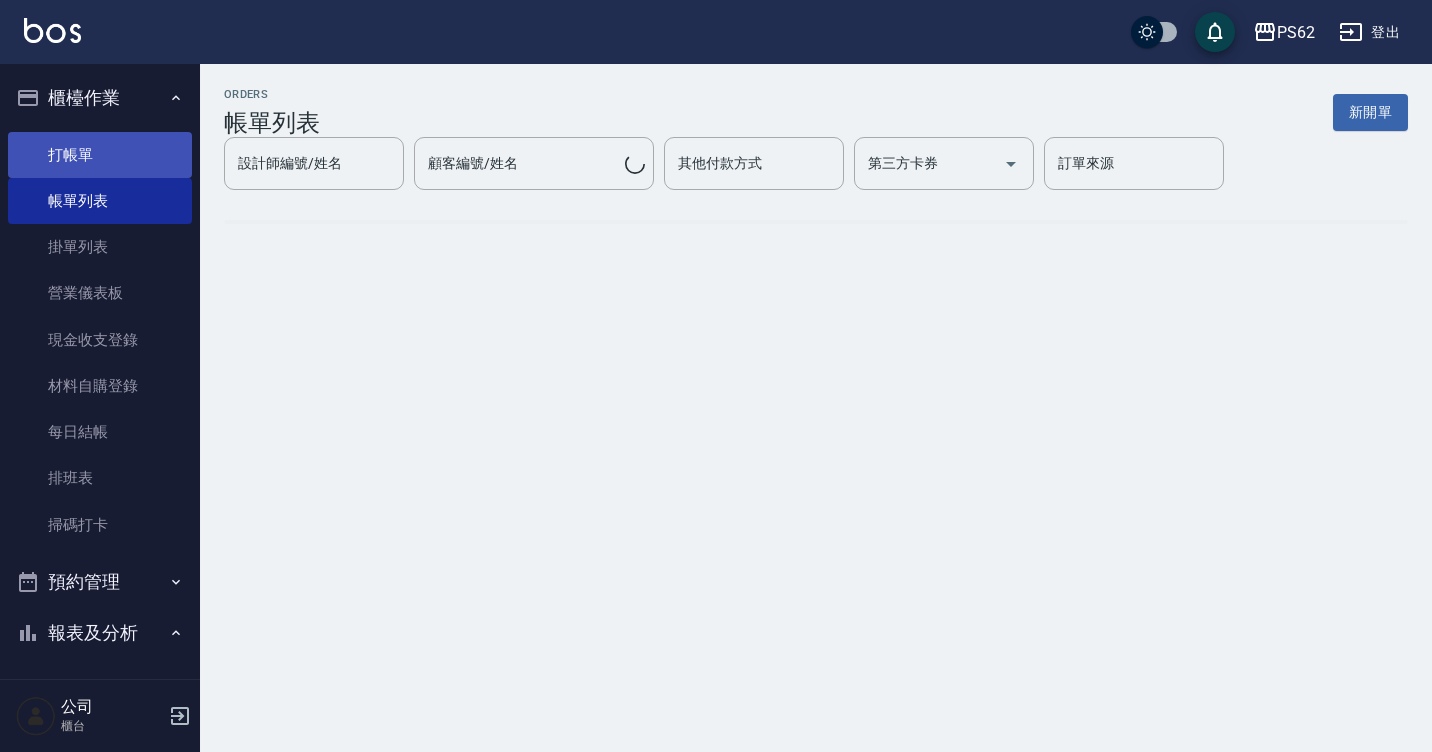 click on "打帳單" at bounding box center [100, 155] 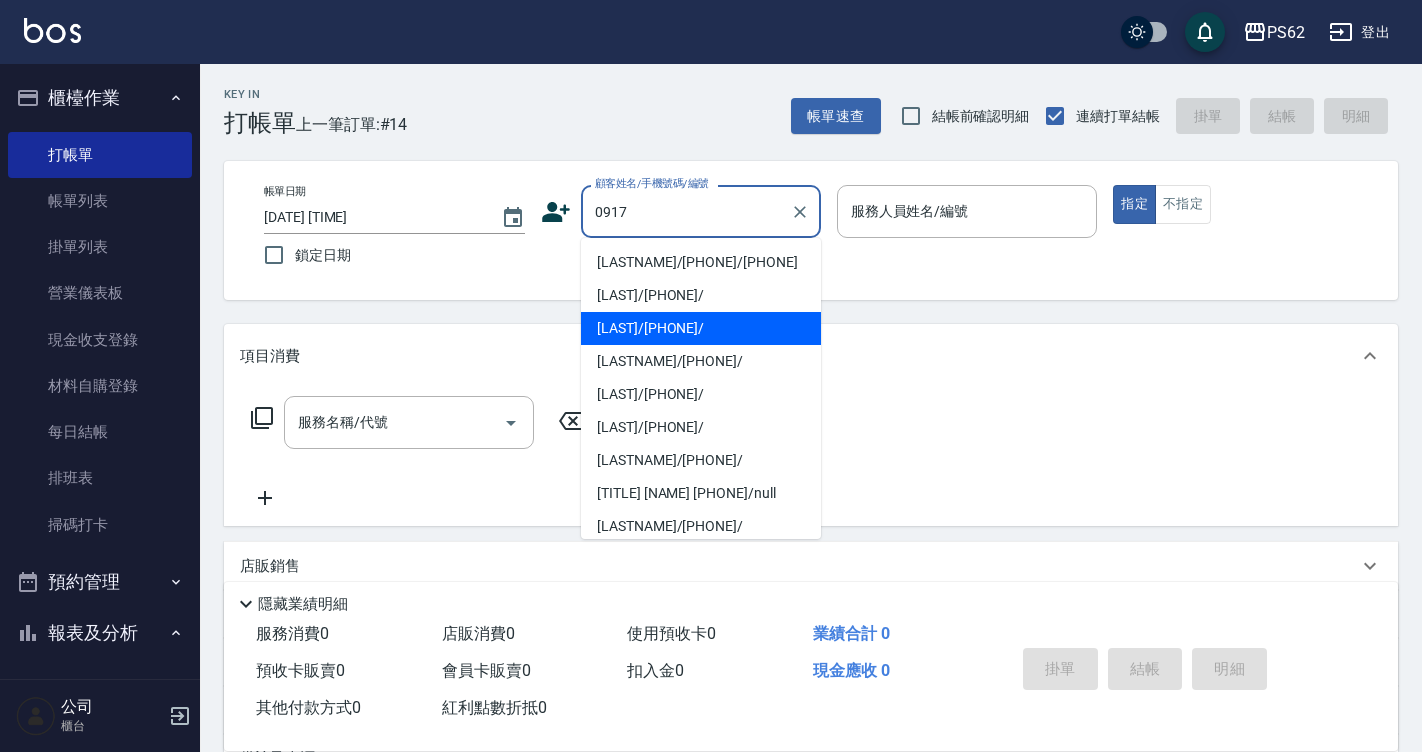 click on "[LAST]/[PHONE]/" at bounding box center (701, 328) 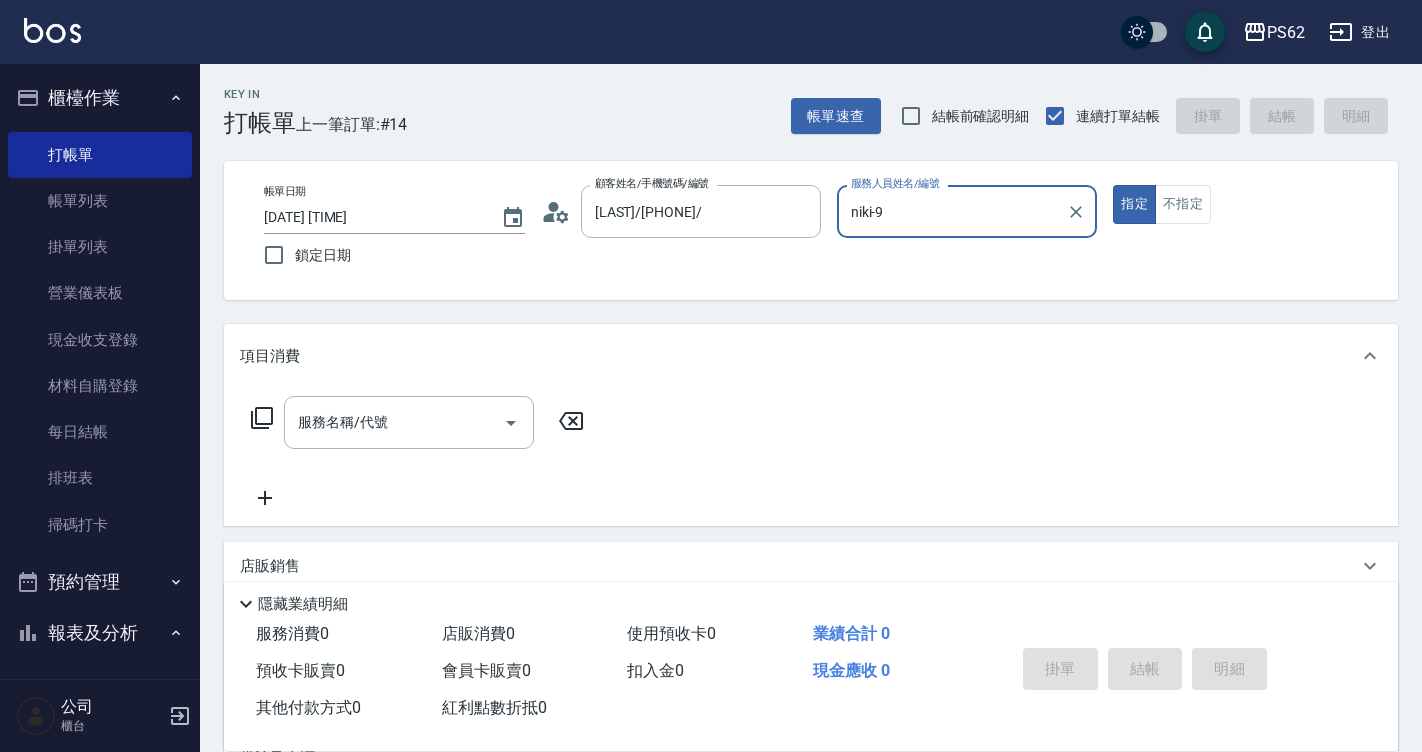 type on "niki-9" 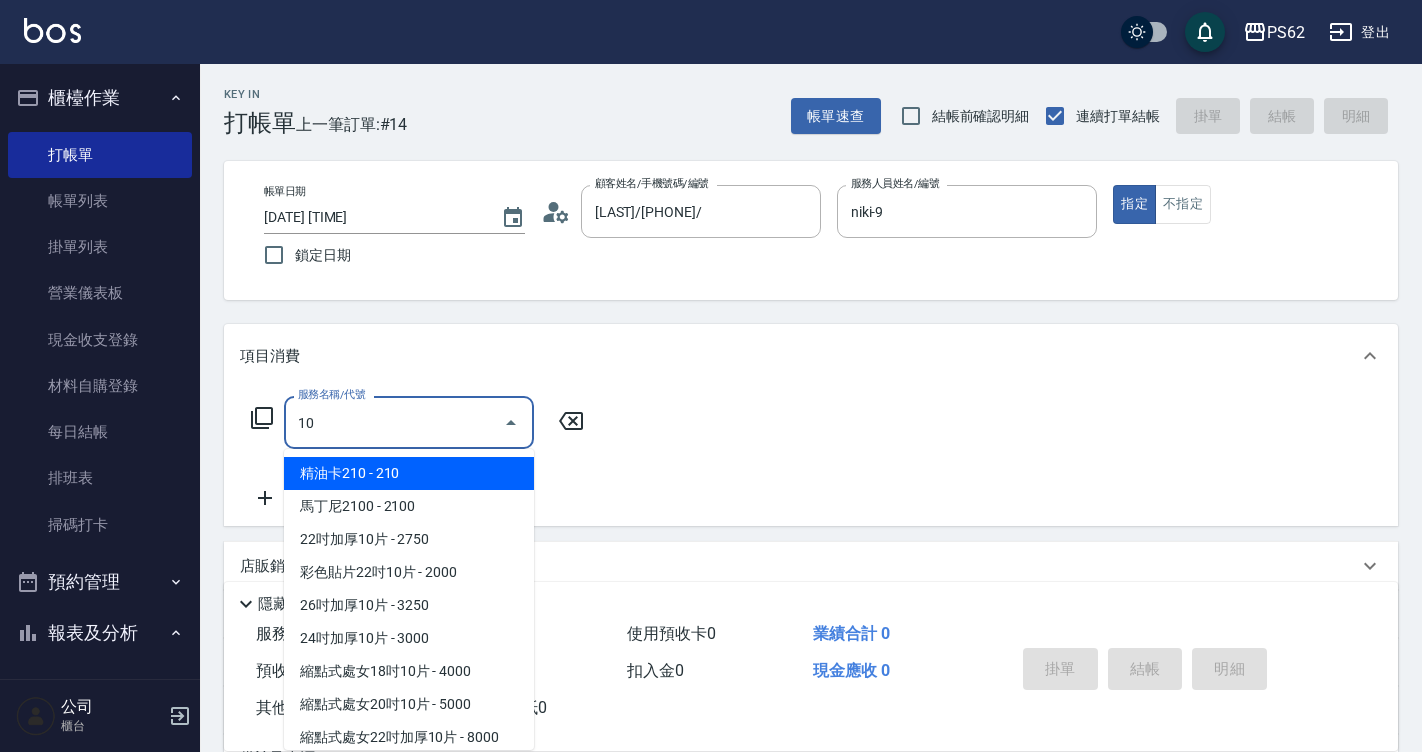 type on "1" 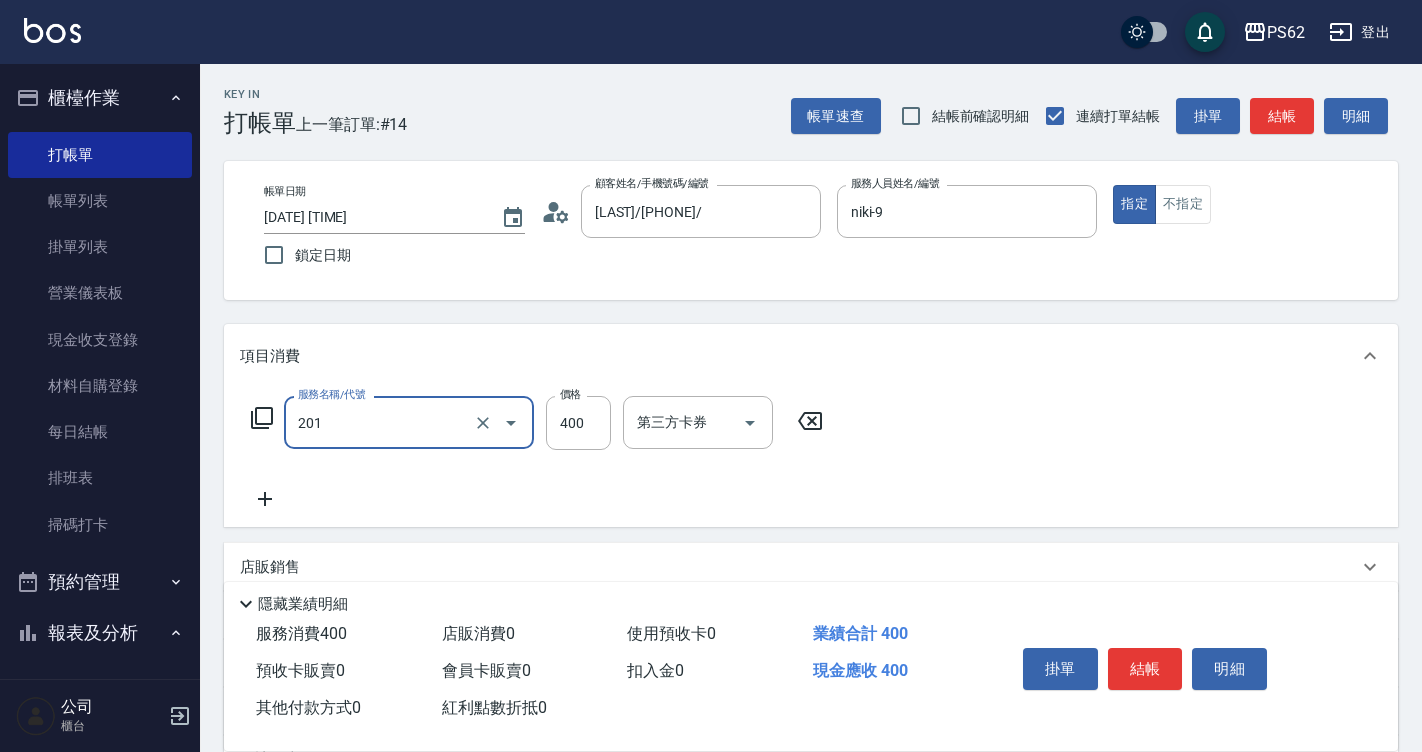 type on "洗剪[NUMBER]([NUMBER])" 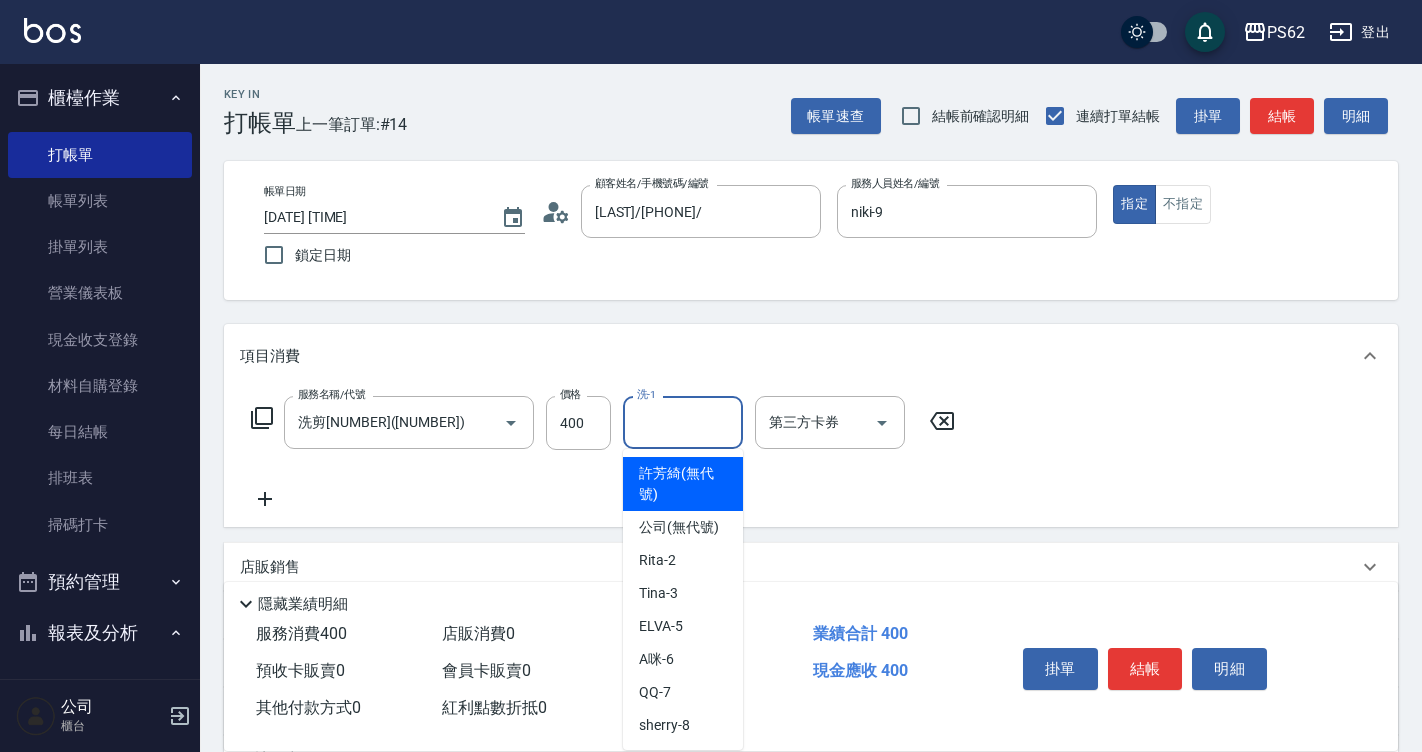 click on "洗-1" at bounding box center [683, 422] 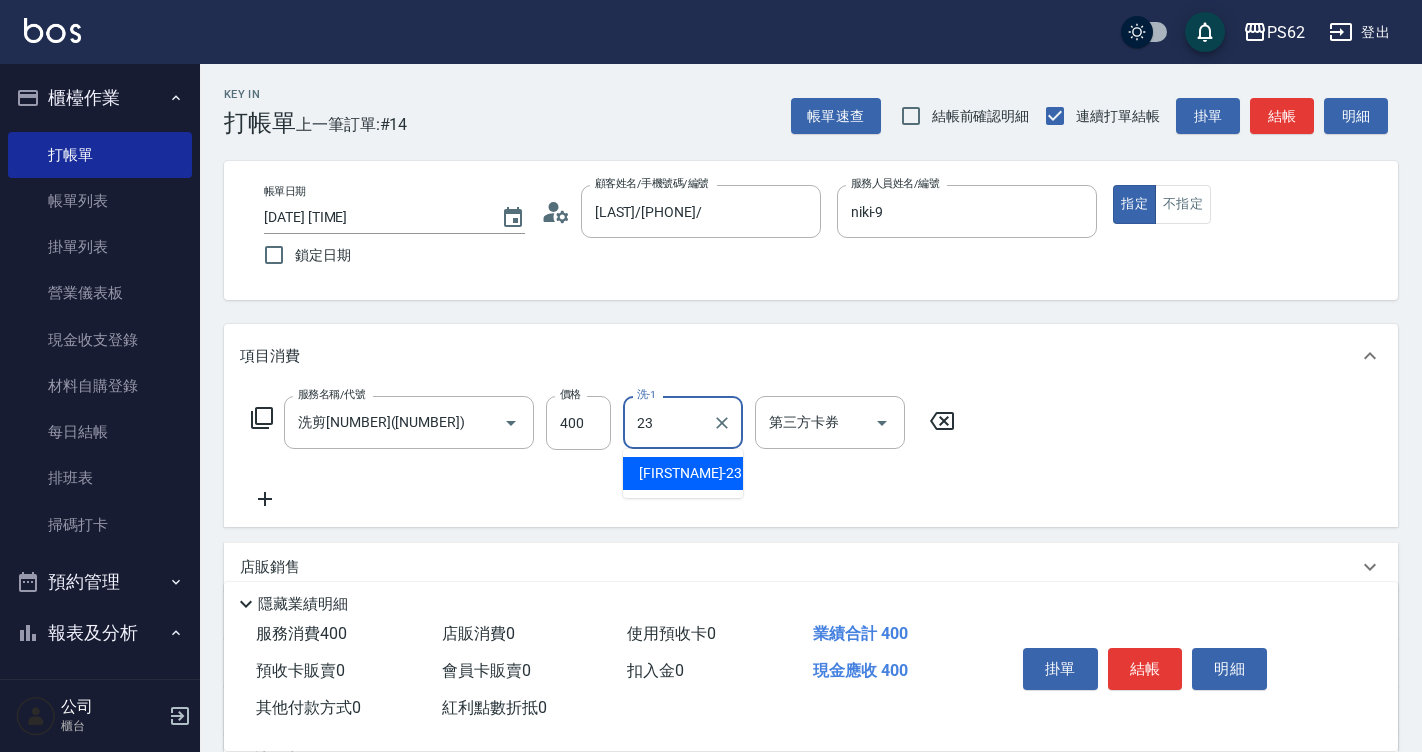 type on "Sunny-23" 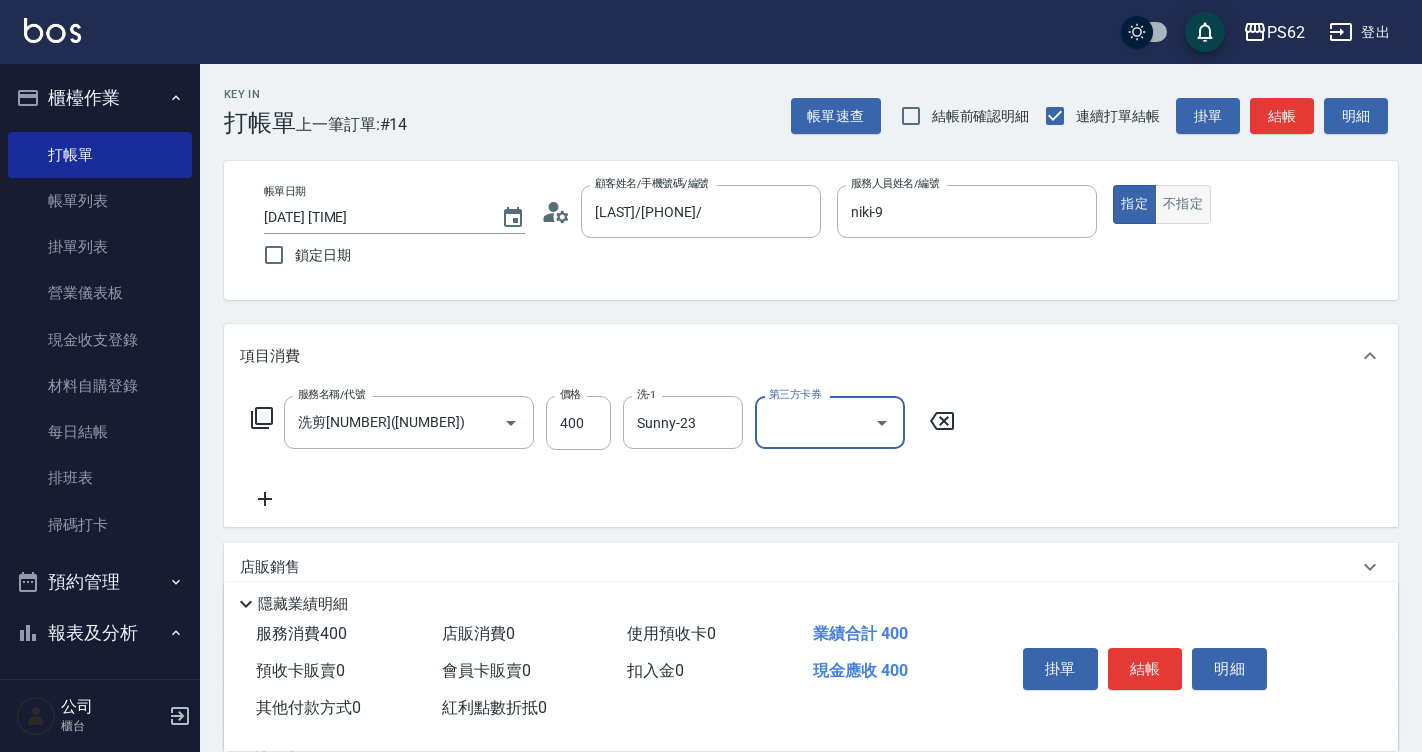 click on "不指定" at bounding box center (1183, 204) 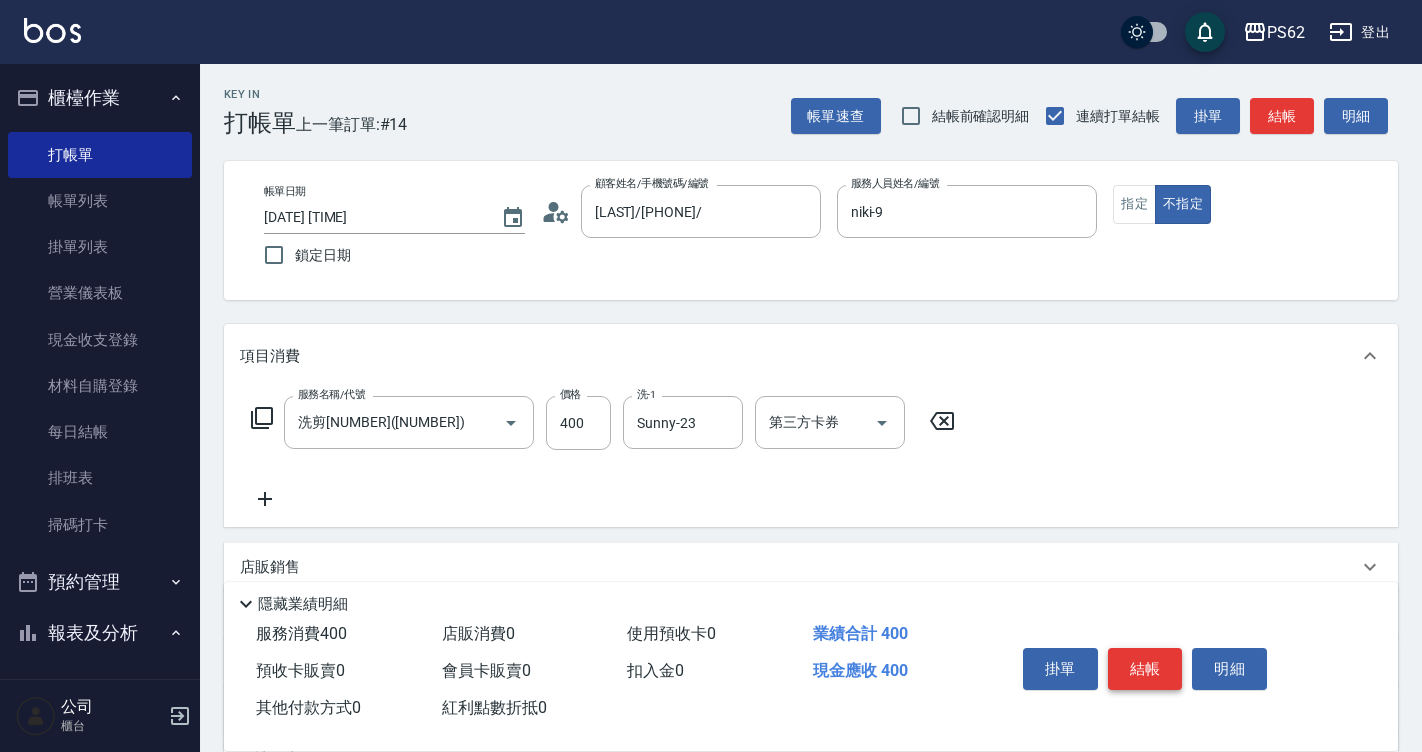 click on "結帳" at bounding box center (1145, 669) 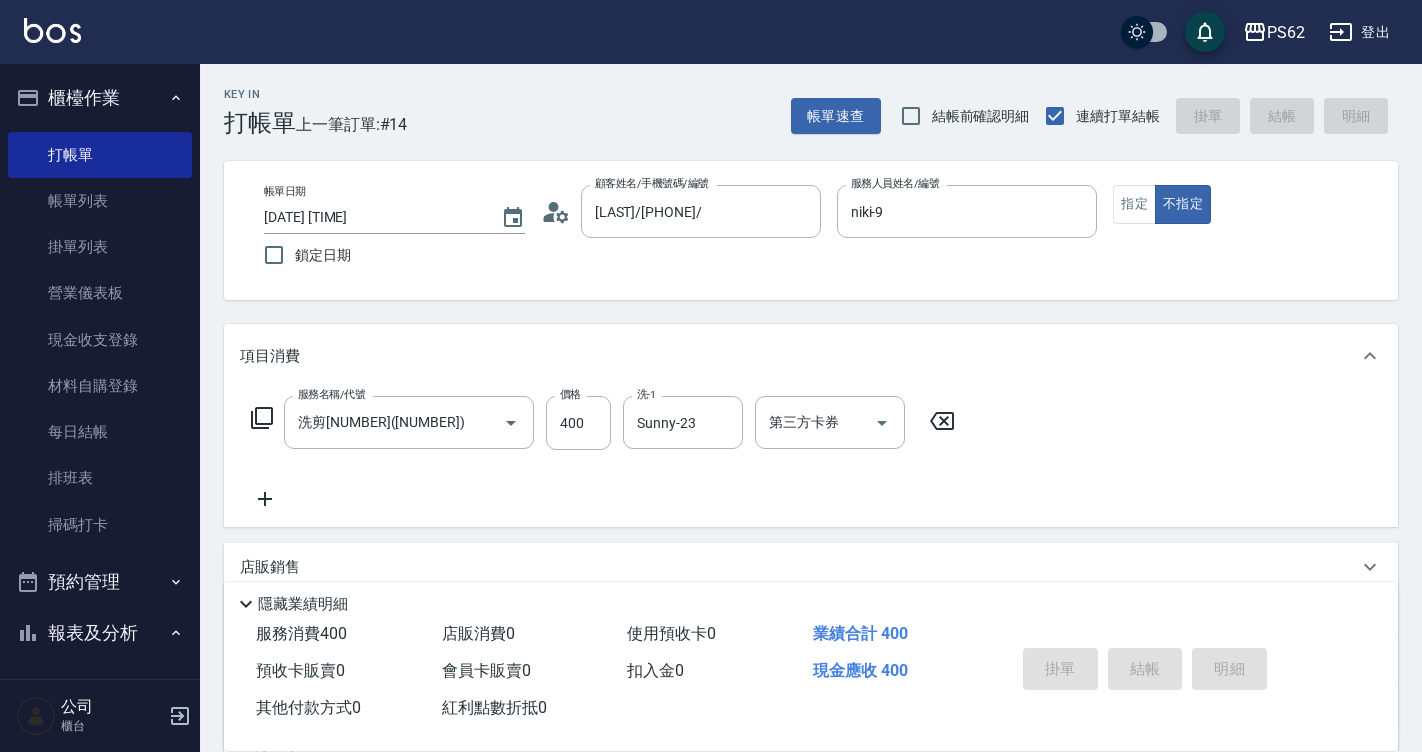 type 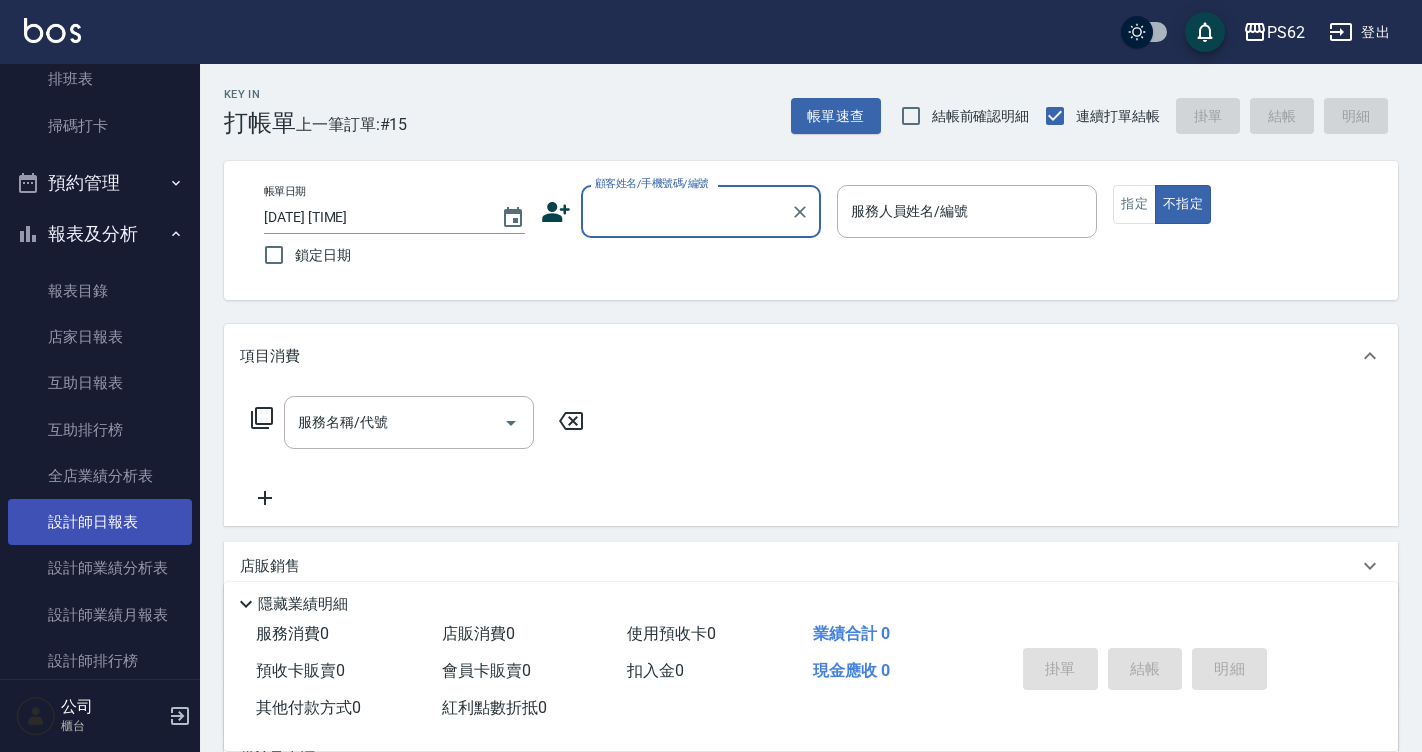 scroll, scrollTop: 400, scrollLeft: 0, axis: vertical 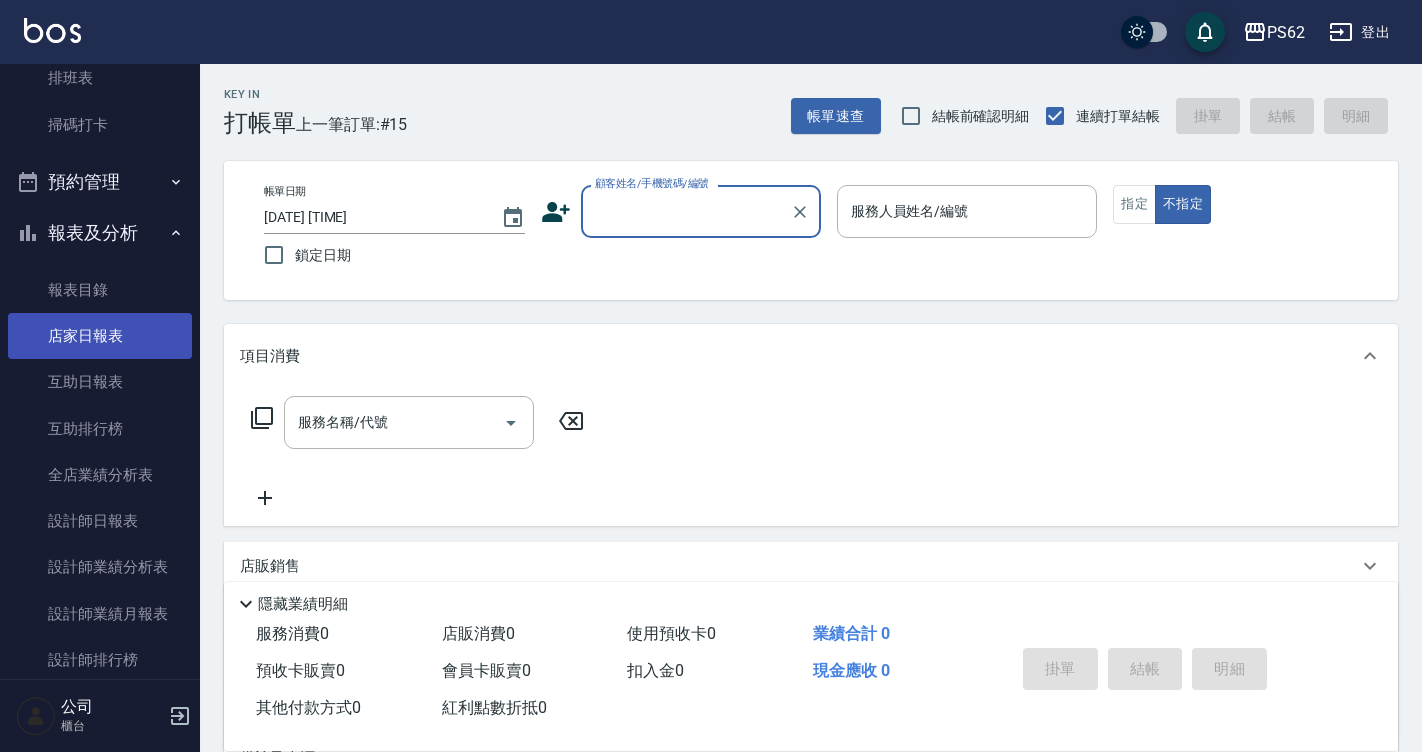click on "店家日報表" at bounding box center (100, 336) 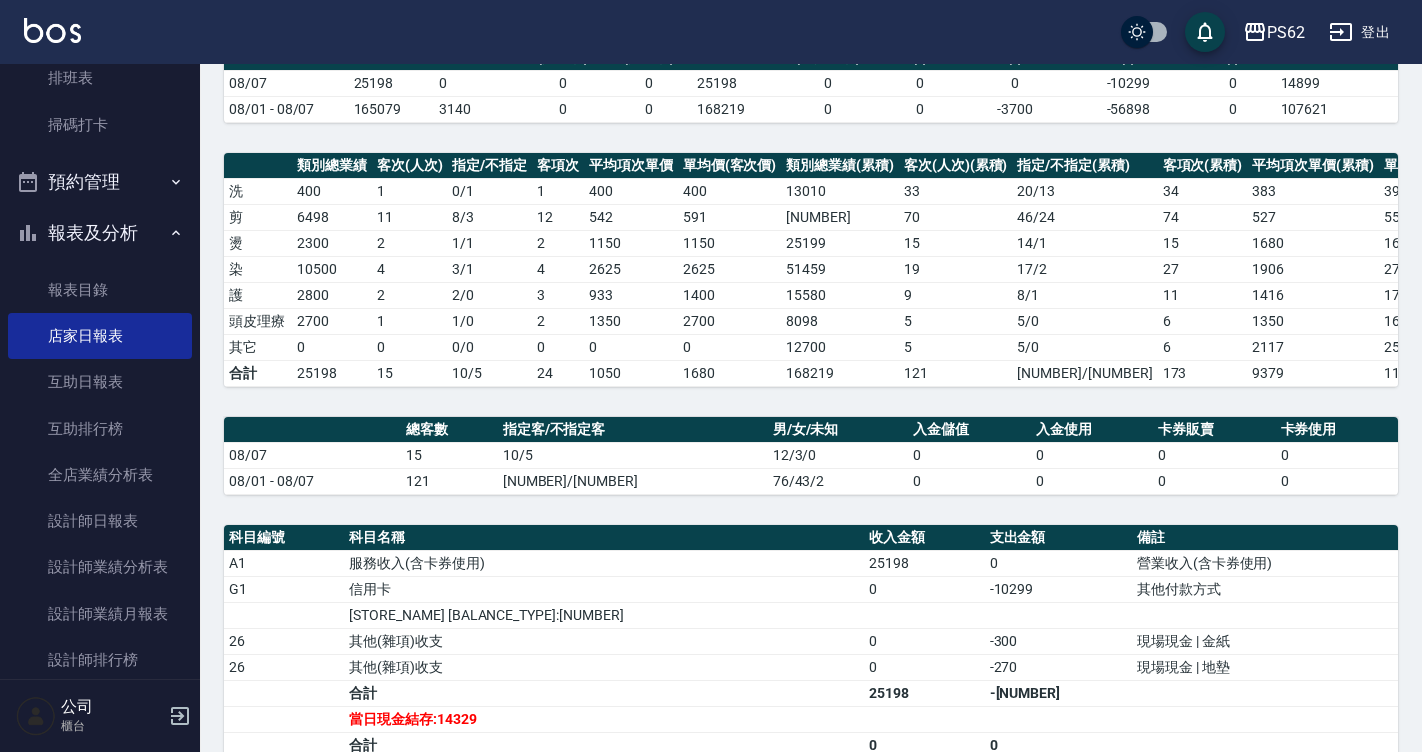 scroll, scrollTop: 300, scrollLeft: 0, axis: vertical 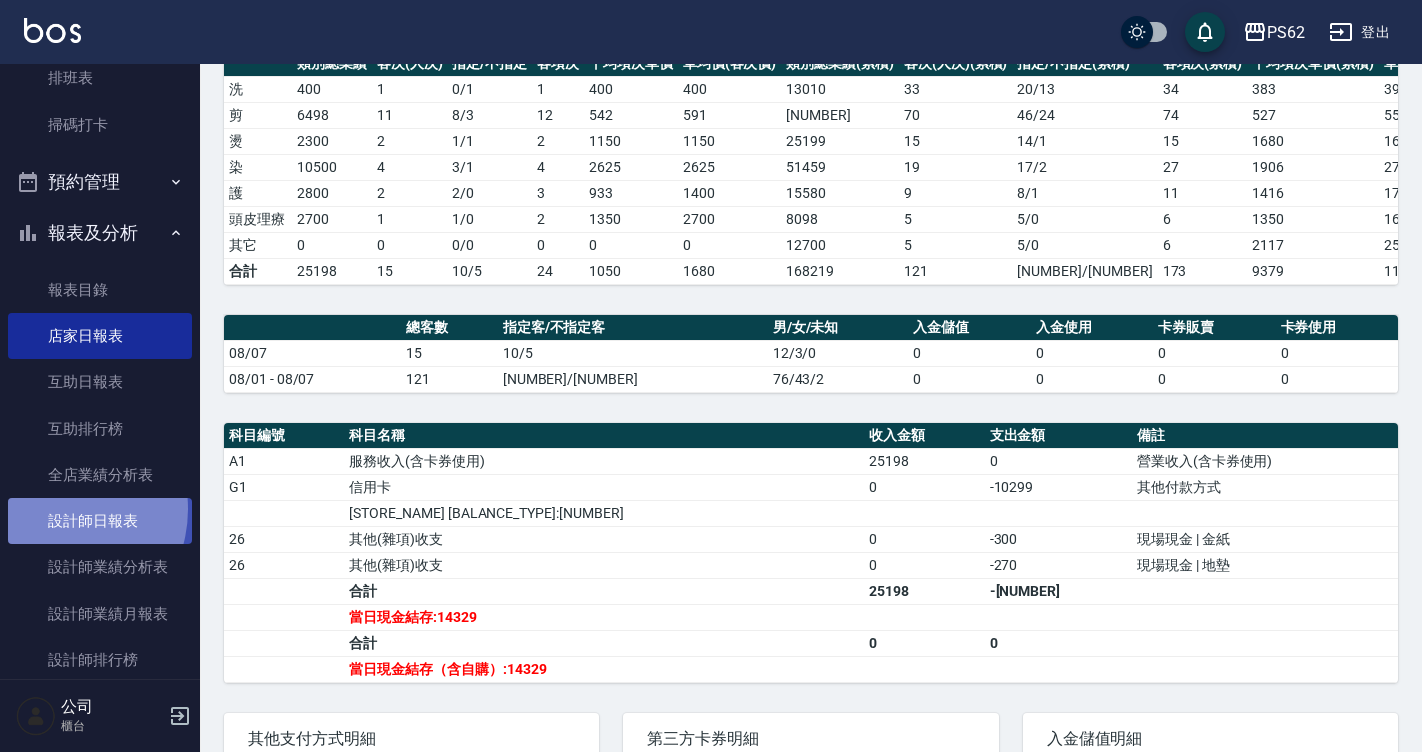 click on "設計師日報表" at bounding box center (100, 521) 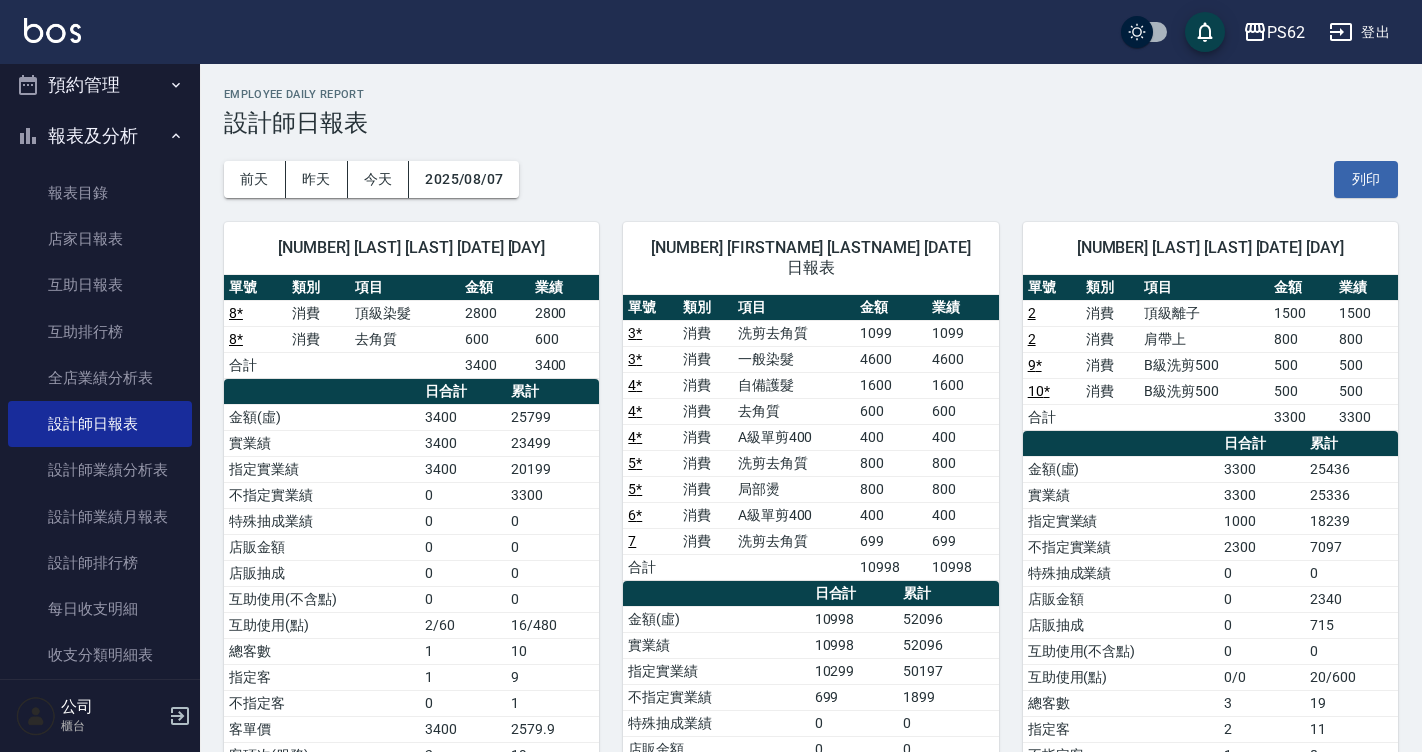 scroll, scrollTop: 735, scrollLeft: 0, axis: vertical 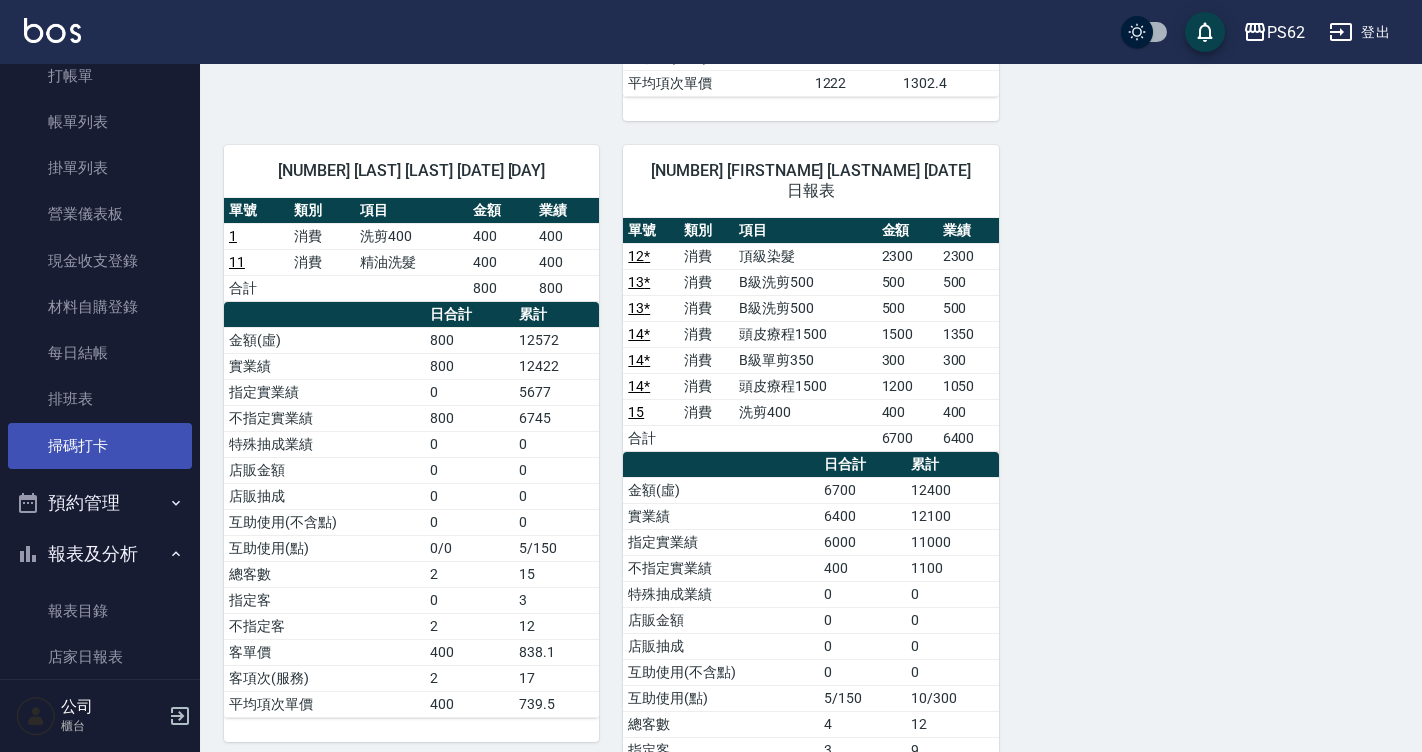 click on "掃碼打卡" at bounding box center [100, 446] 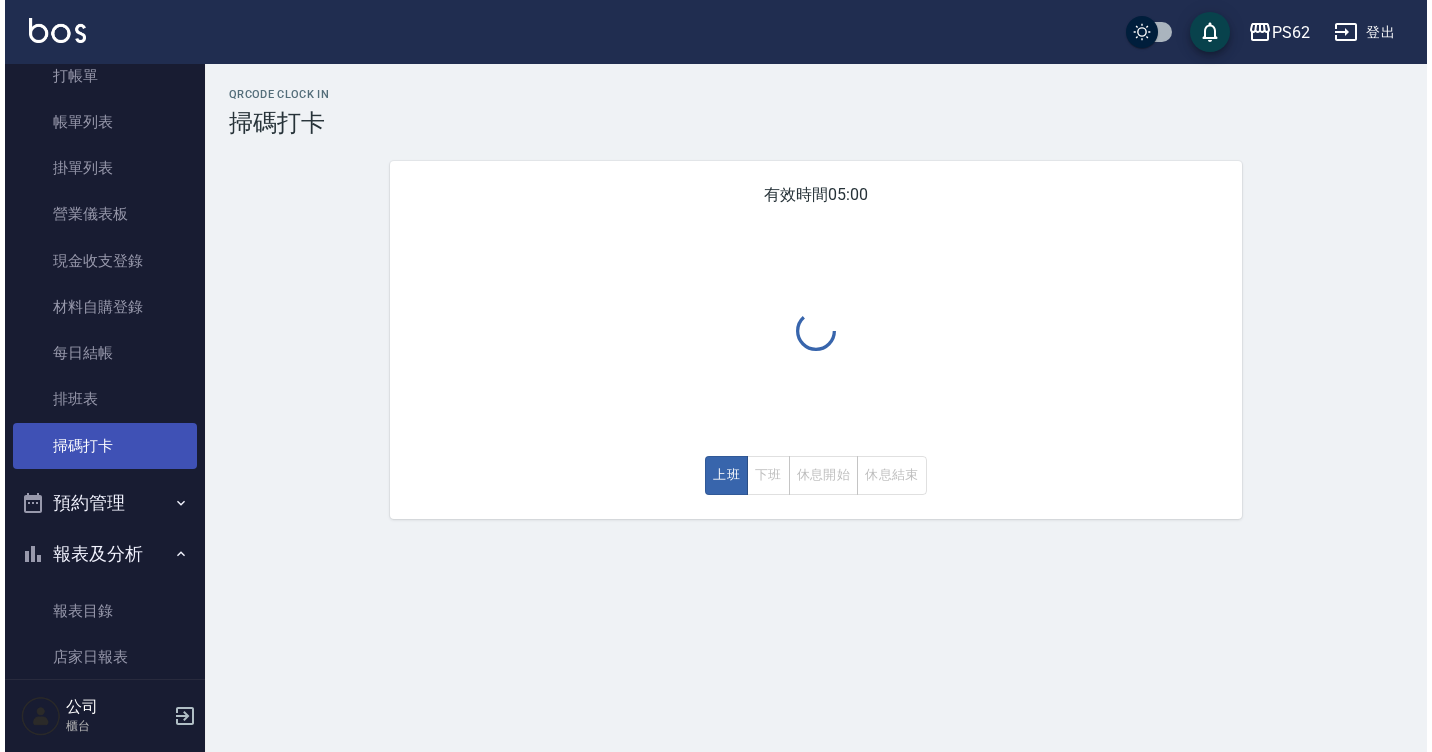 scroll, scrollTop: 0, scrollLeft: 0, axis: both 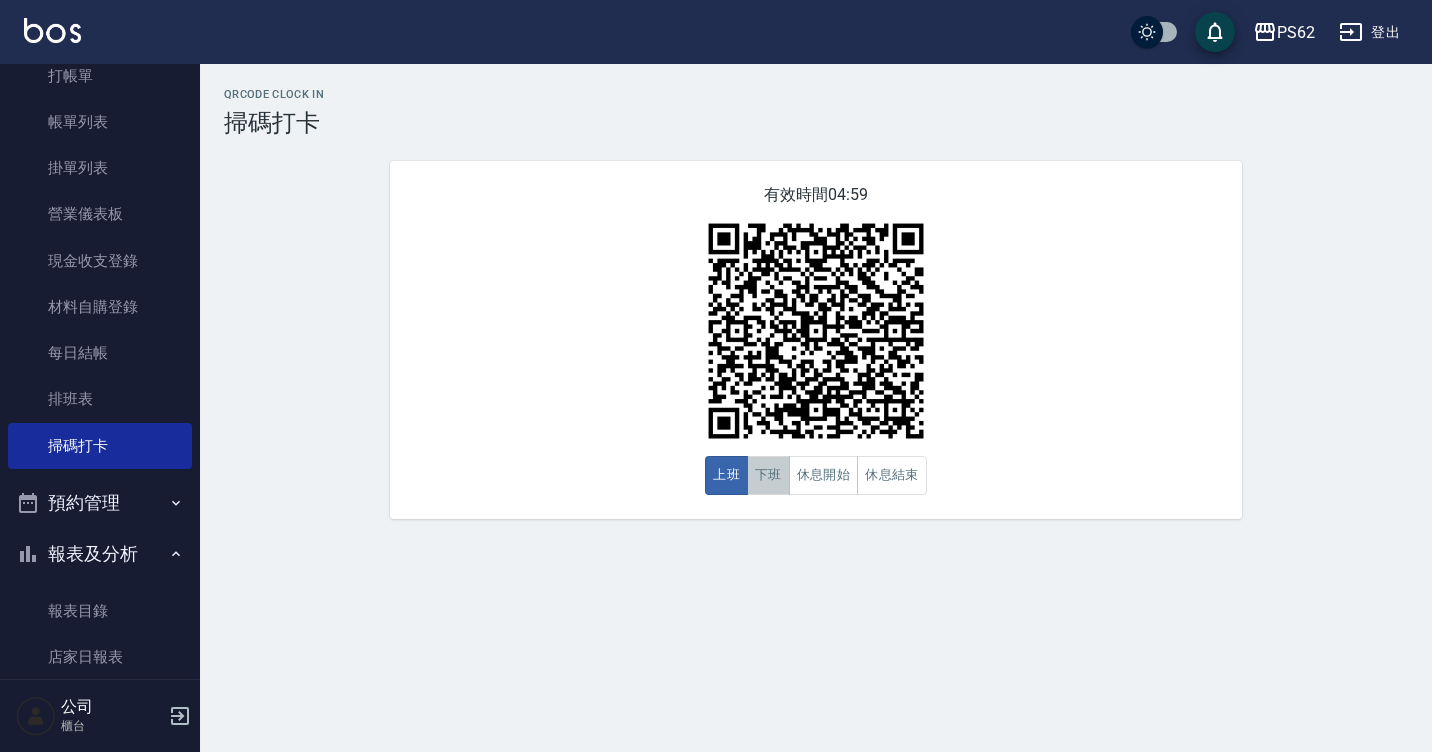click on "下班" at bounding box center (768, 475) 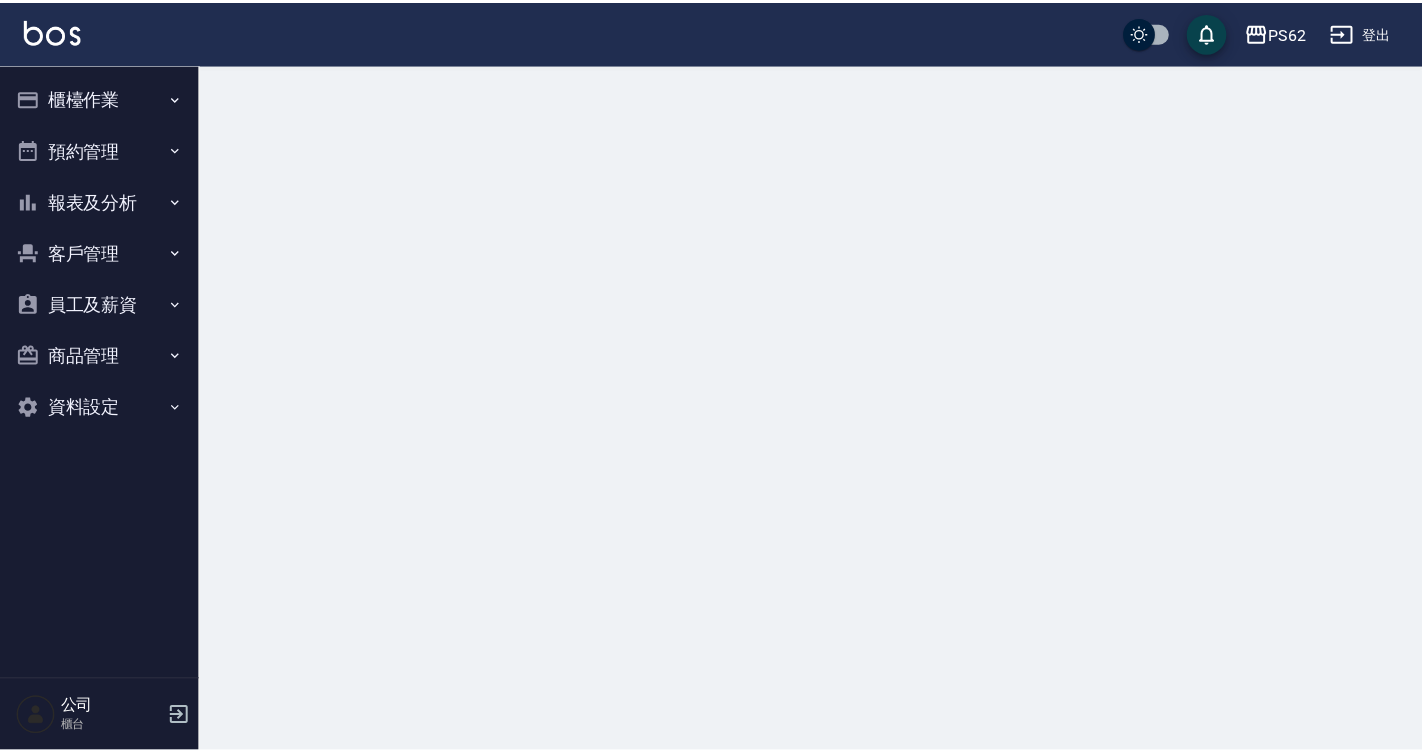 scroll, scrollTop: 0, scrollLeft: 0, axis: both 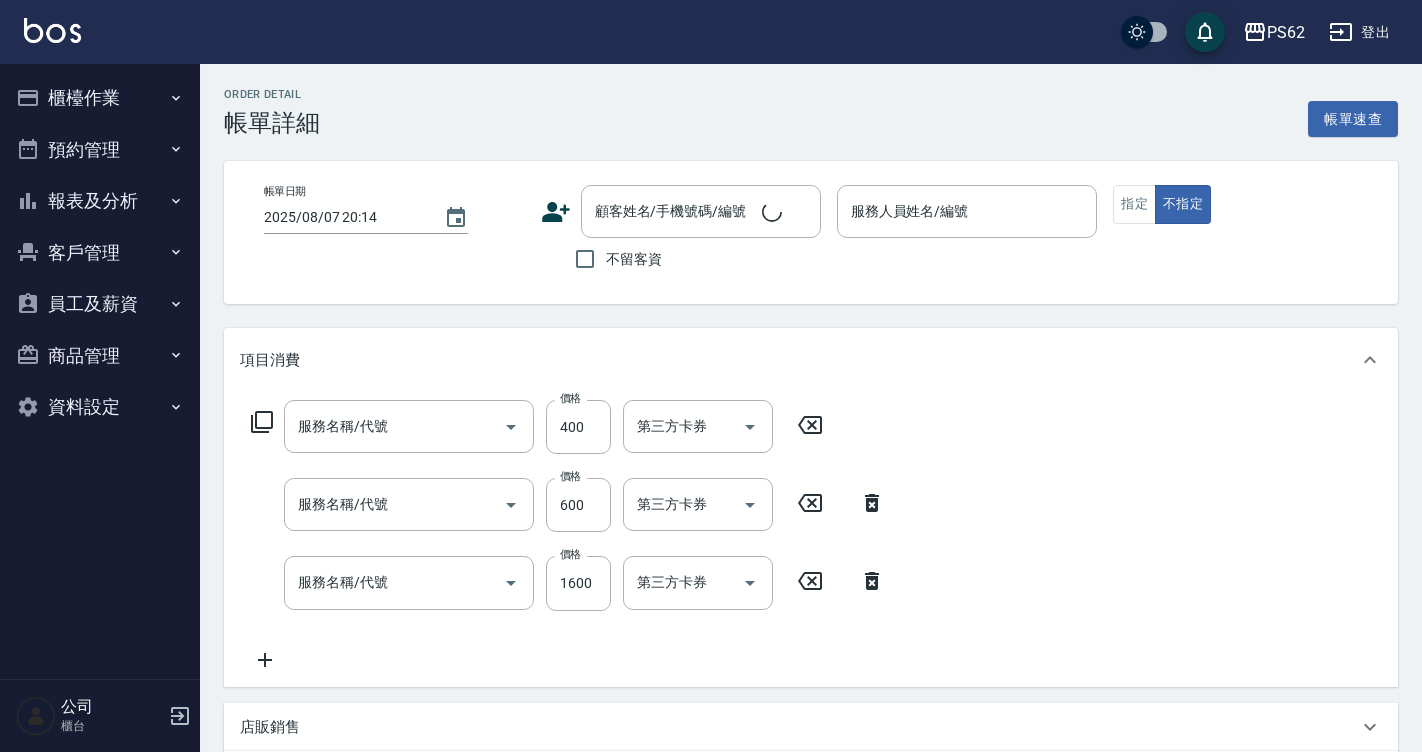 type on "2025/08/07 18:05" 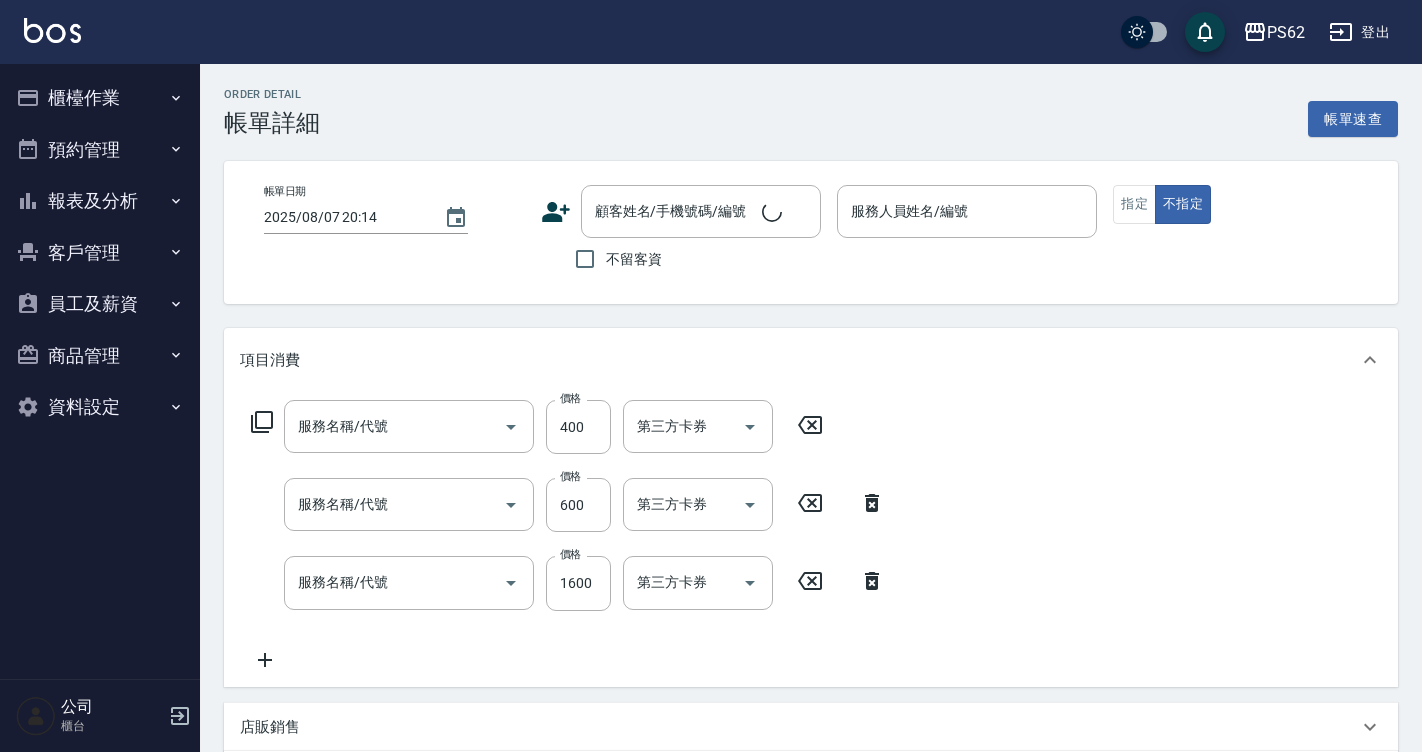 type on "Tina-3" 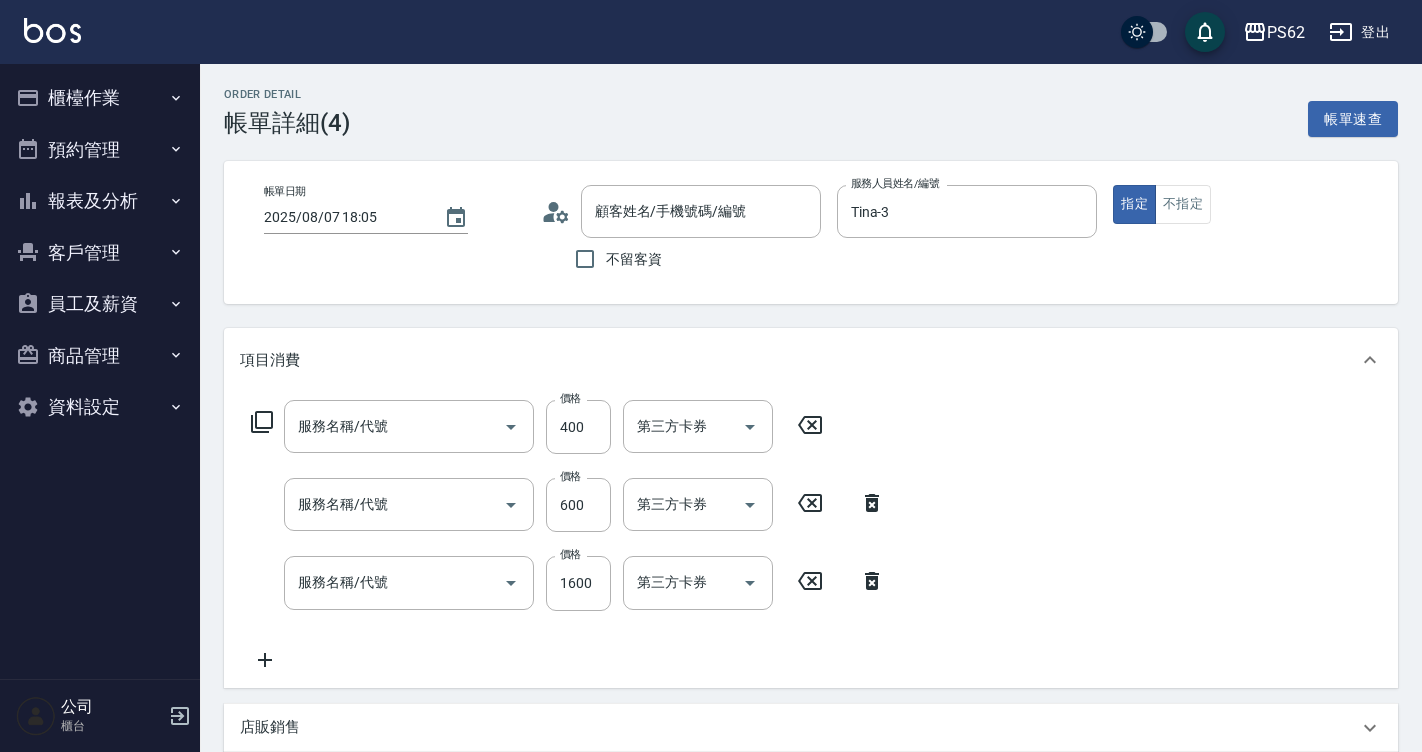 type on "[LAST] [FIRST]/[PHONE]/" 